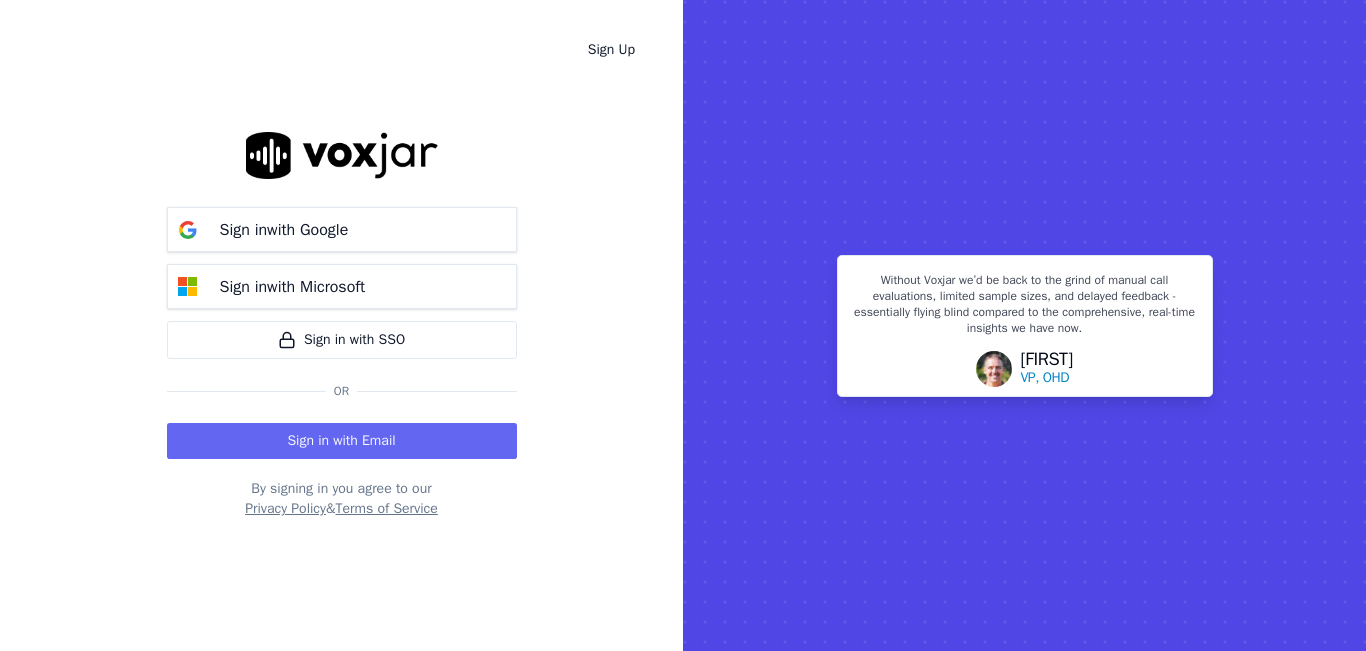 scroll, scrollTop: 0, scrollLeft: 0, axis: both 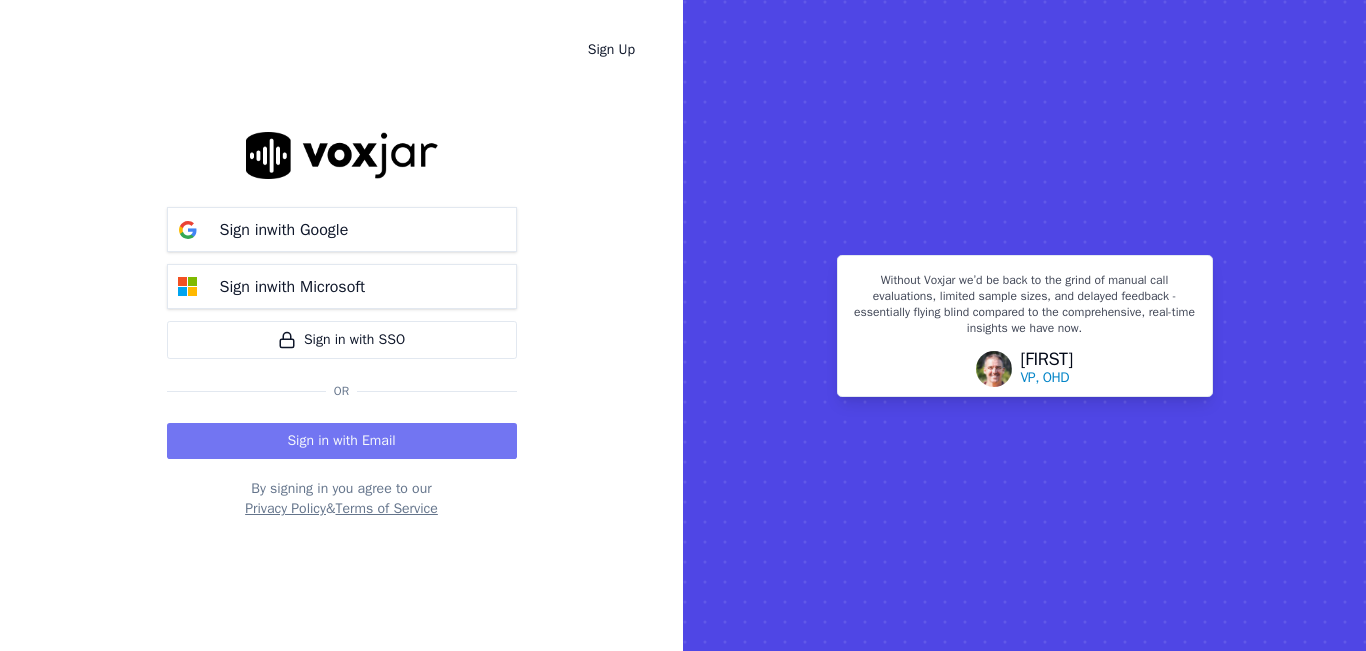 click on "Sign in with Email" at bounding box center (342, 441) 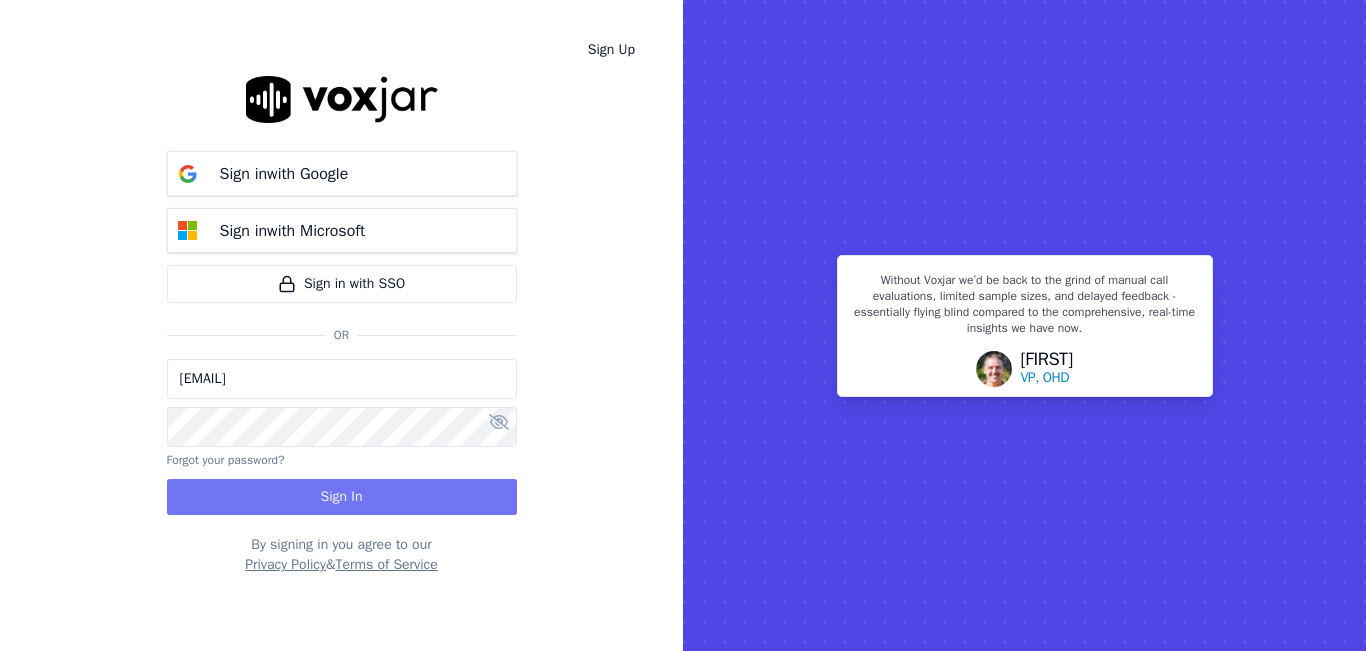 click on "Sign In" at bounding box center (342, 497) 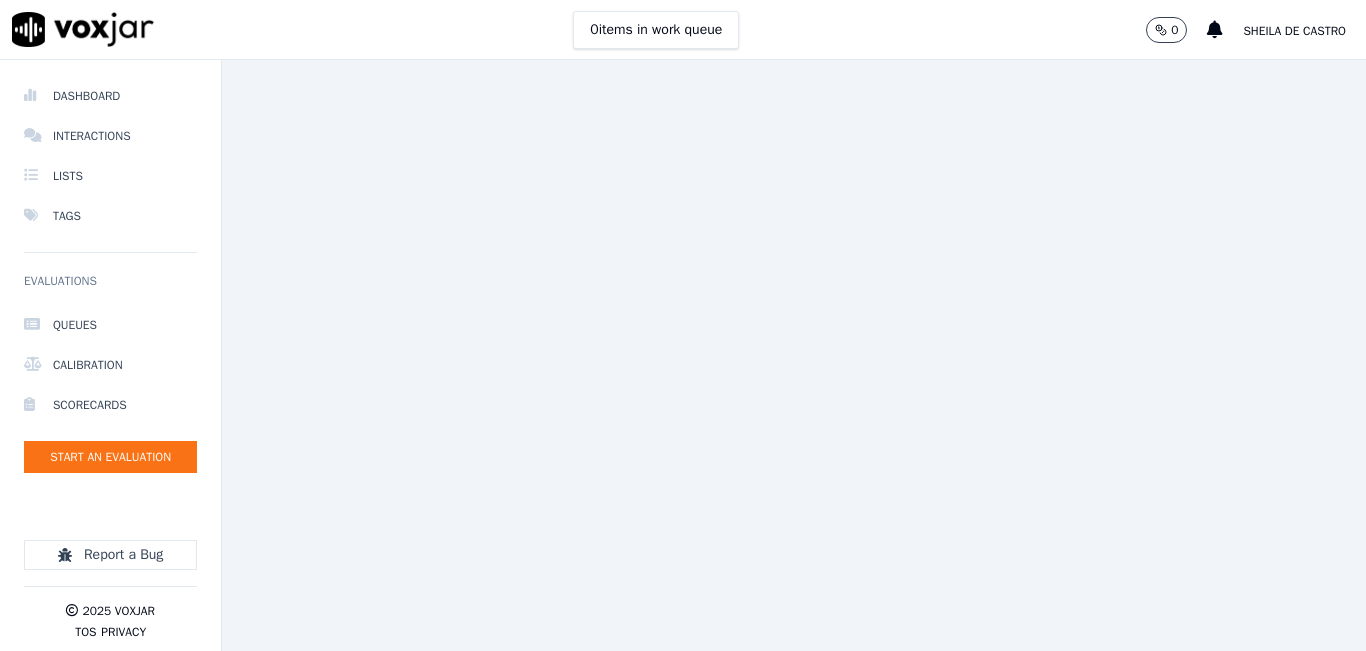 scroll, scrollTop: 0, scrollLeft: 0, axis: both 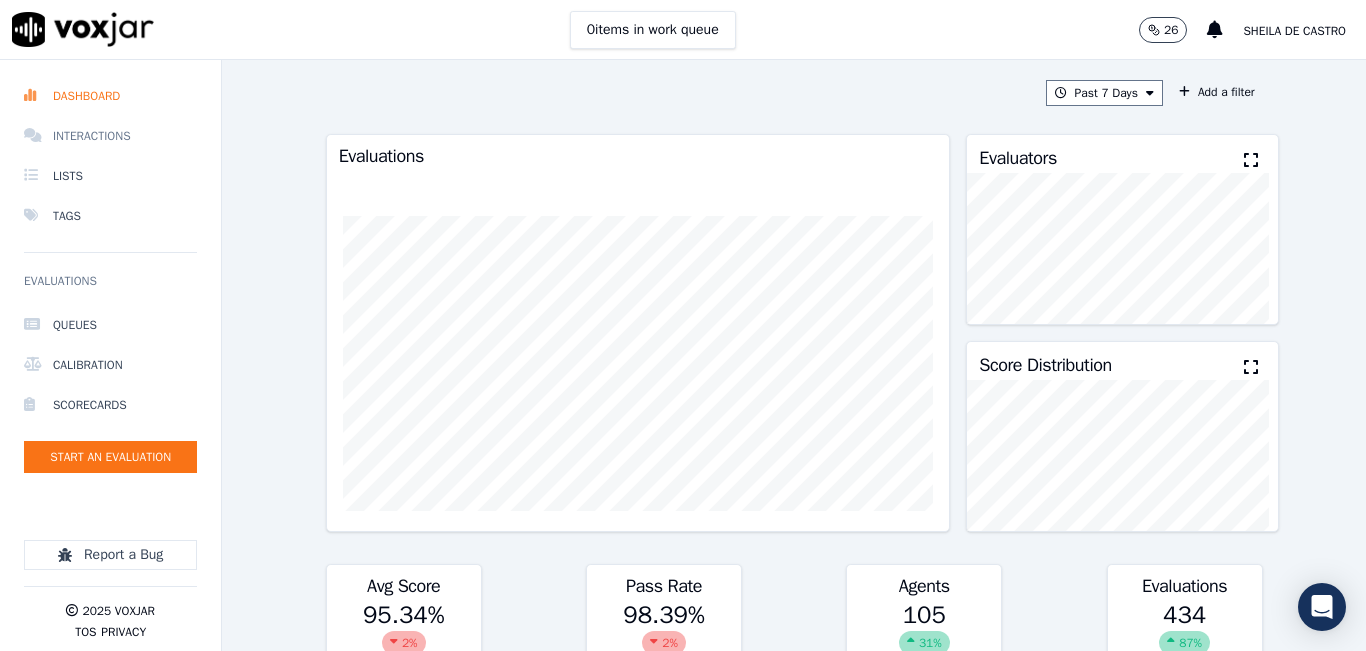click on "Interactions" at bounding box center (110, 136) 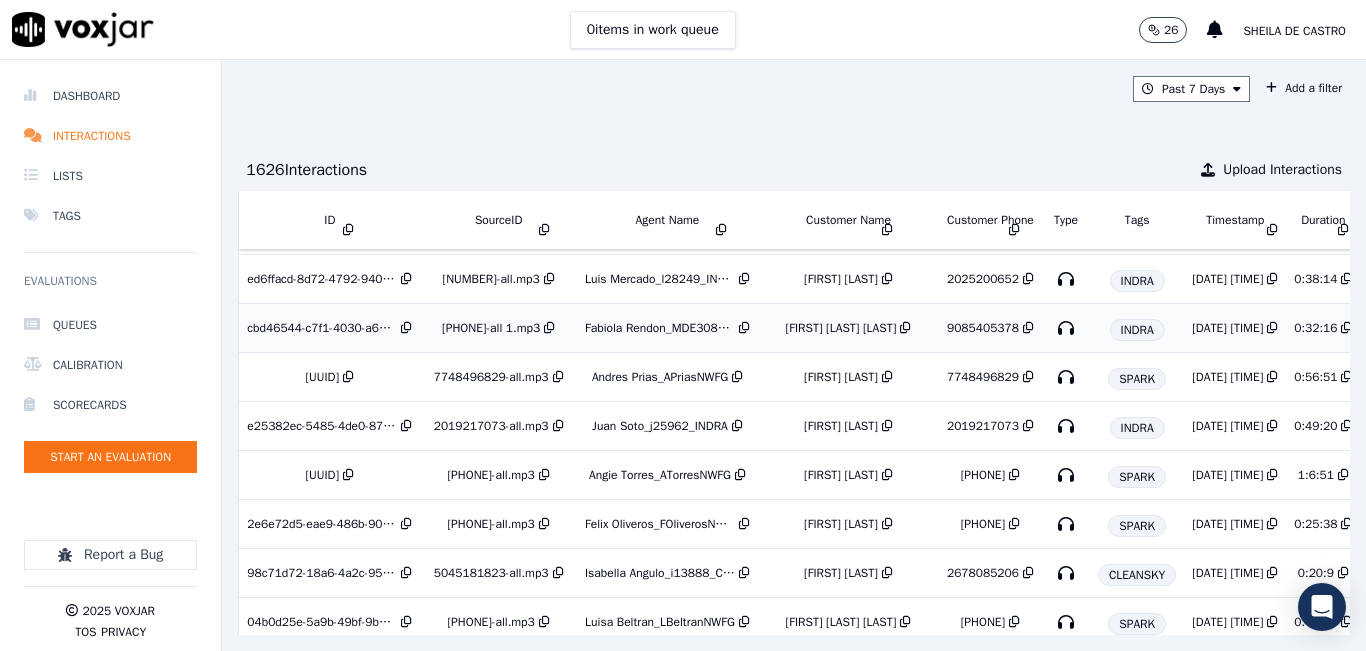 scroll, scrollTop: 0, scrollLeft: 0, axis: both 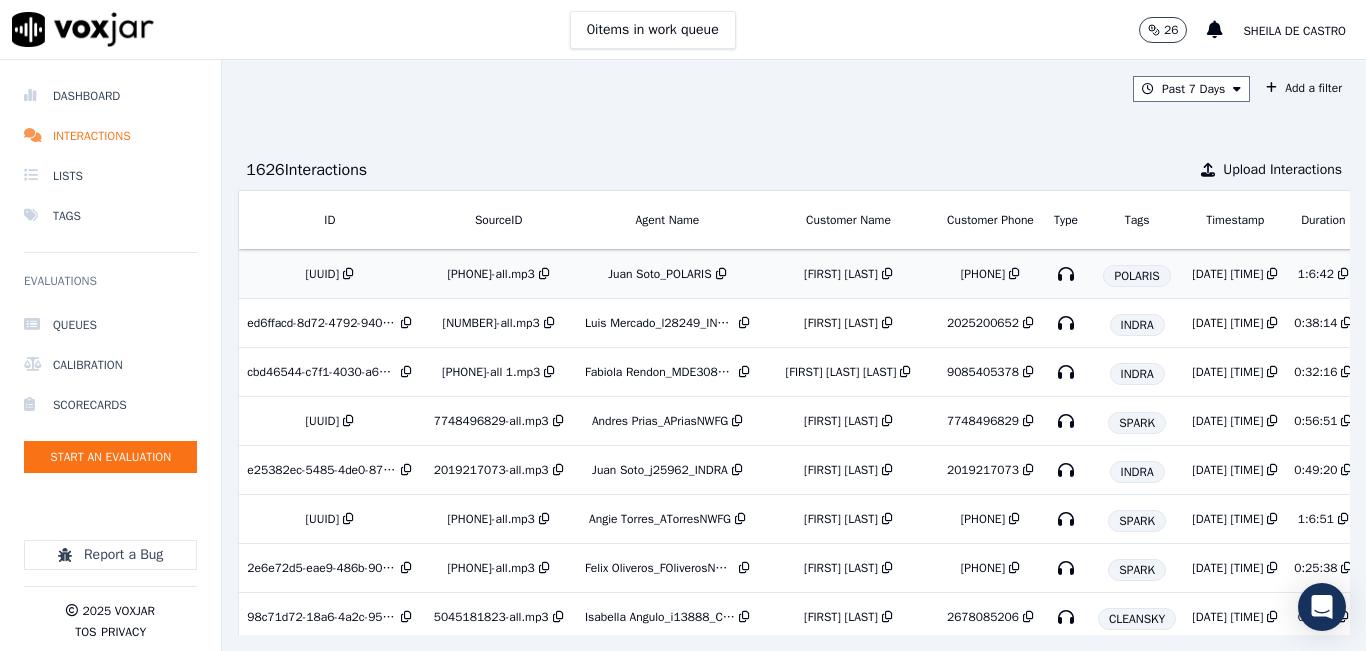 click on "Juan Soto_POLARIS" at bounding box center [659, 274] 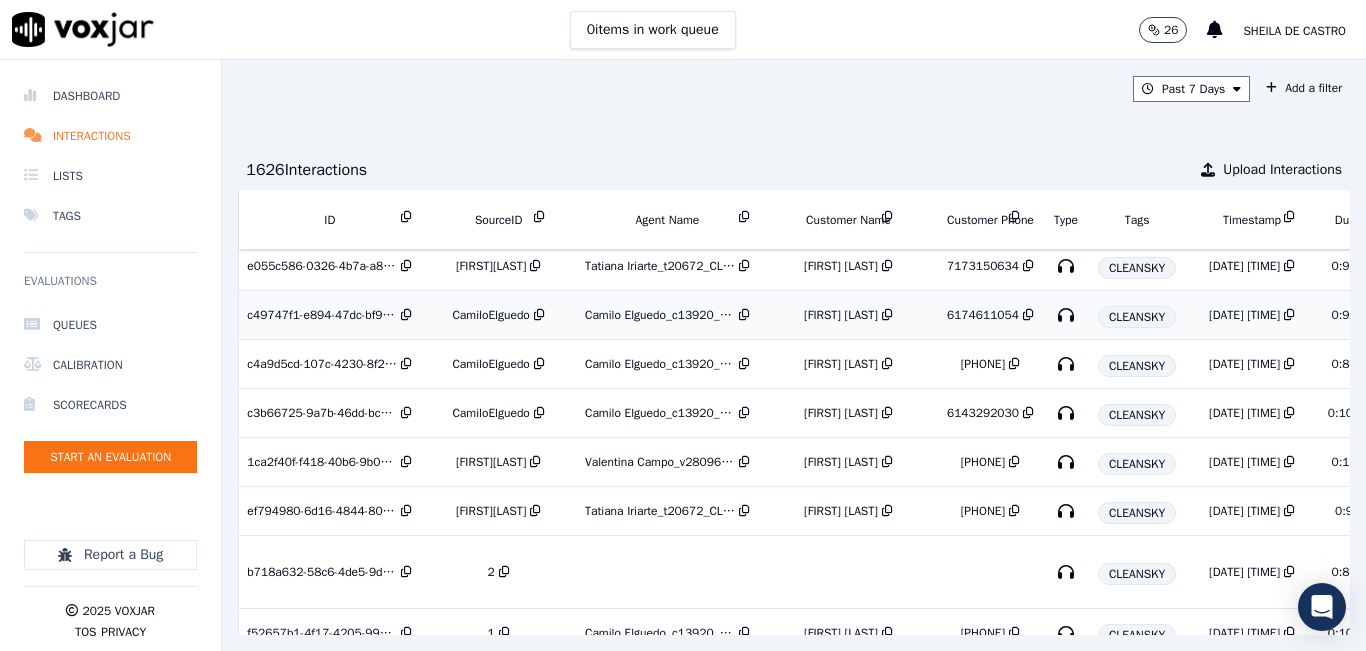 scroll, scrollTop: 3165, scrollLeft: 0, axis: vertical 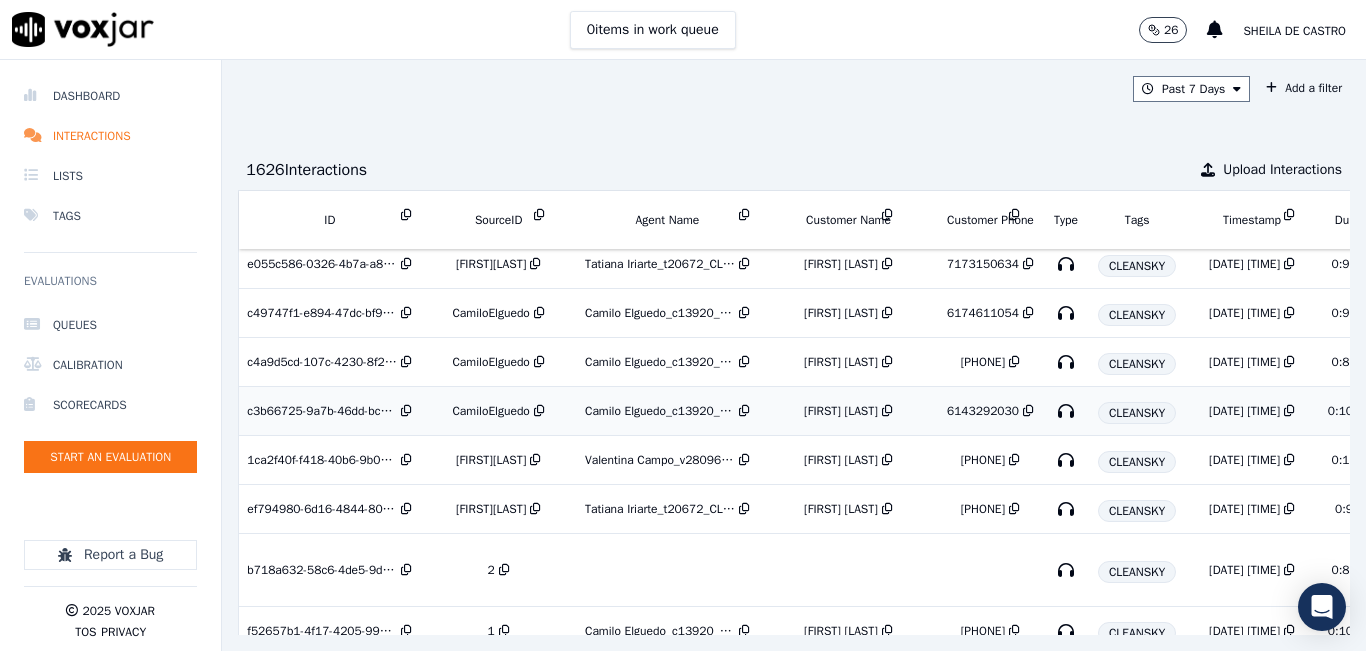 click on "Camilo Elguedo_c13920_CLEANSKY" at bounding box center (667, 411) 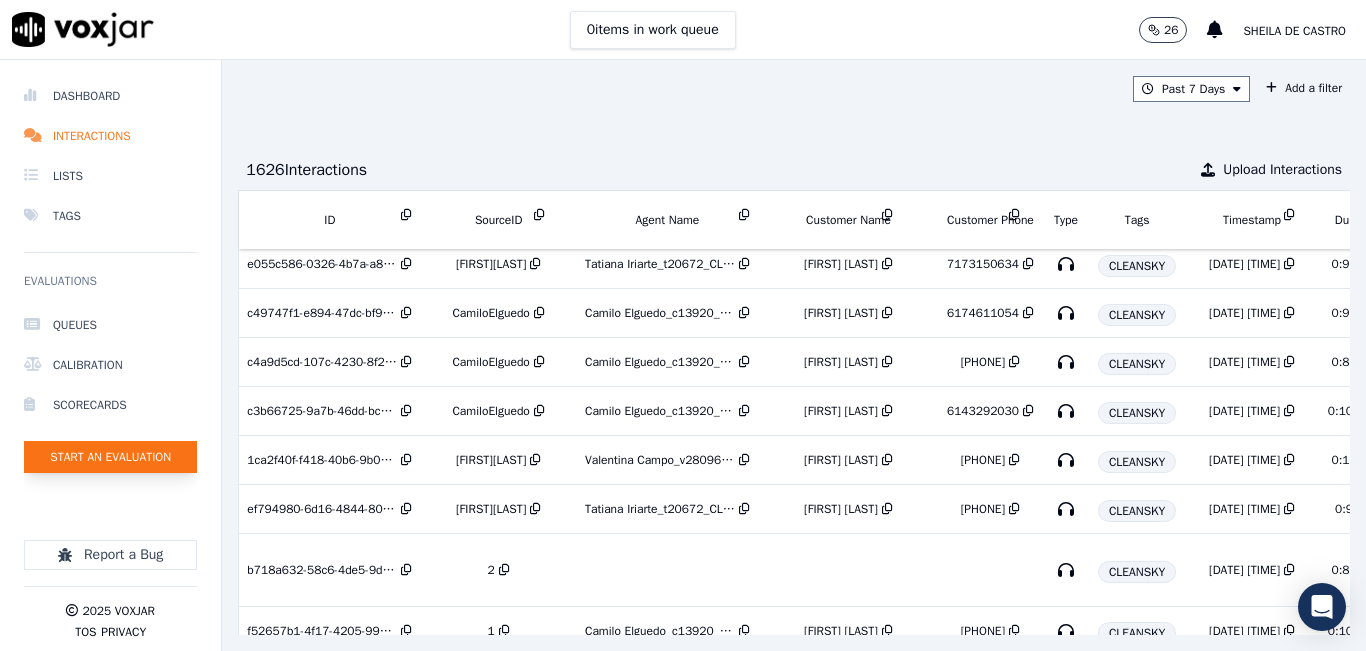 click on "Start an Evaluation" 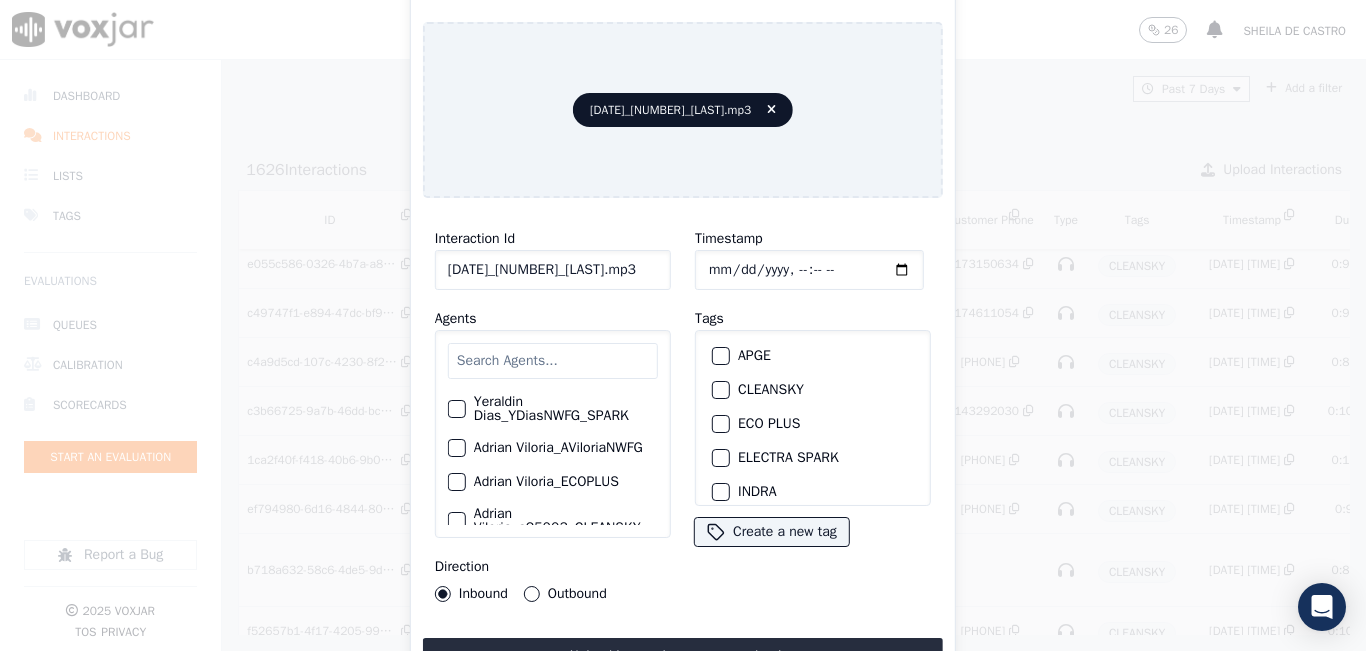 click on "20250709_2678085206_IsabellaAngulo.mp3" 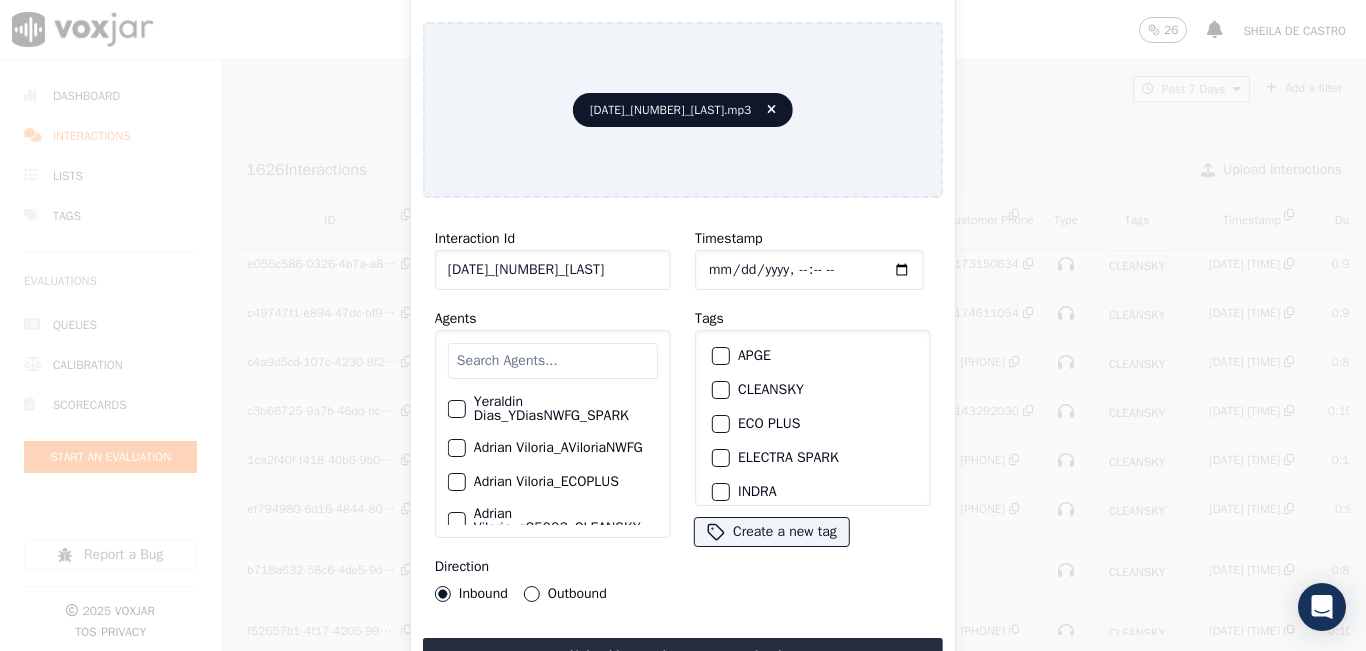 scroll, scrollTop: 0, scrollLeft: 35, axis: horizontal 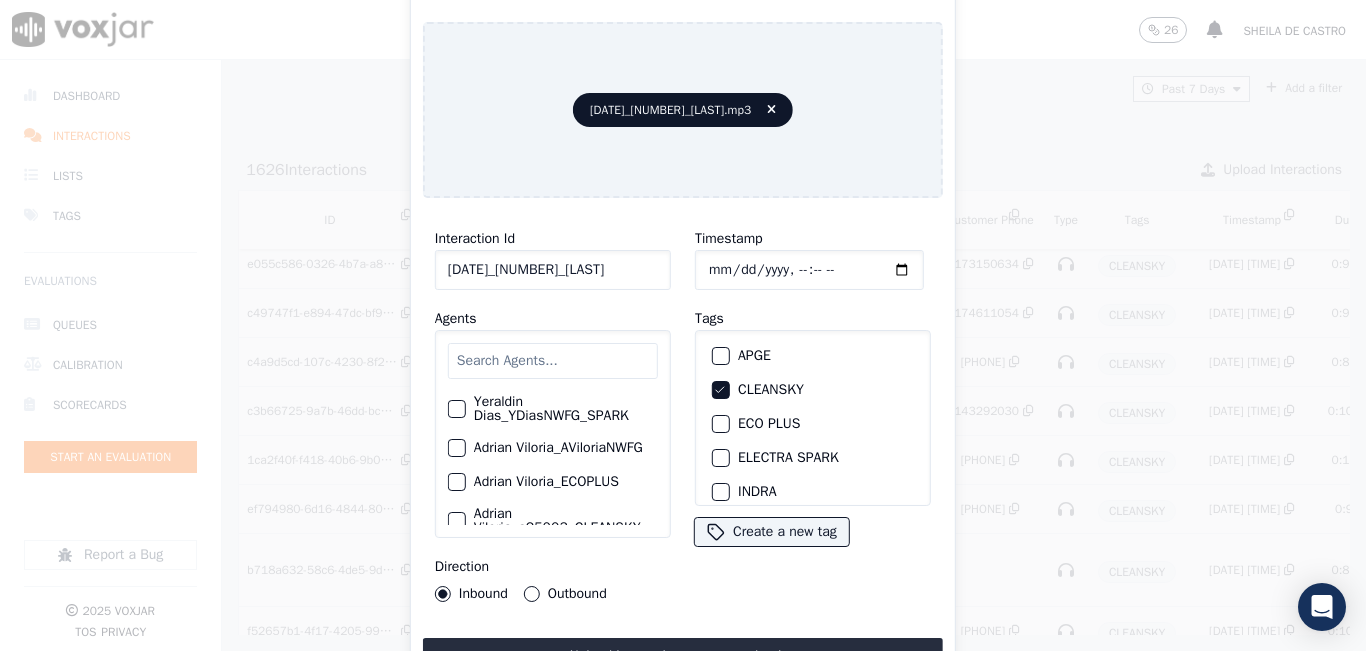 click on "Upload interaction to start evaluation" at bounding box center [683, 656] 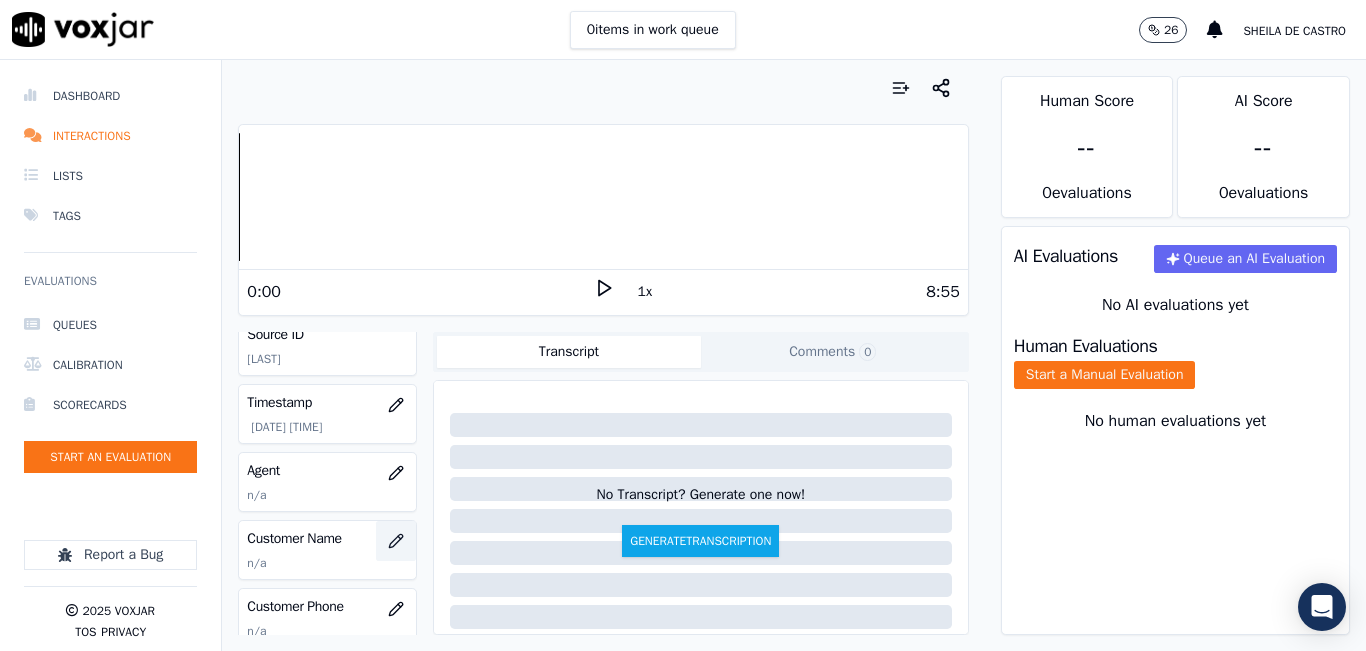 scroll, scrollTop: 200, scrollLeft: 0, axis: vertical 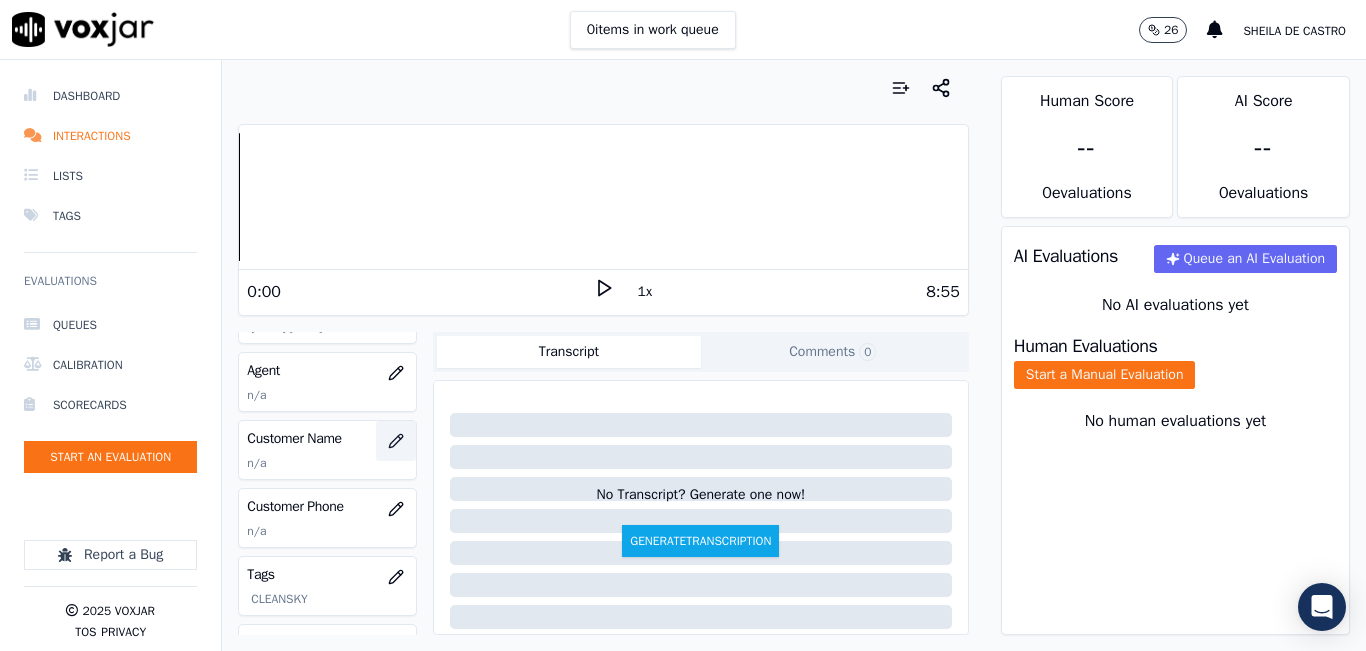 click 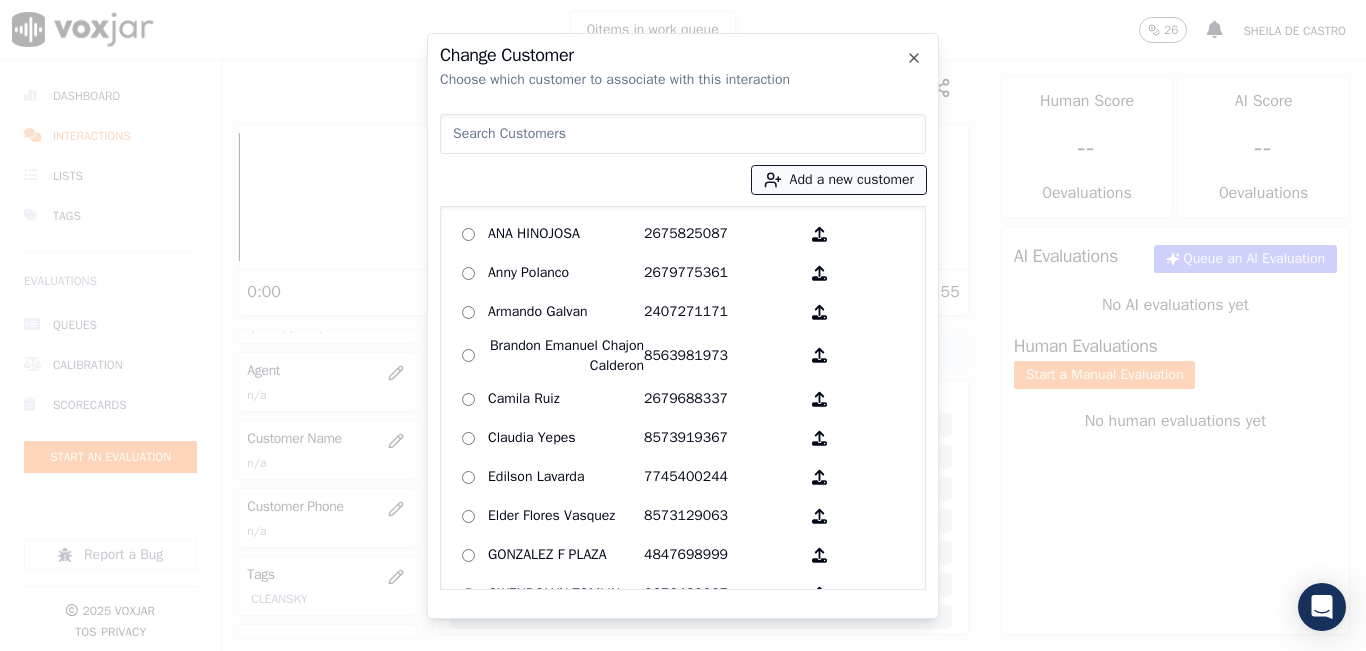 click on "Add a new customer" at bounding box center [839, 180] 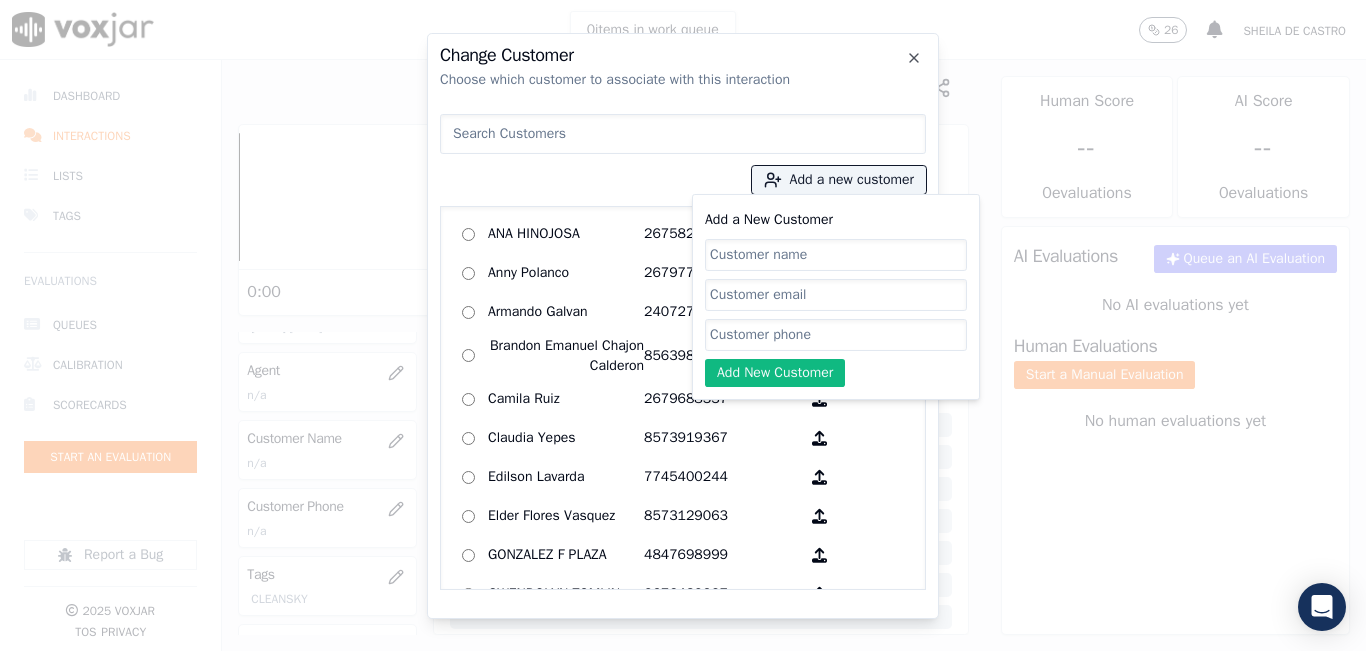 type on "n" 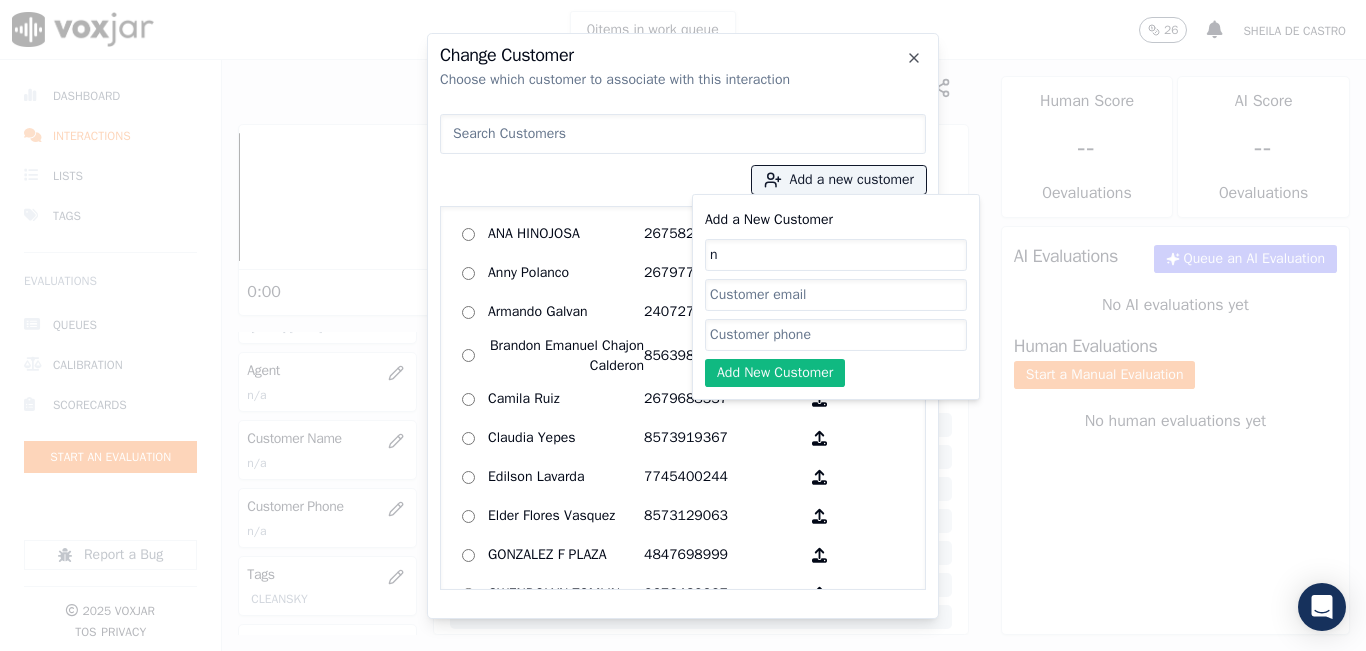 type 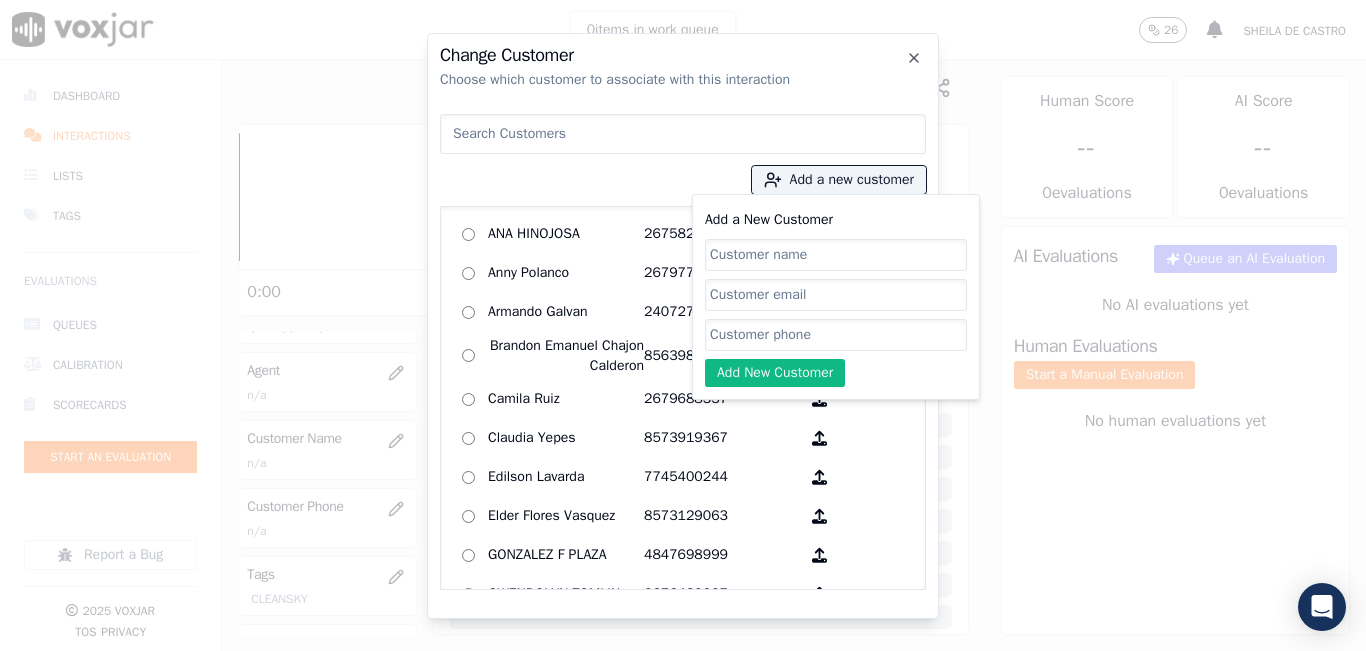click on "Change Customer   Choose which customer to associate with this interaction" at bounding box center (683, 68) 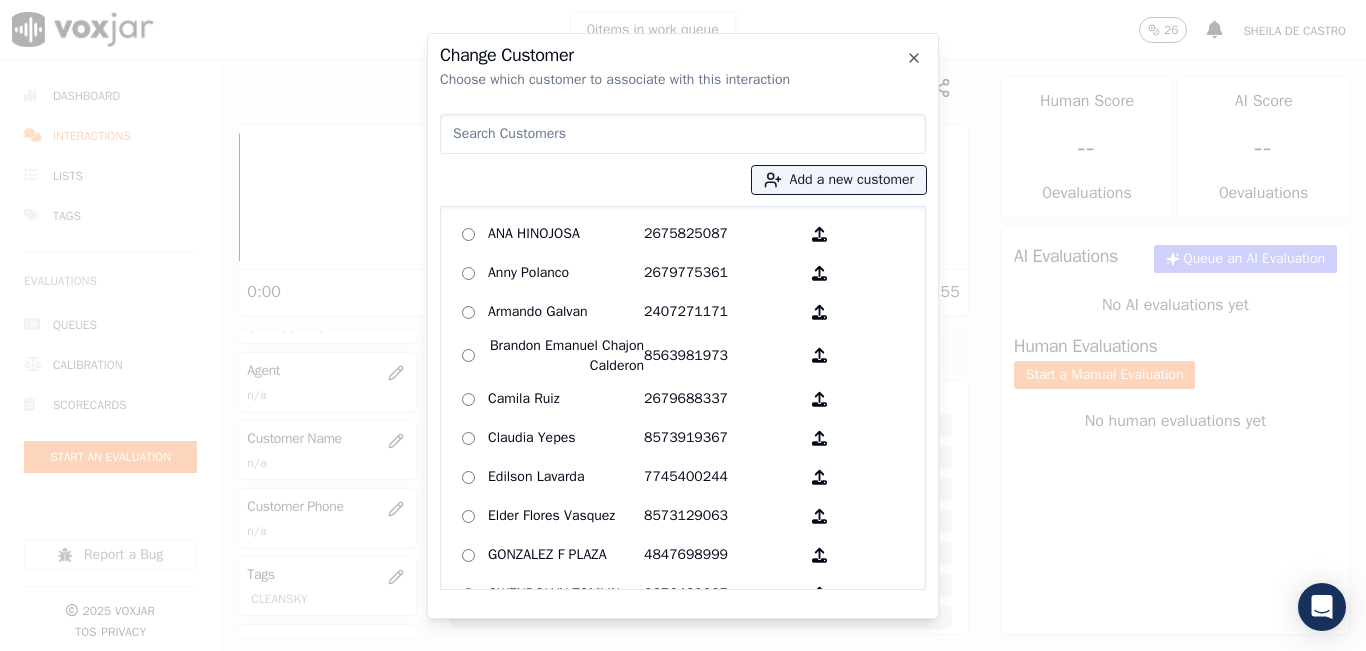 click on "Change Customer   Choose which customer to associate with this interaction" at bounding box center [683, 68] 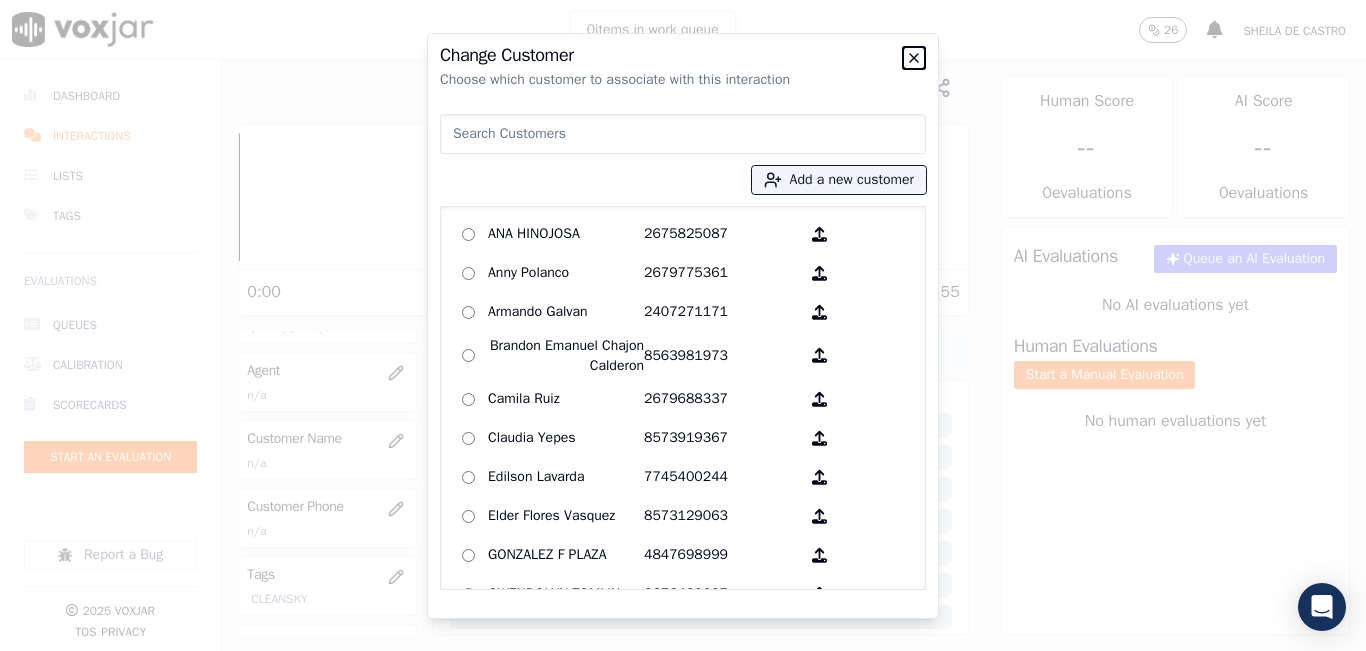 click 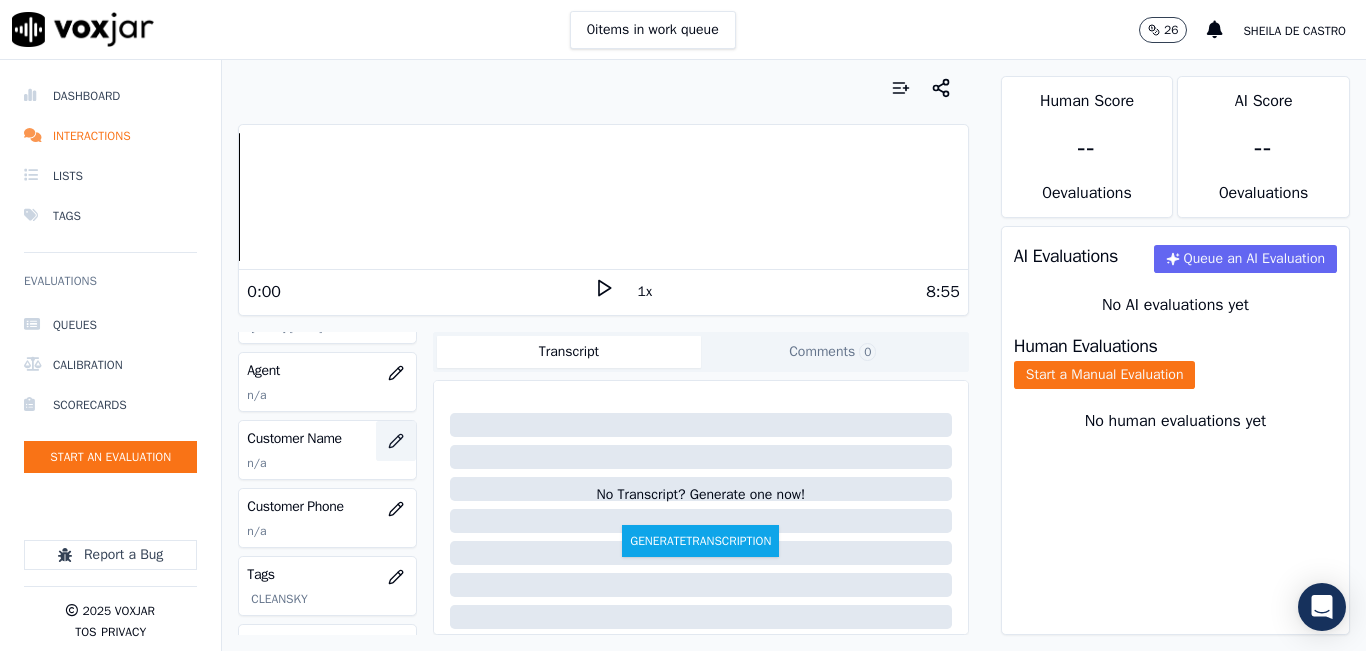 scroll, scrollTop: 100, scrollLeft: 0, axis: vertical 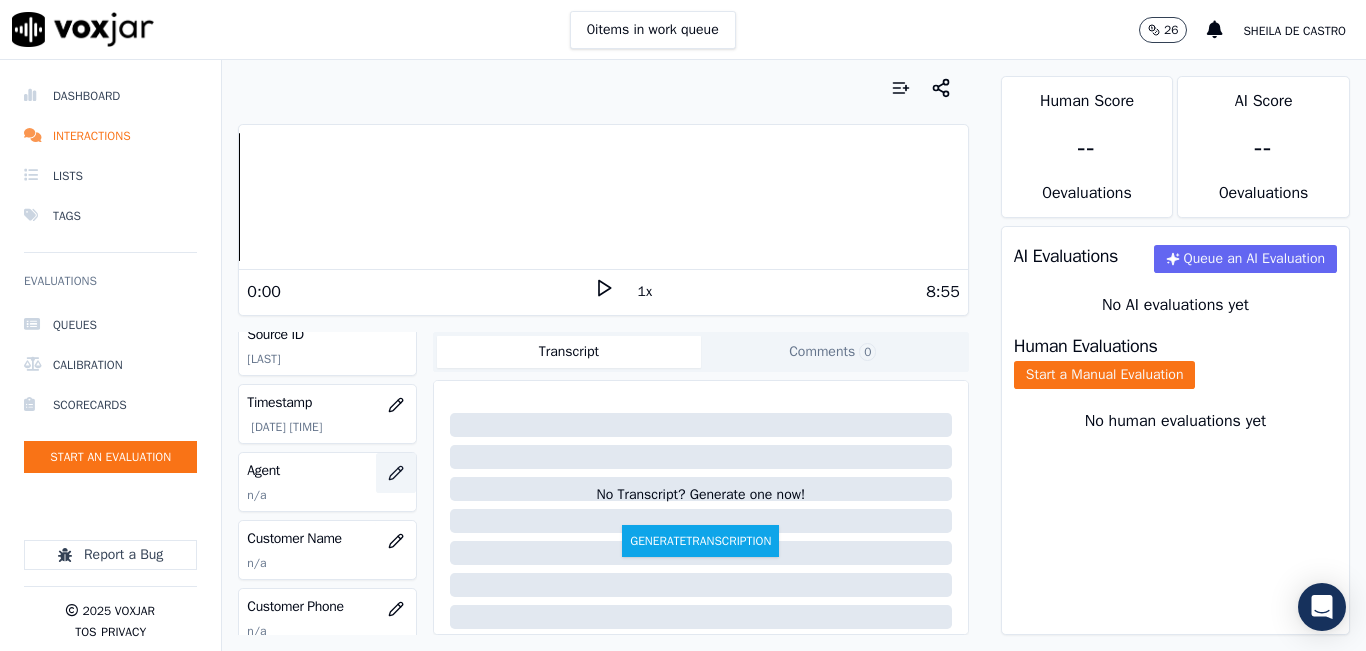 click 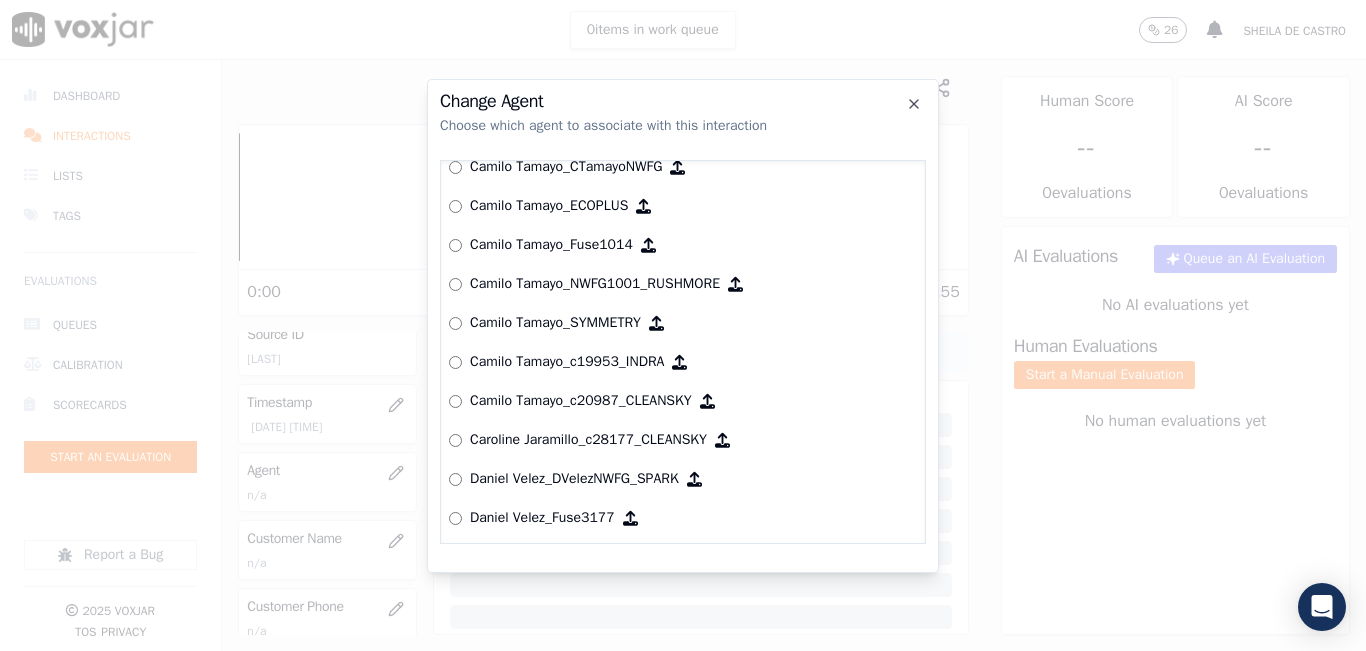 scroll, scrollTop: 1272, scrollLeft: 0, axis: vertical 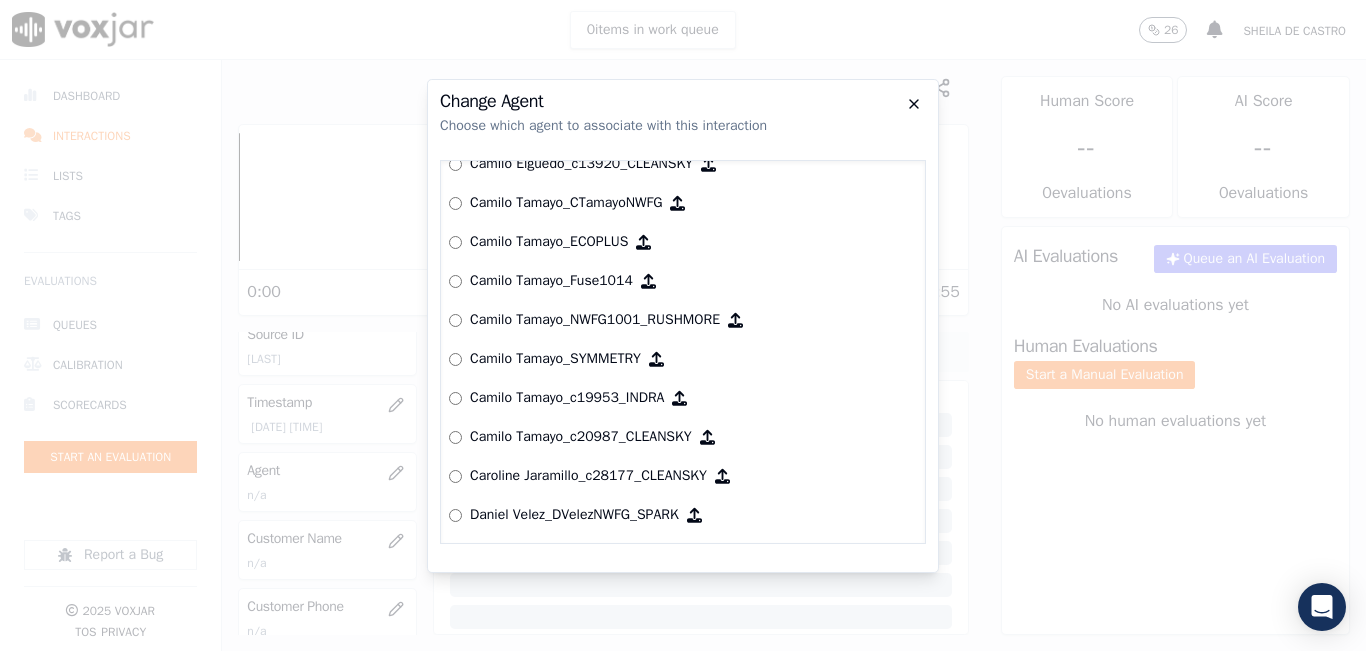 click 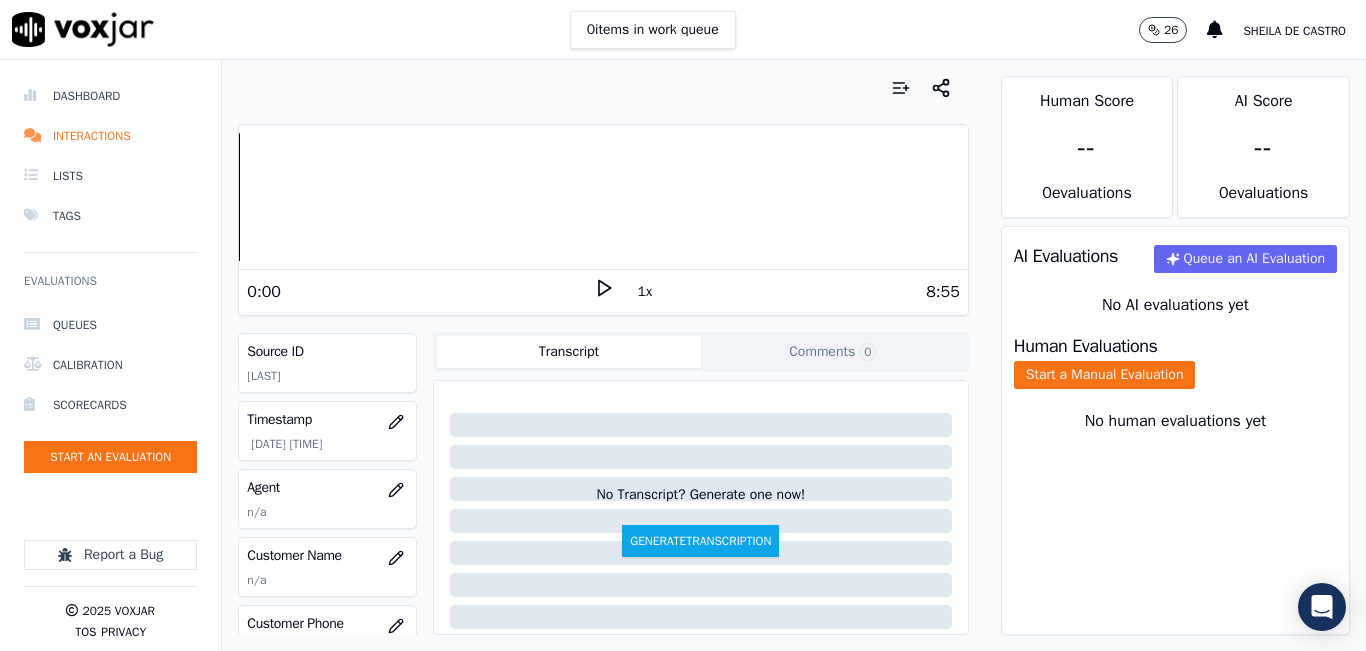 scroll, scrollTop: 0, scrollLeft: 0, axis: both 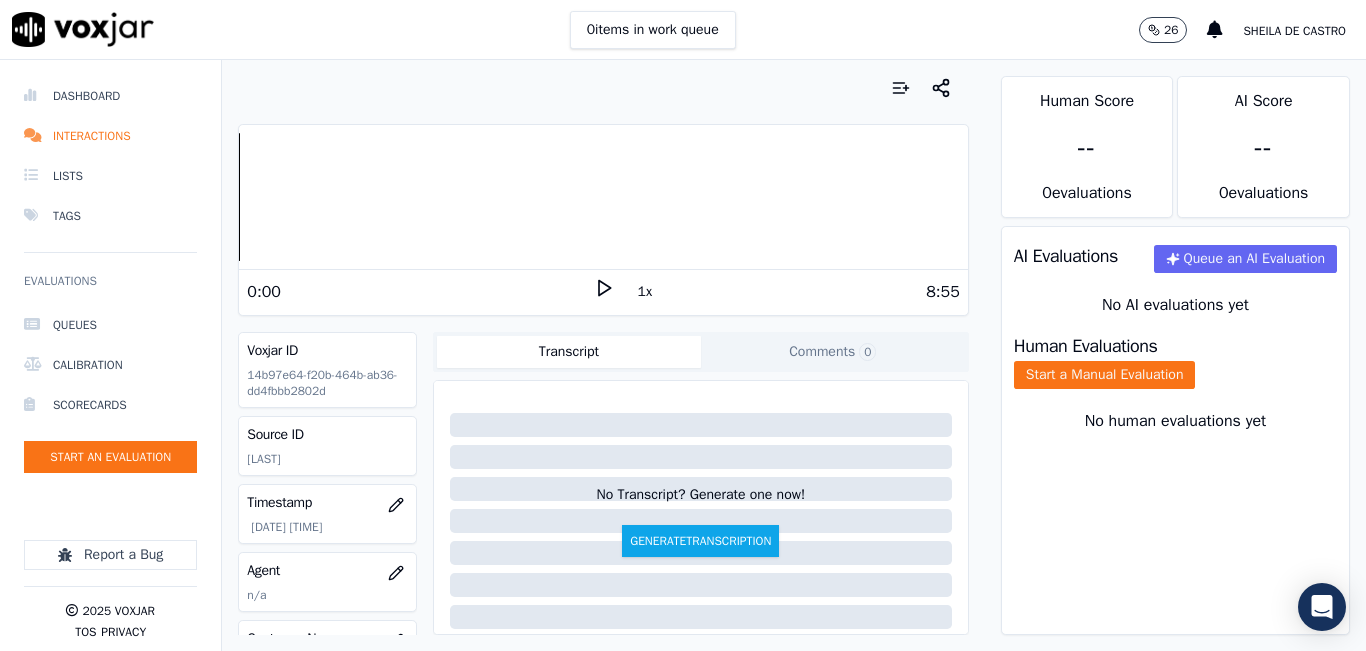click 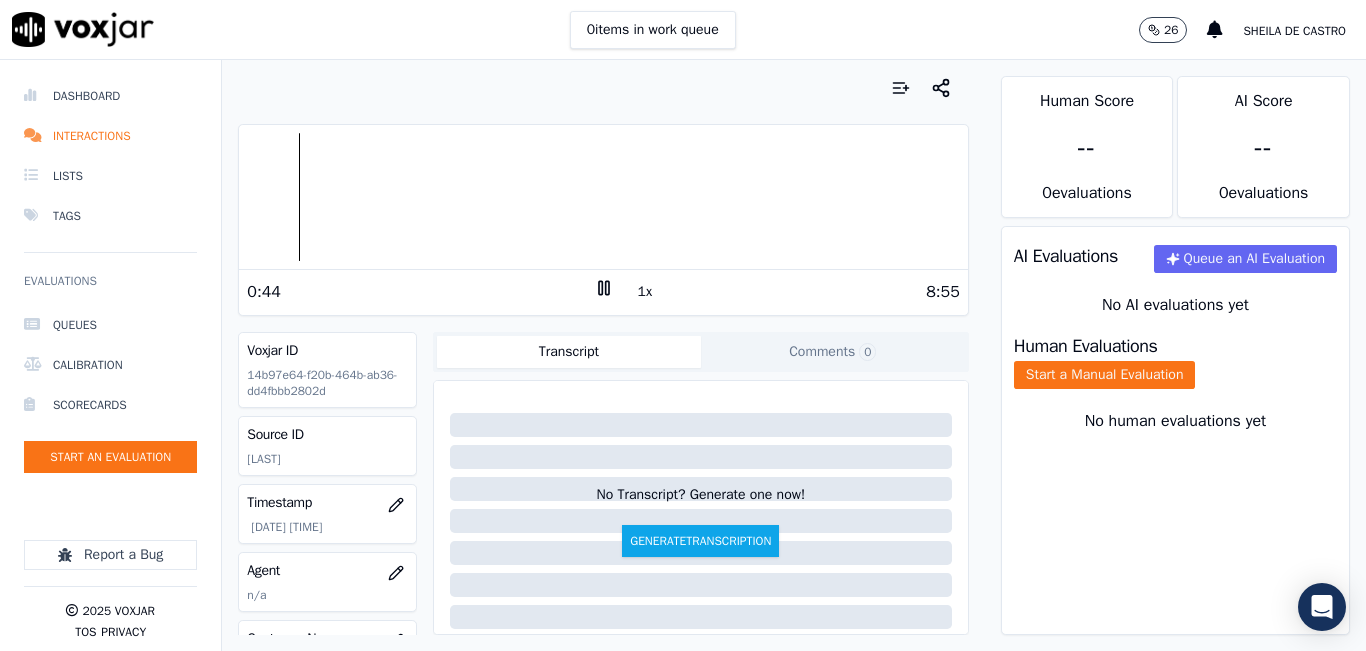 click on "AI Evaluations
Queue an AI Evaluation   No AI evaluations yet   Human Evaluations   Start a Manual Evaluation   No human evaluations yet" at bounding box center [1175, 430] 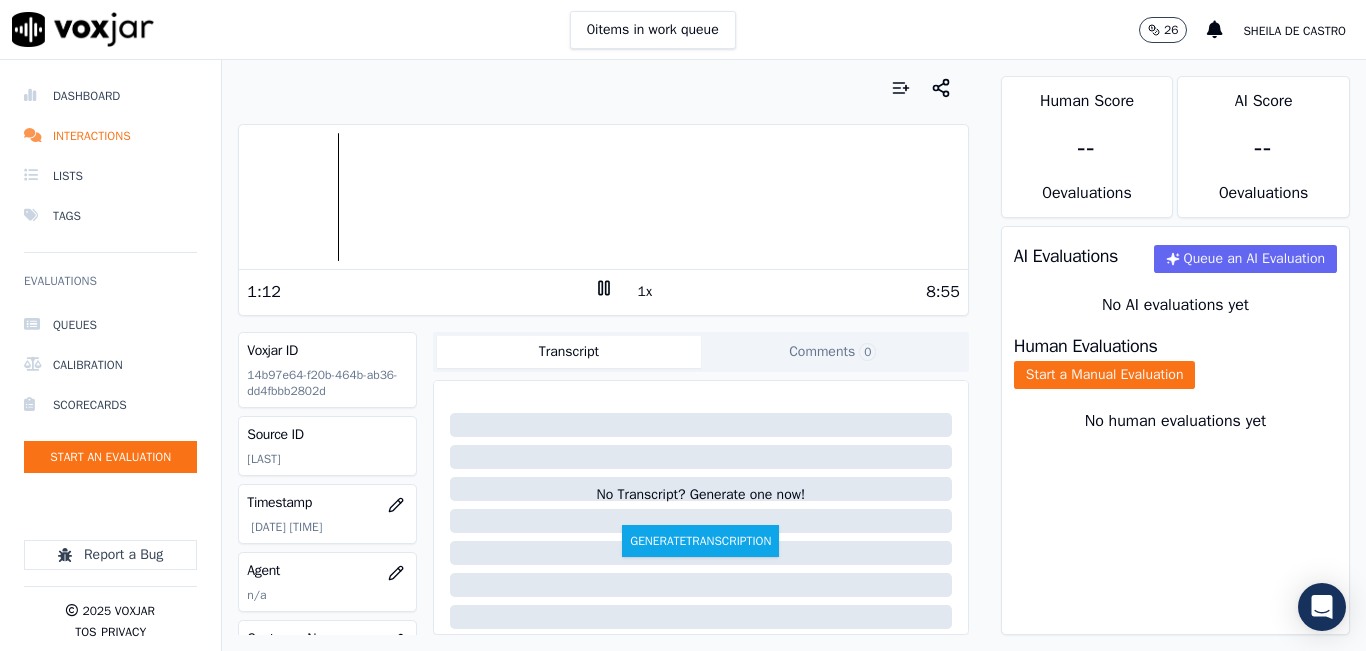 drag, startPoint x: 794, startPoint y: 352, endPoint x: 786, endPoint y: 377, distance: 26.24881 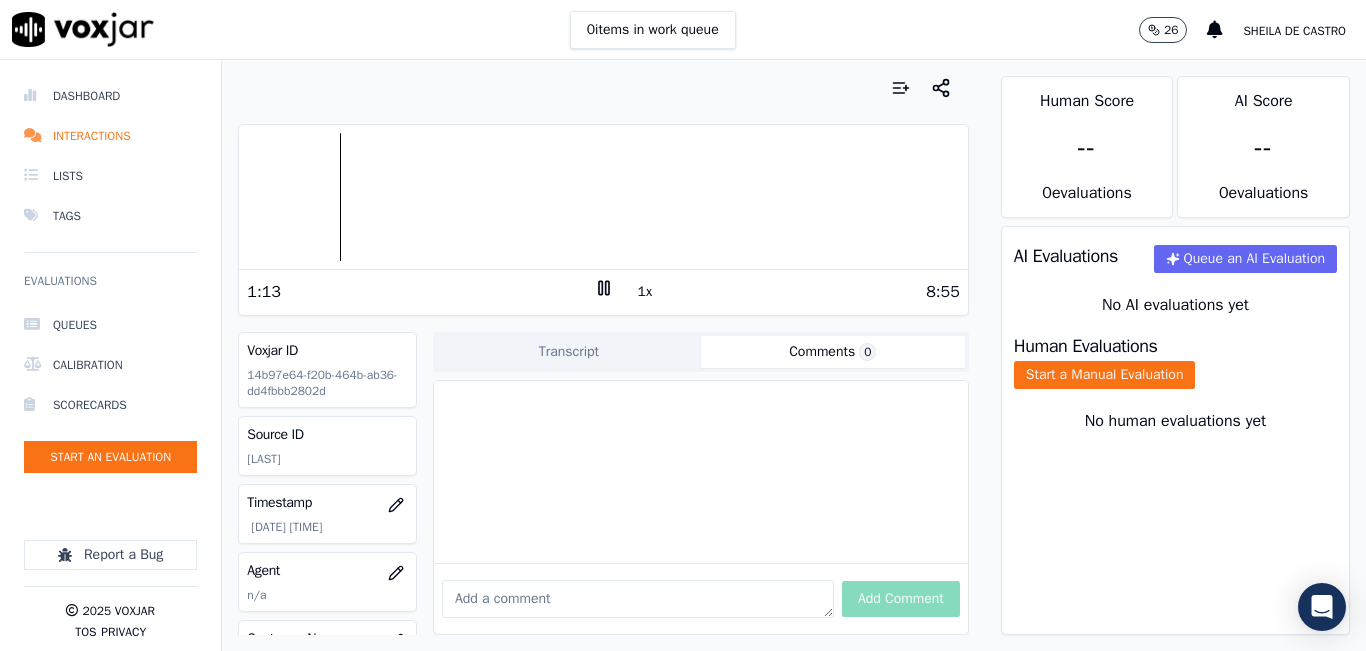 click at bounding box center (638, 599) 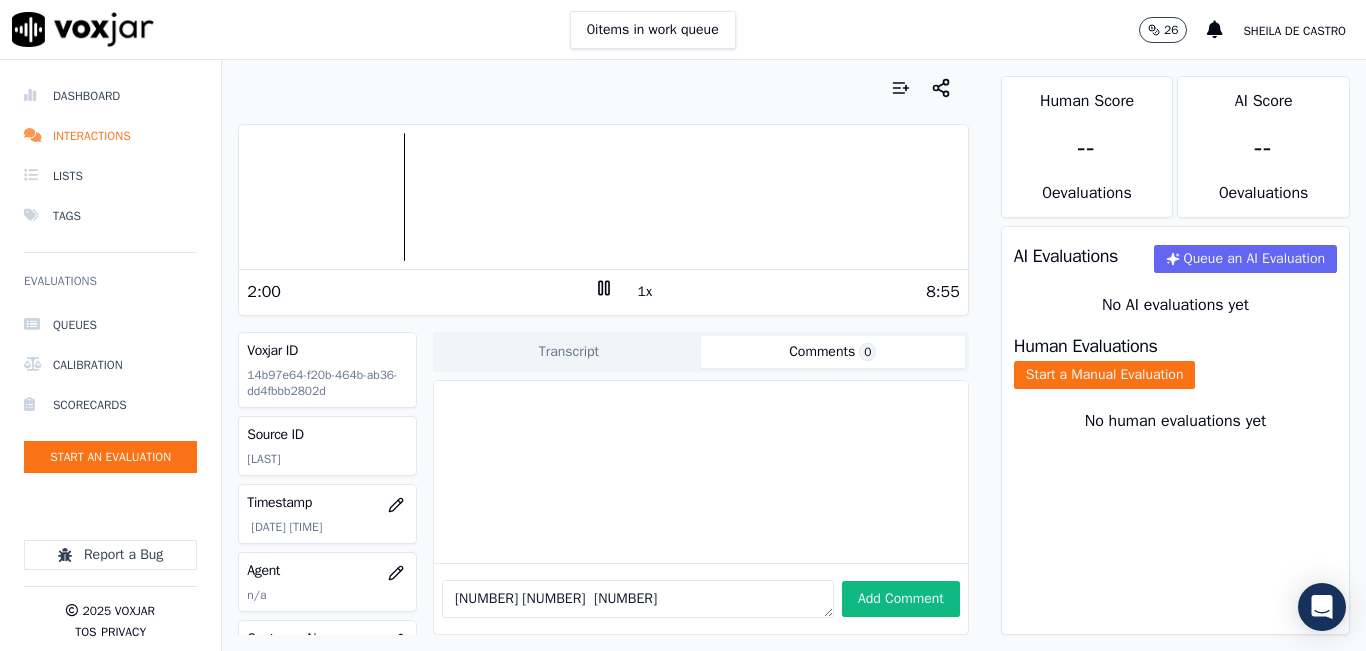 click at bounding box center (603, 197) 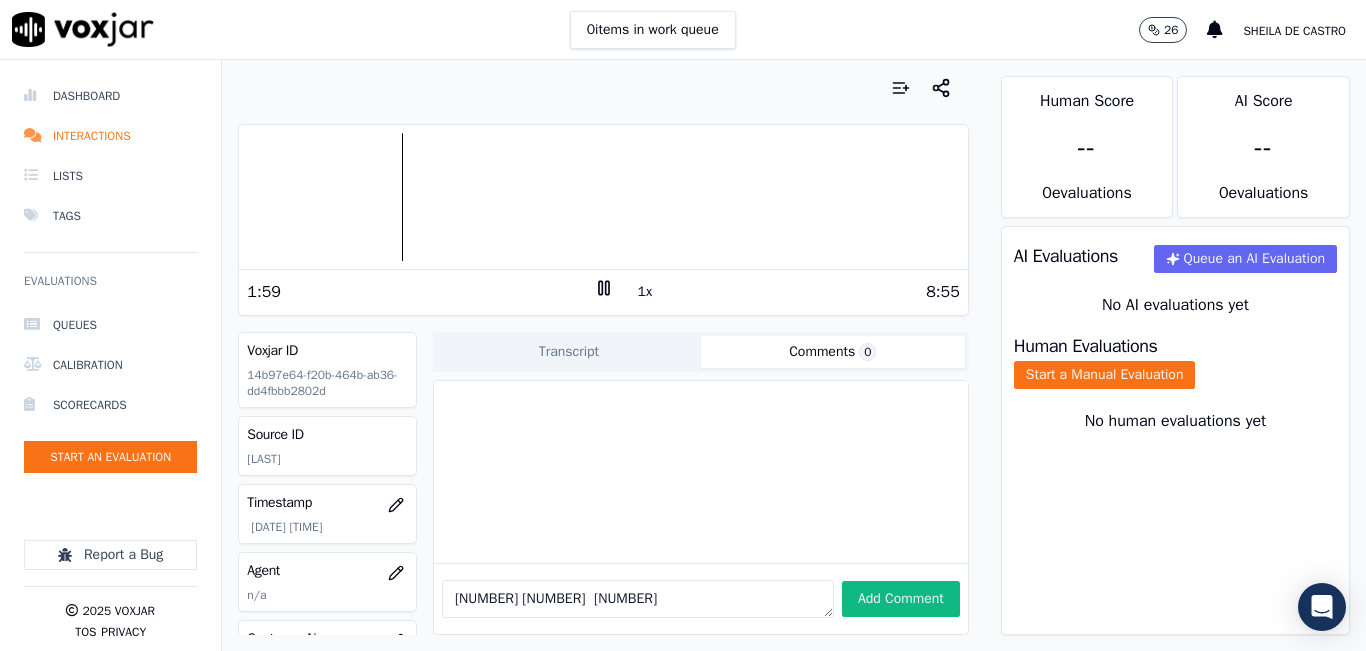 click at bounding box center (603, 197) 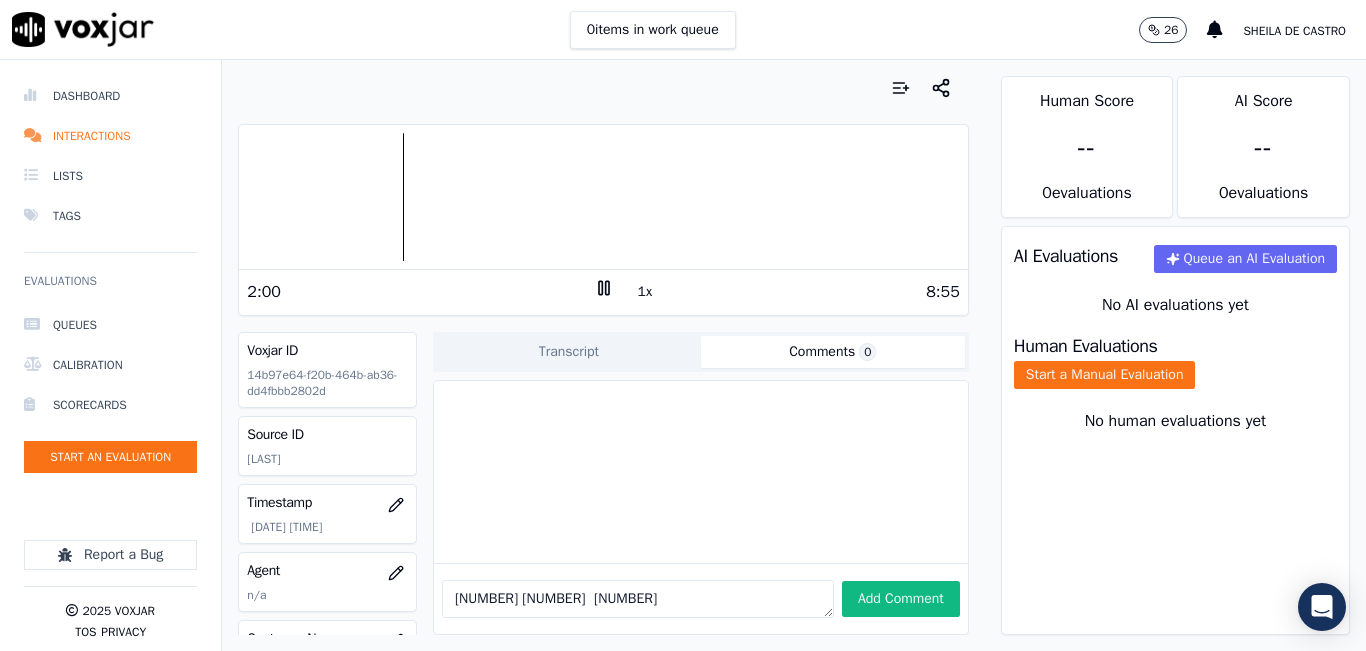 type on "0156967314 9972299683  2678085206" 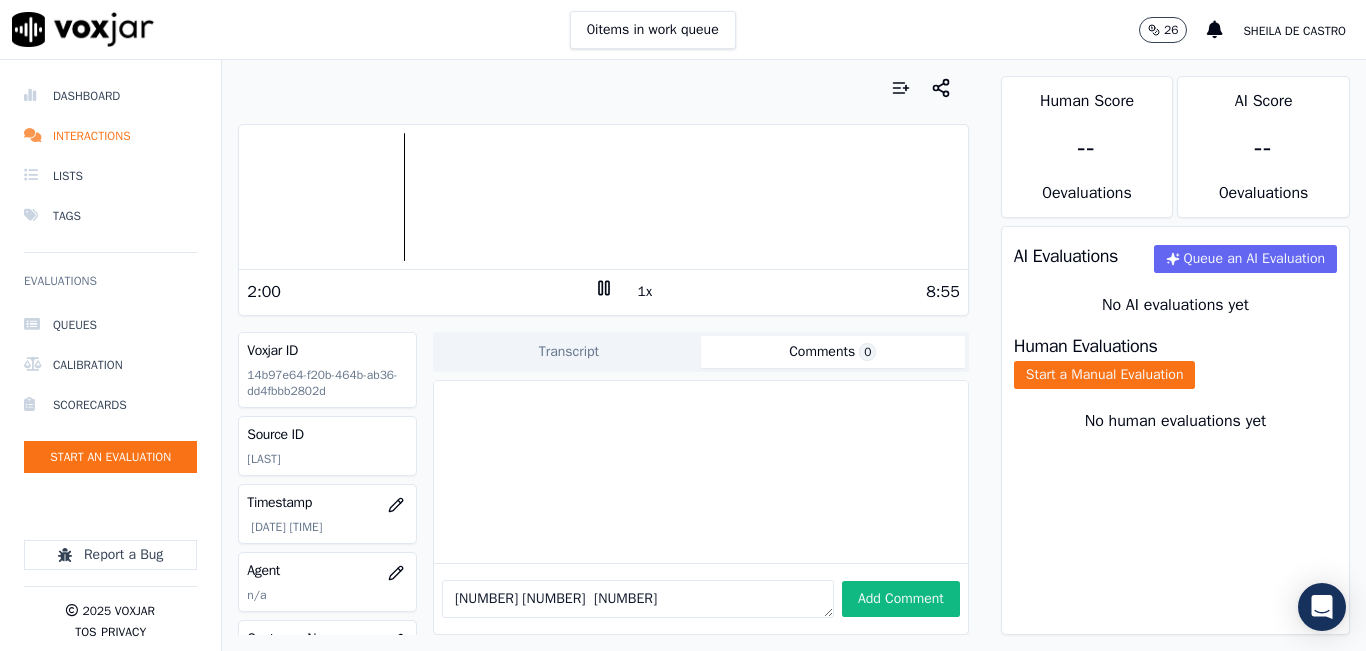 click 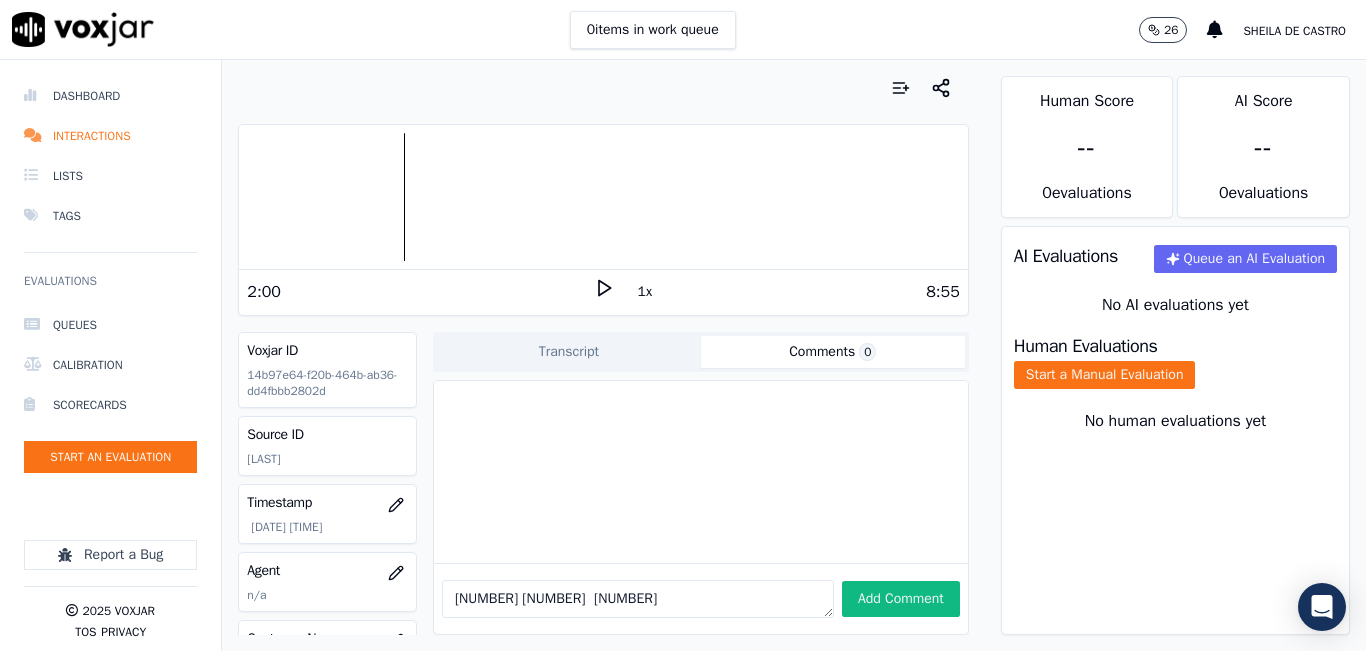 click on "0156967314 9972299683  2678085206" at bounding box center [638, 599] 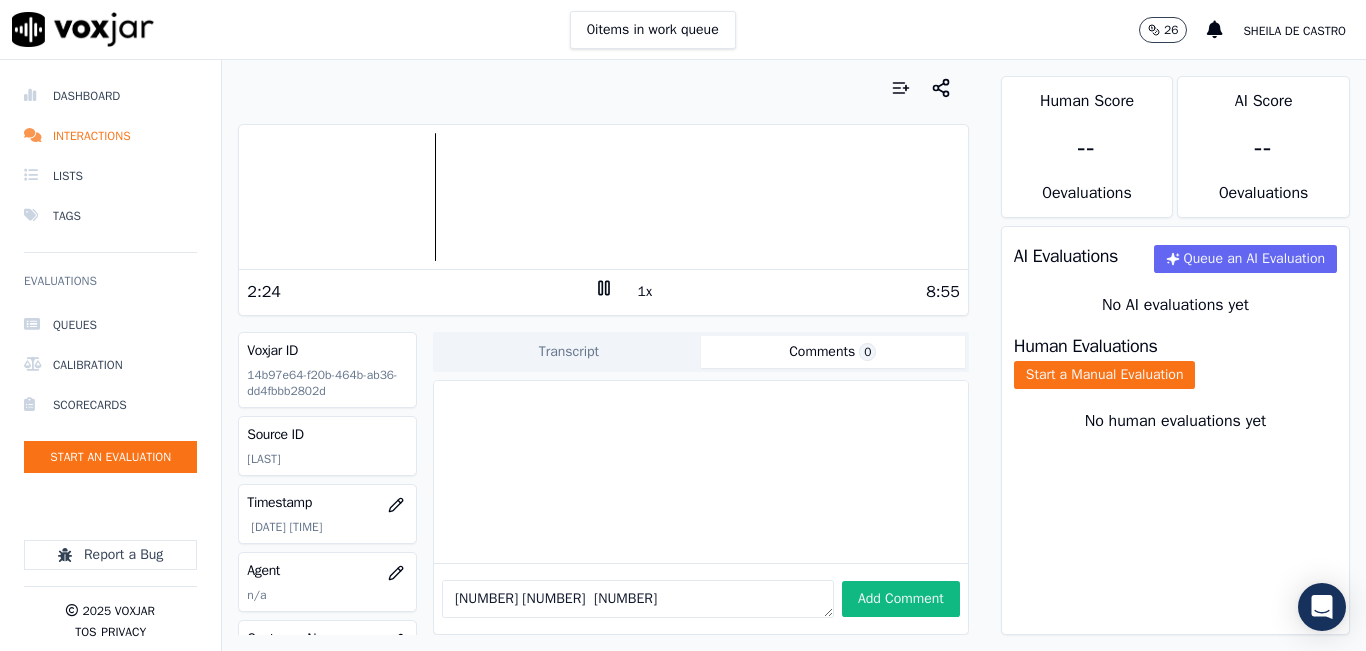click at bounding box center [603, 197] 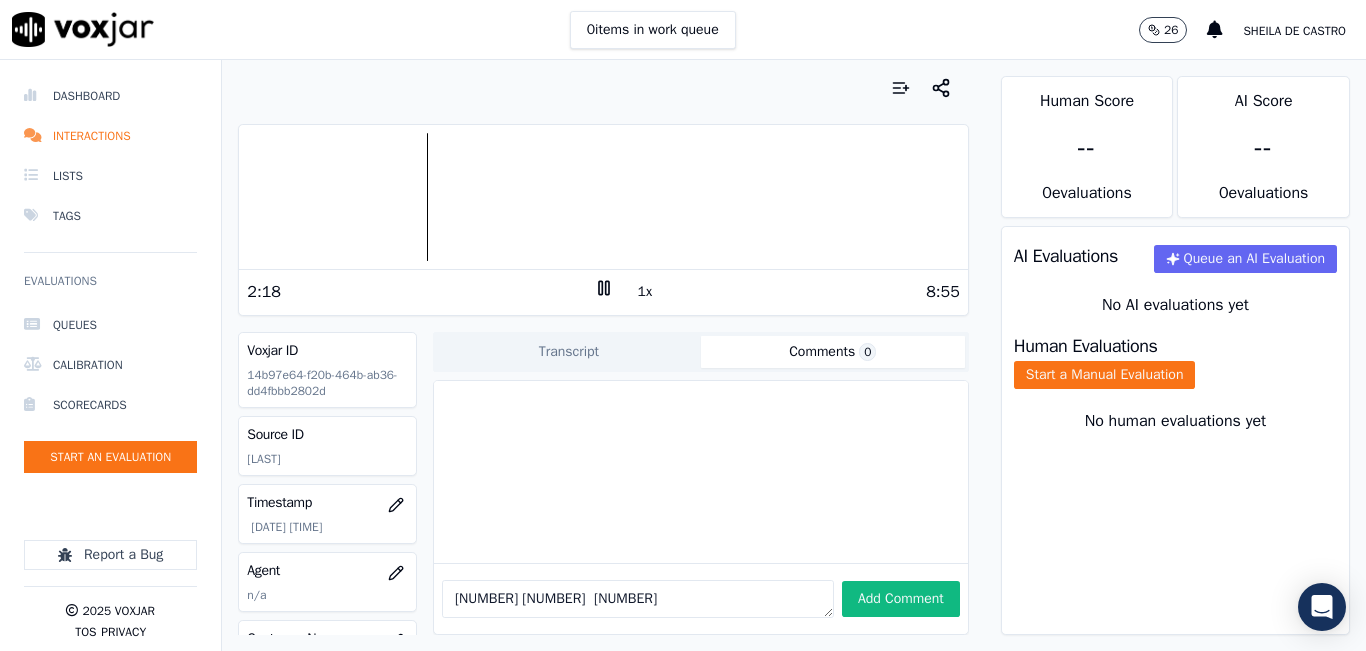 click on "2:18     1x   8:55" at bounding box center [603, 291] 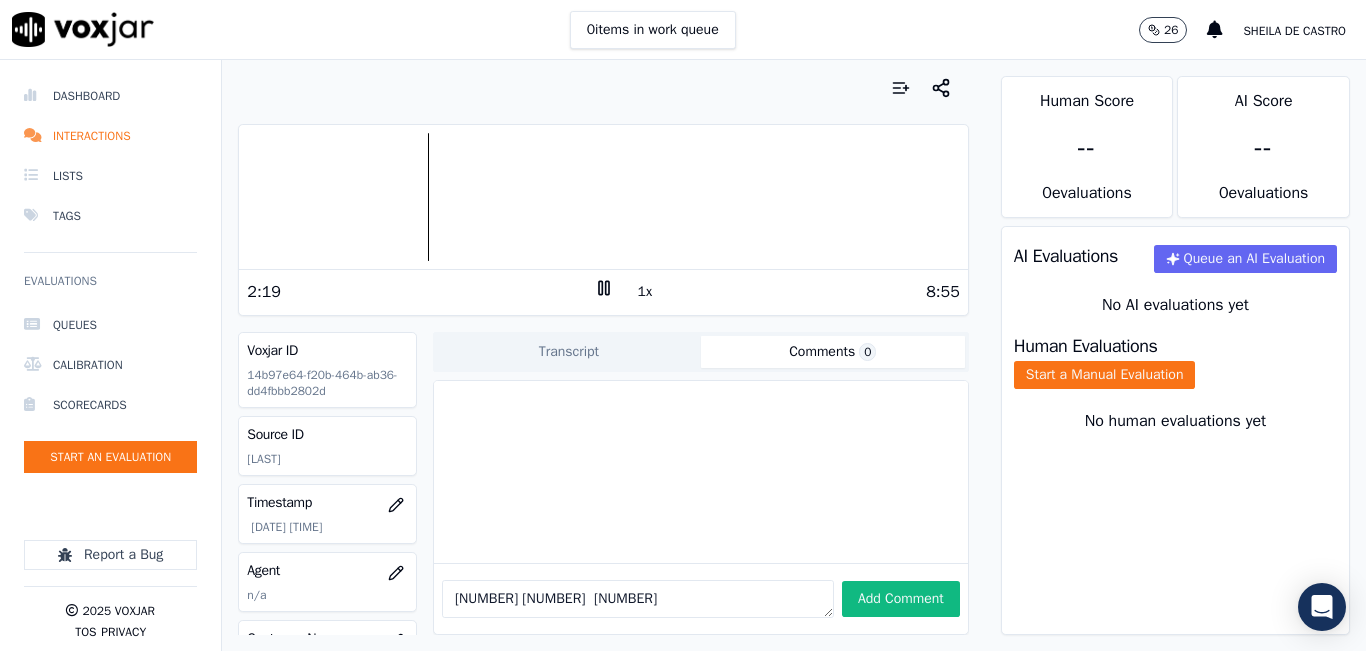 click 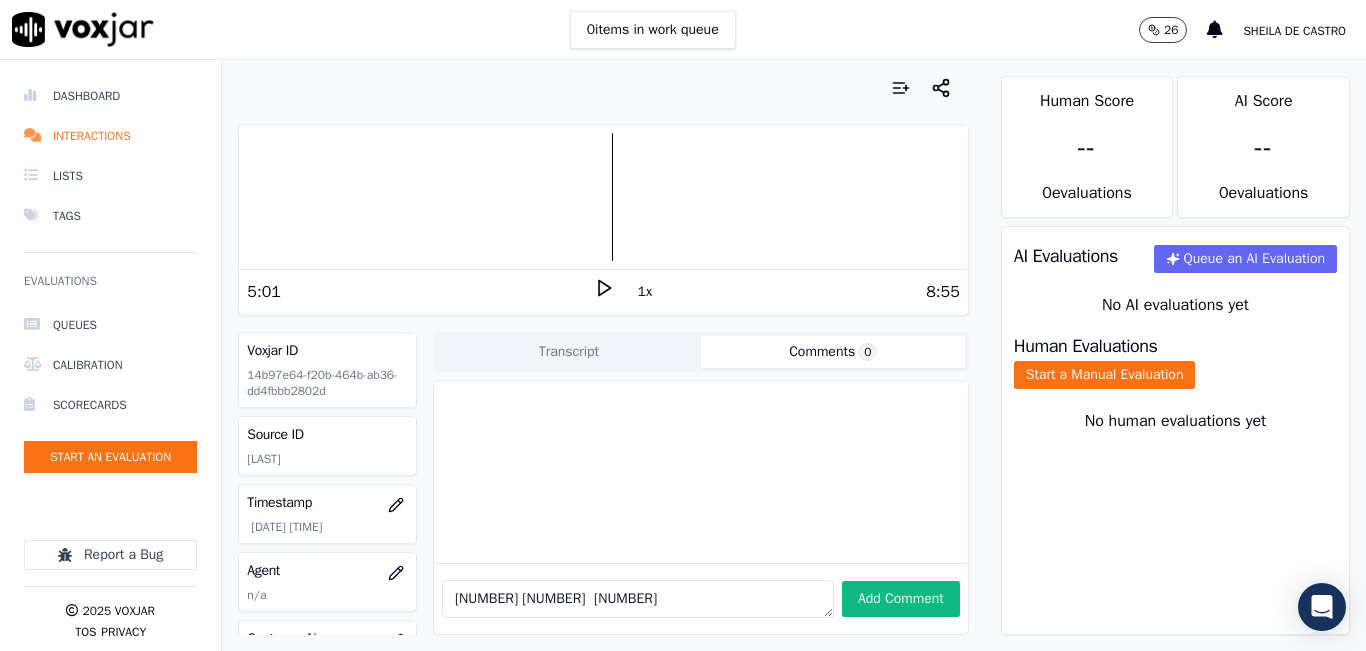 click at bounding box center [603, 197] 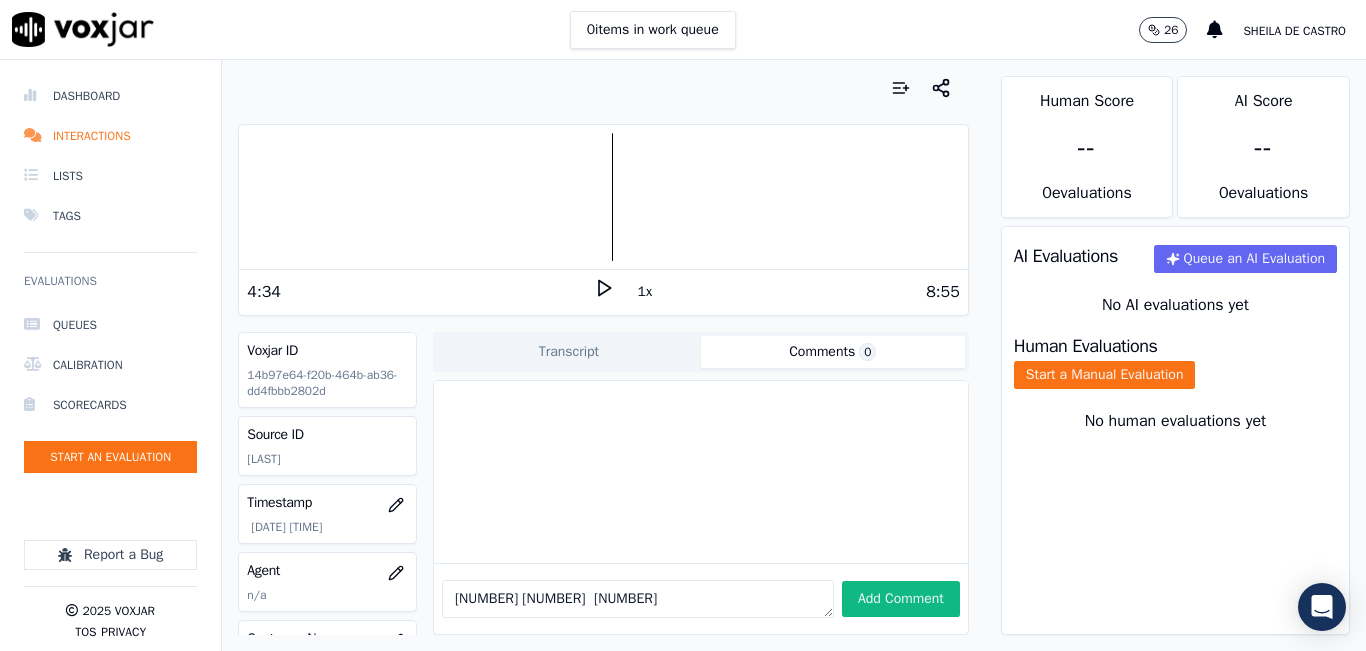 click on "4:34     1x   8:55" at bounding box center [603, 291] 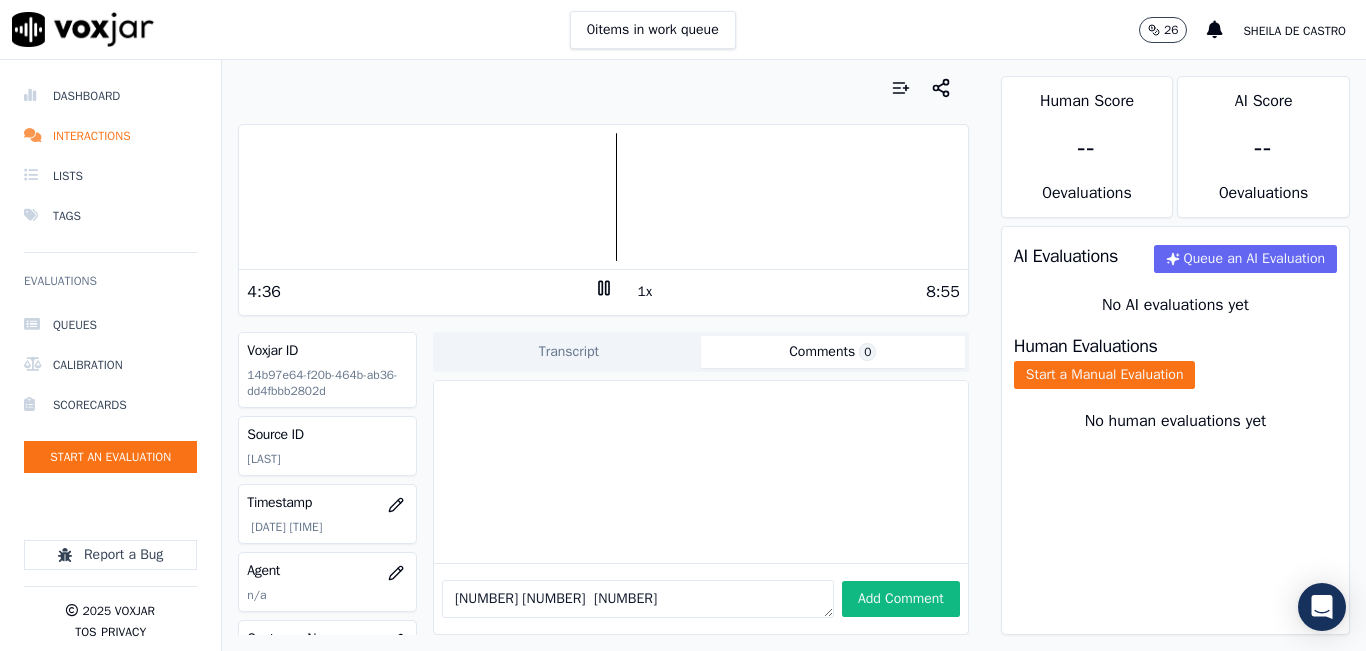 click at bounding box center (603, 197) 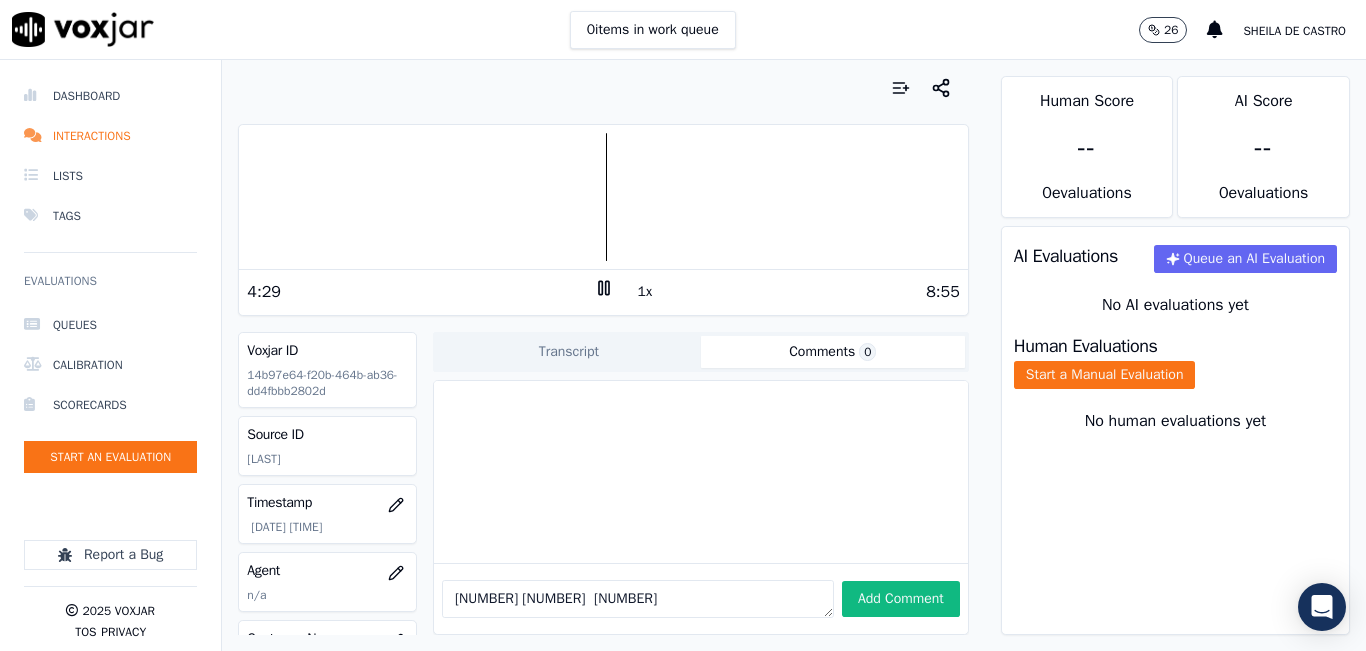 click at bounding box center (603, 197) 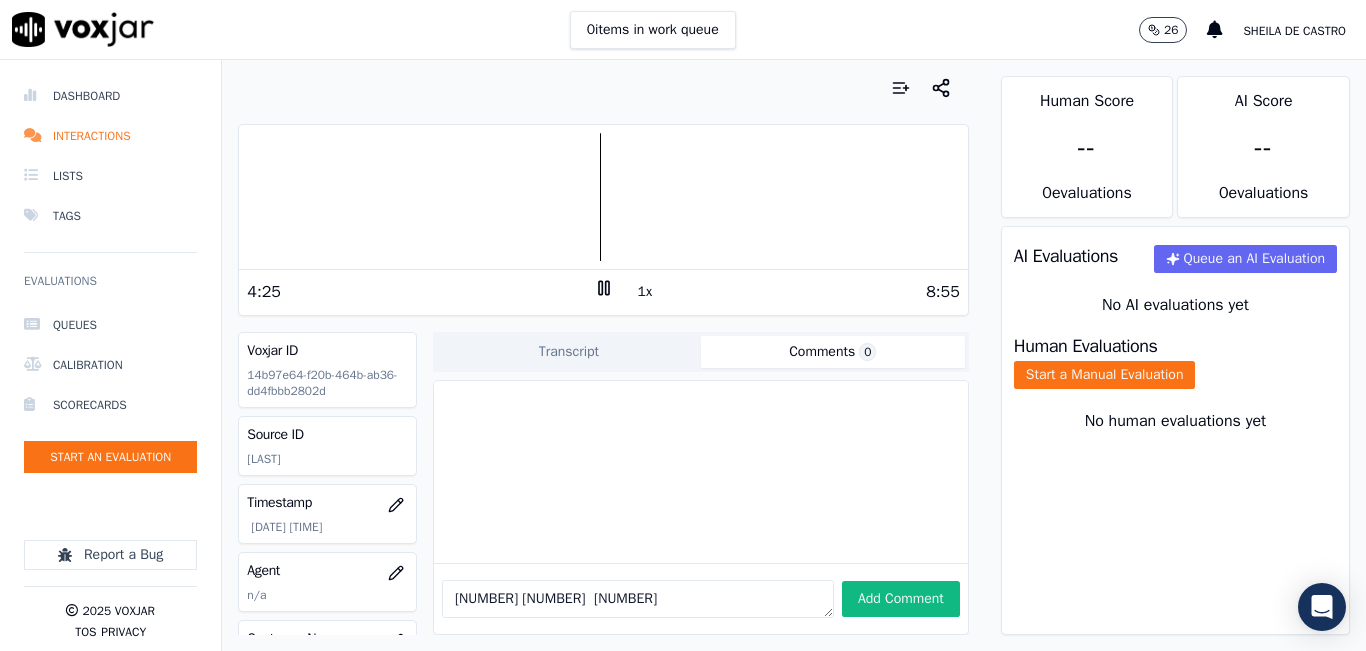 click 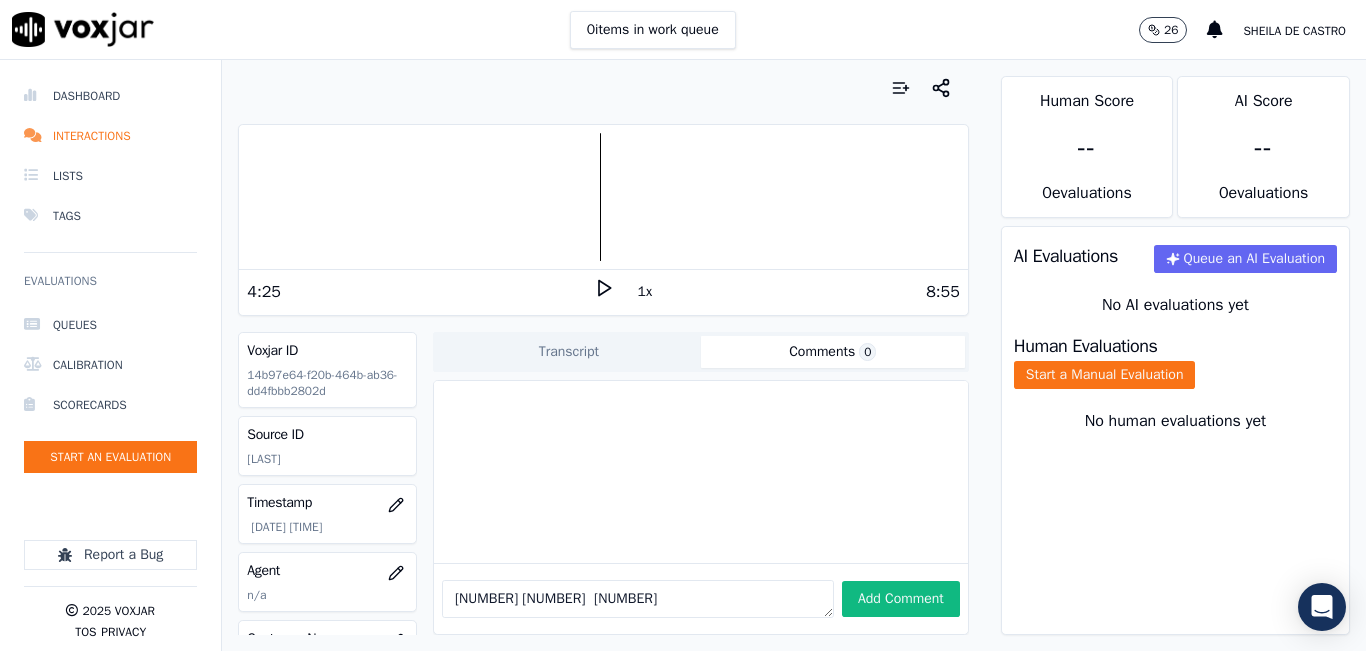 click 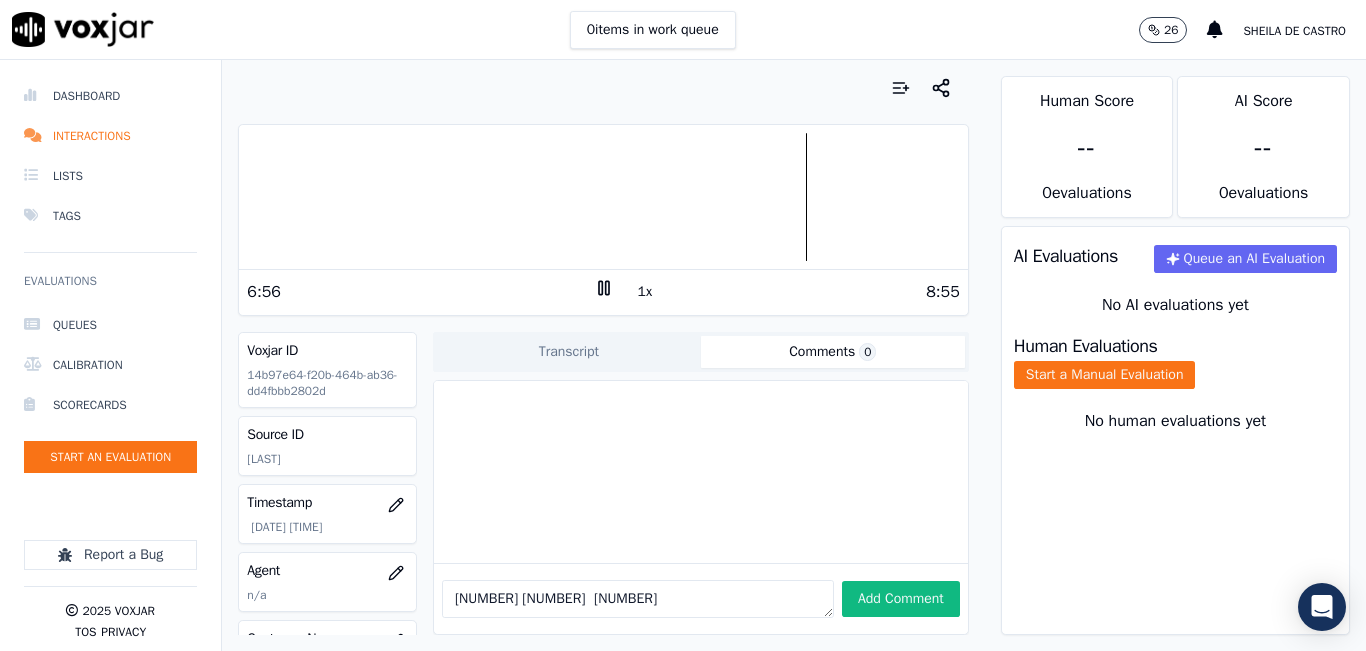 click on "6:56" at bounding box center [420, 292] 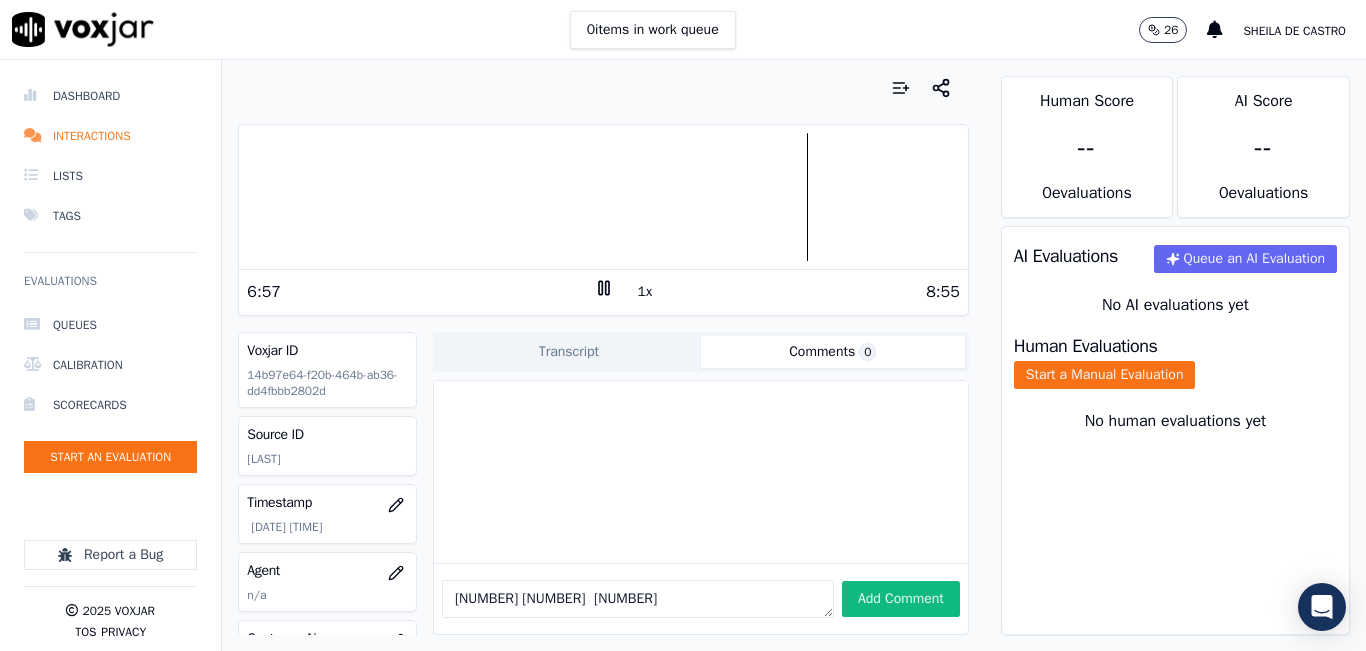 click 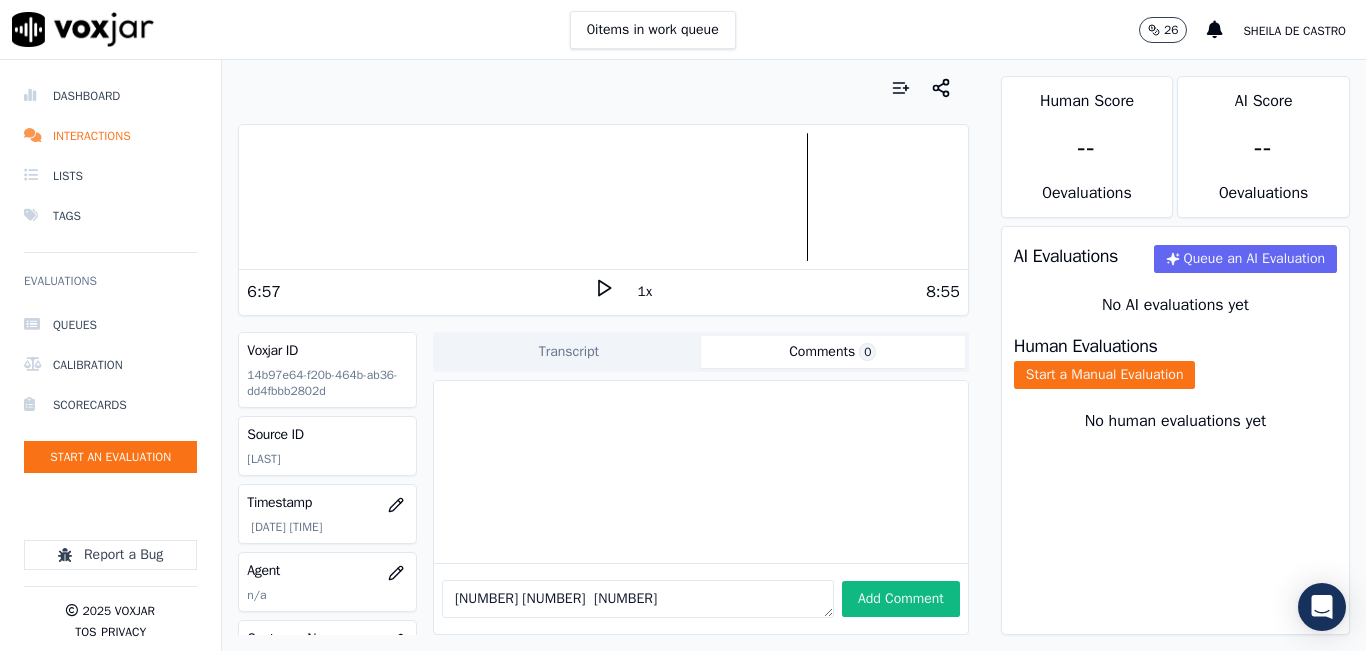 drag, startPoint x: 713, startPoint y: 576, endPoint x: 414, endPoint y: 589, distance: 299.28247 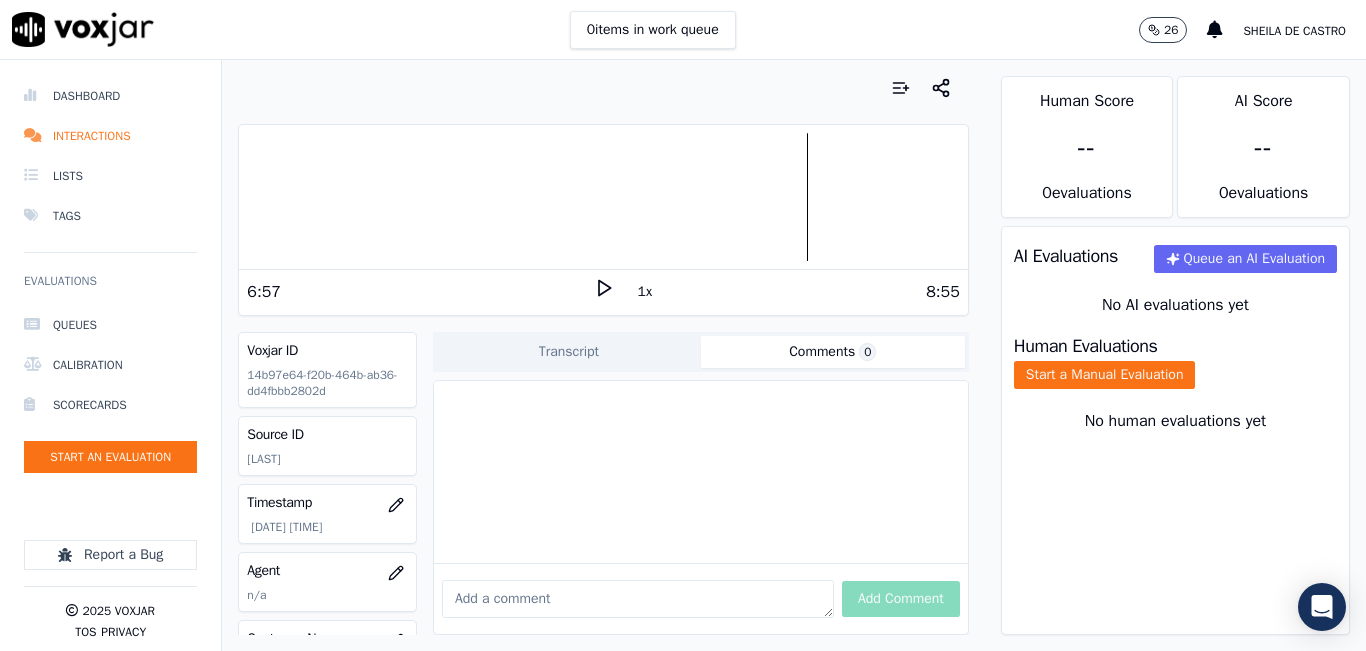 type 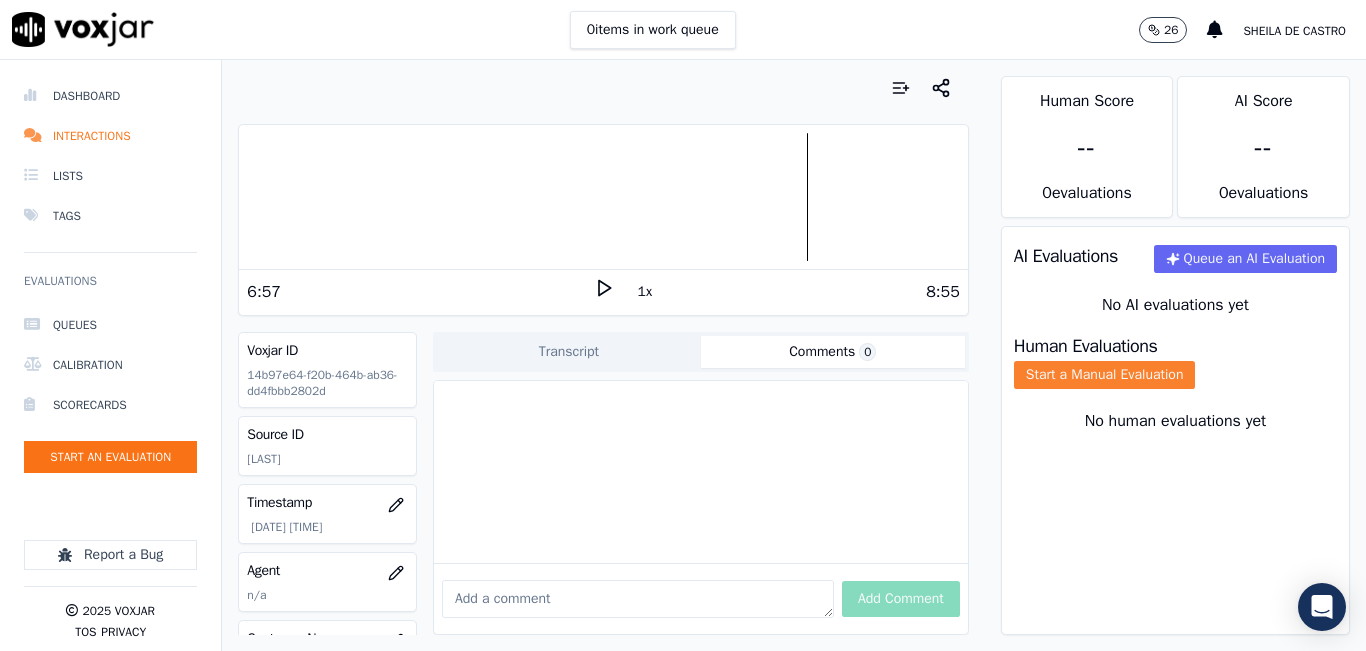 click on "Start a Manual Evaluation" 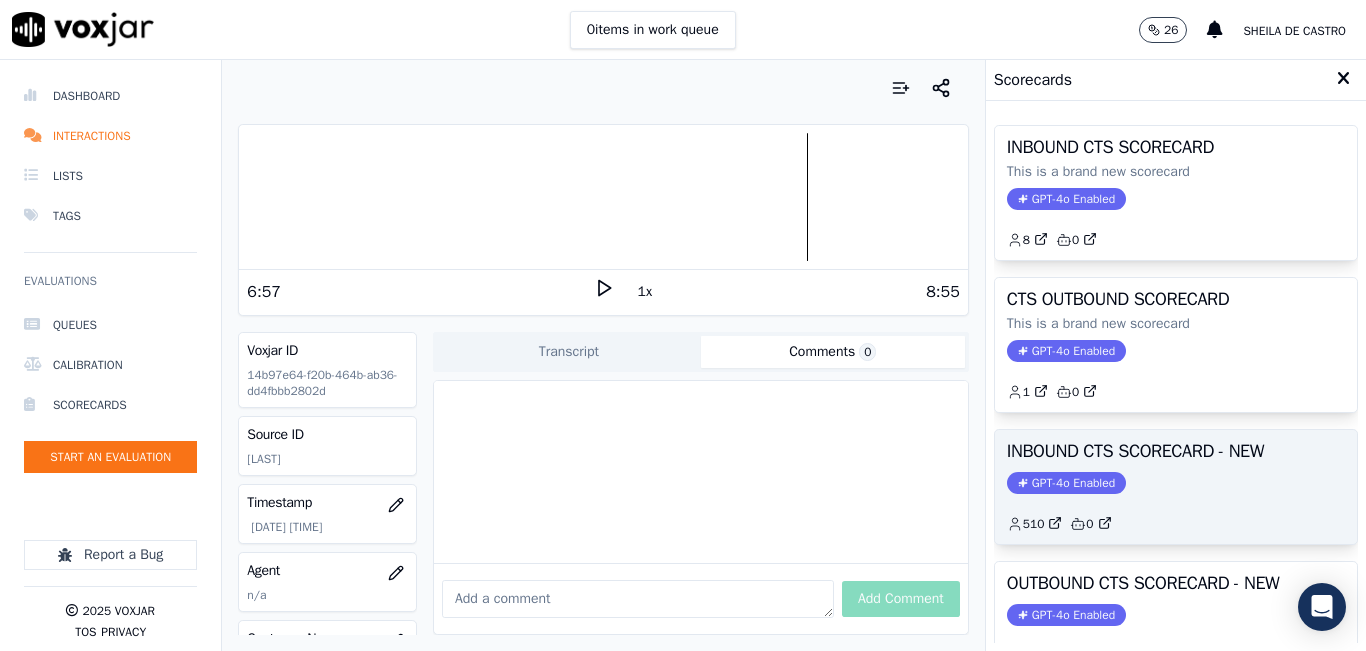 click on "GPT-4o Enabled" 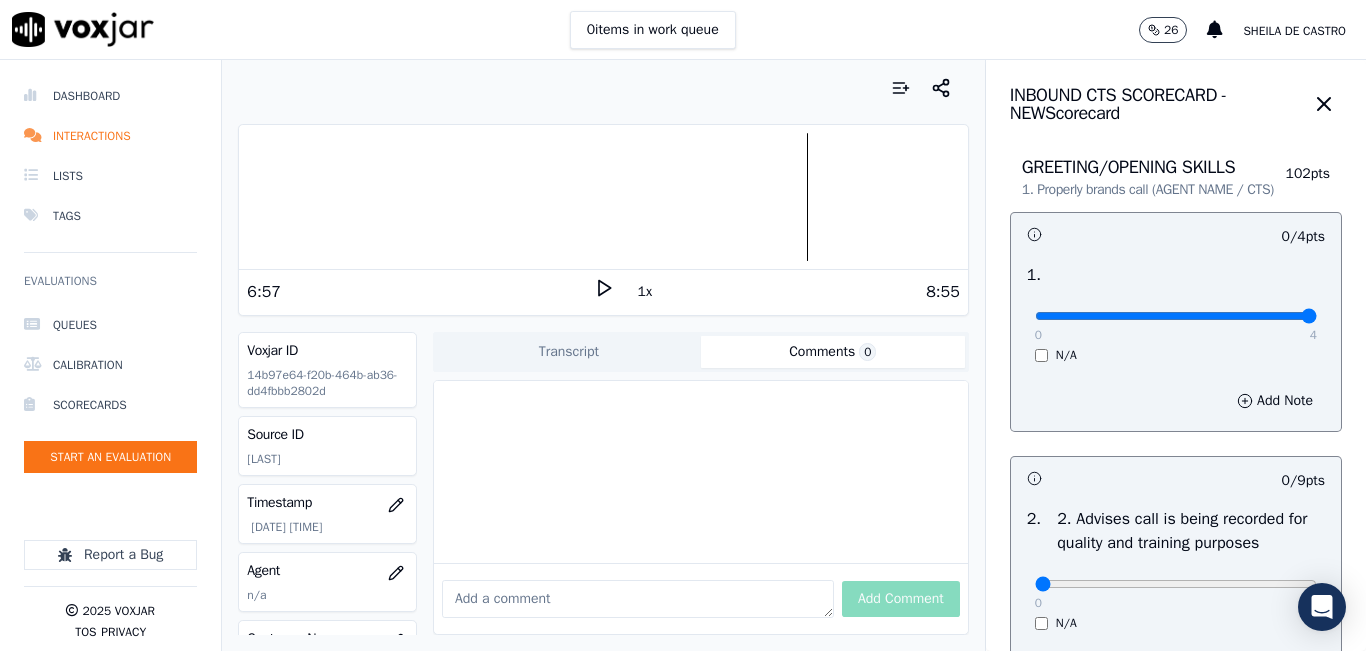 drag, startPoint x: 1024, startPoint y: 336, endPoint x: 1320, endPoint y: 354, distance: 296.54678 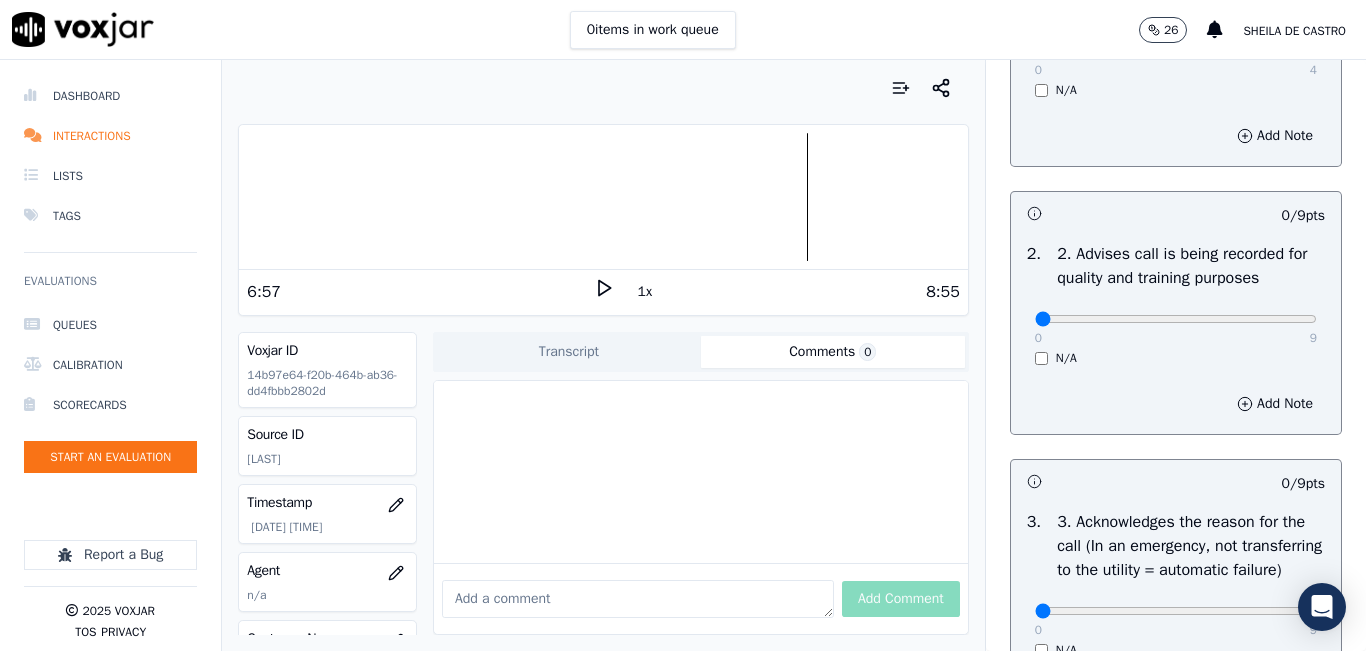 scroll, scrollTop: 300, scrollLeft: 0, axis: vertical 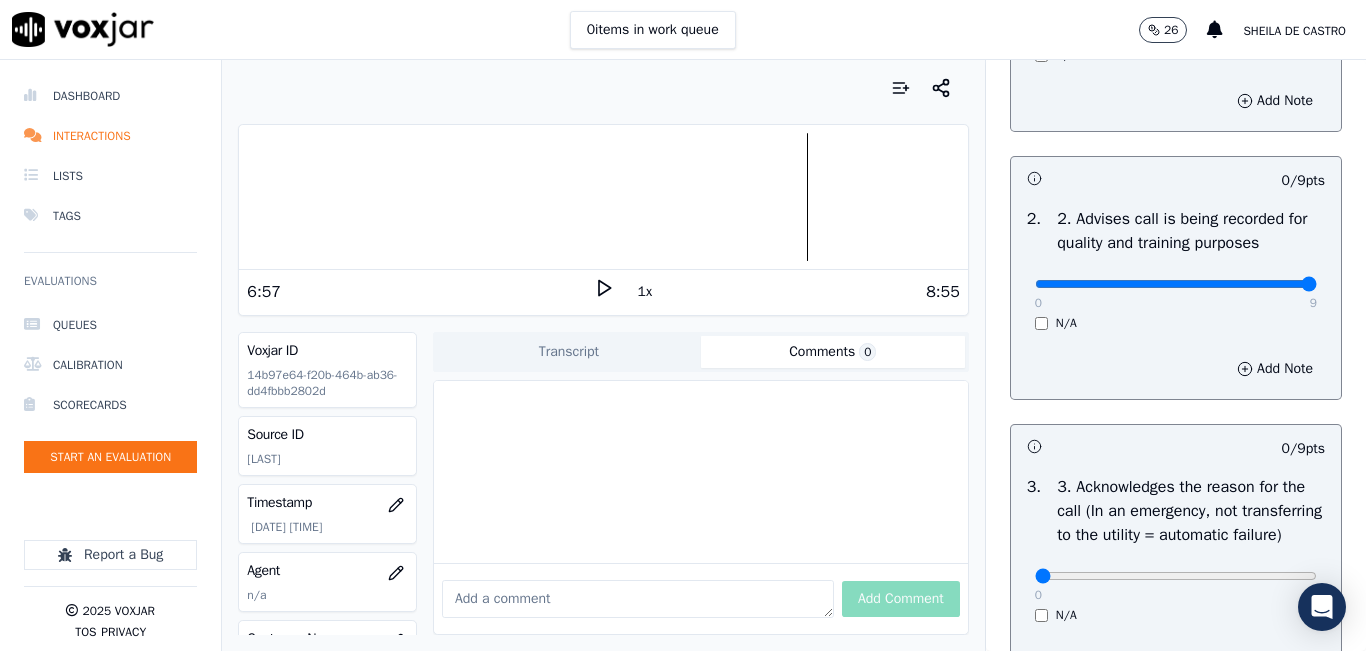 drag, startPoint x: 1027, startPoint y: 305, endPoint x: 1365, endPoint y: 326, distance: 338.65173 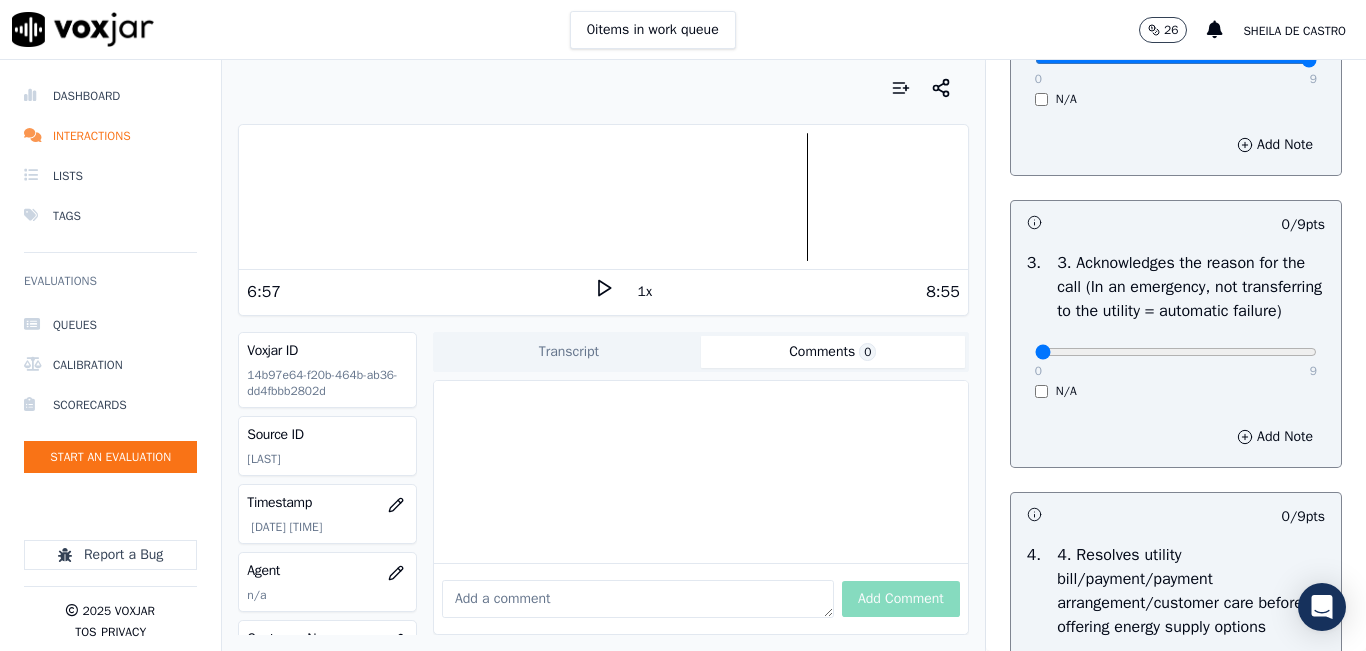 scroll, scrollTop: 600, scrollLeft: 0, axis: vertical 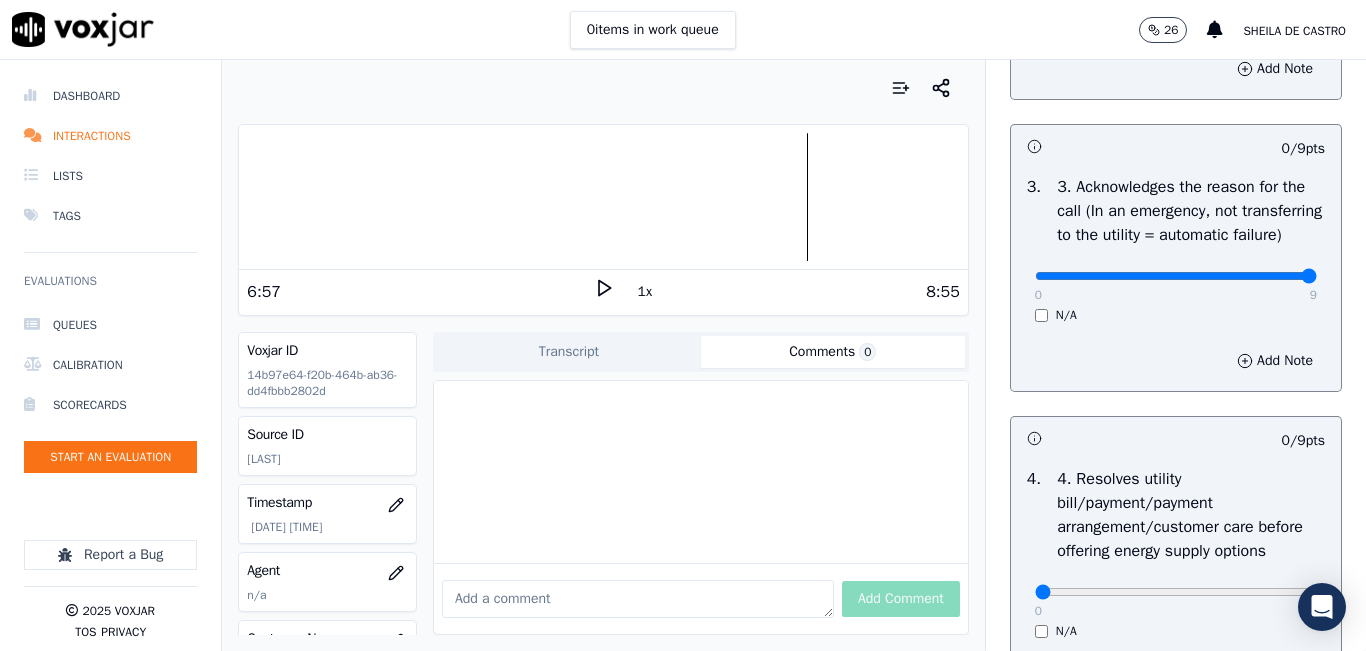 drag, startPoint x: 1029, startPoint y: 317, endPoint x: 1364, endPoint y: 300, distance: 335.43106 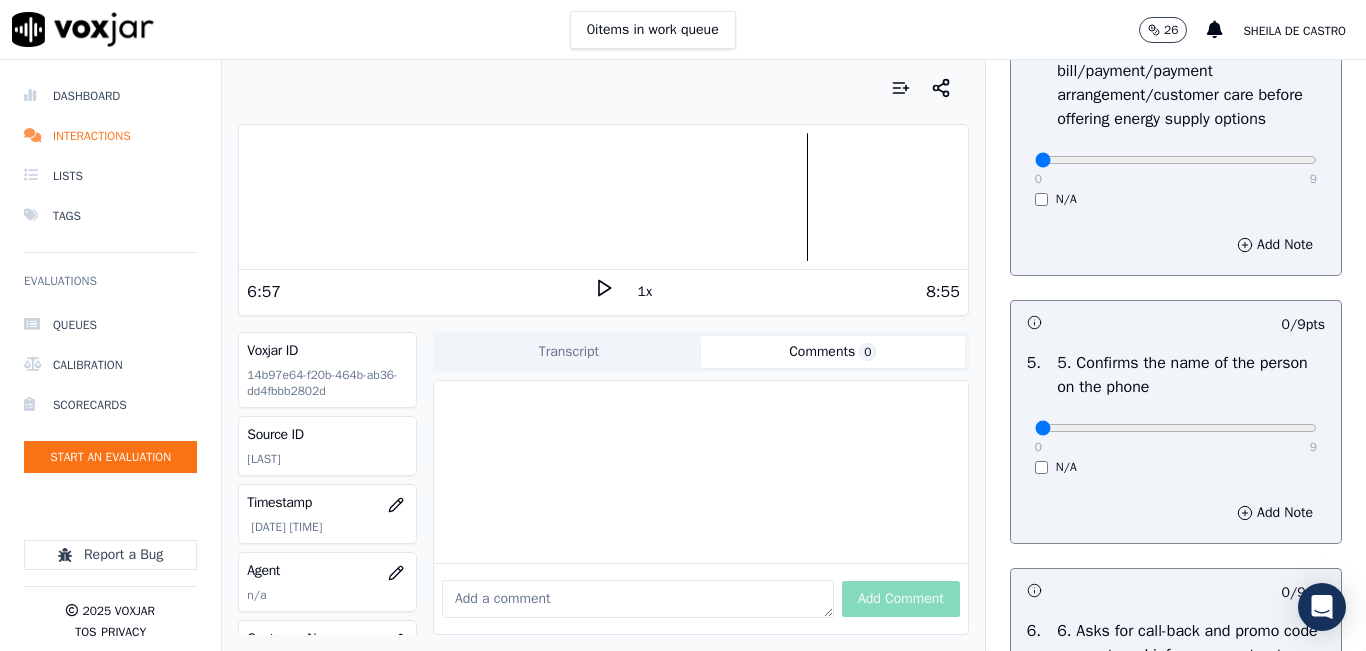 scroll, scrollTop: 1000, scrollLeft: 0, axis: vertical 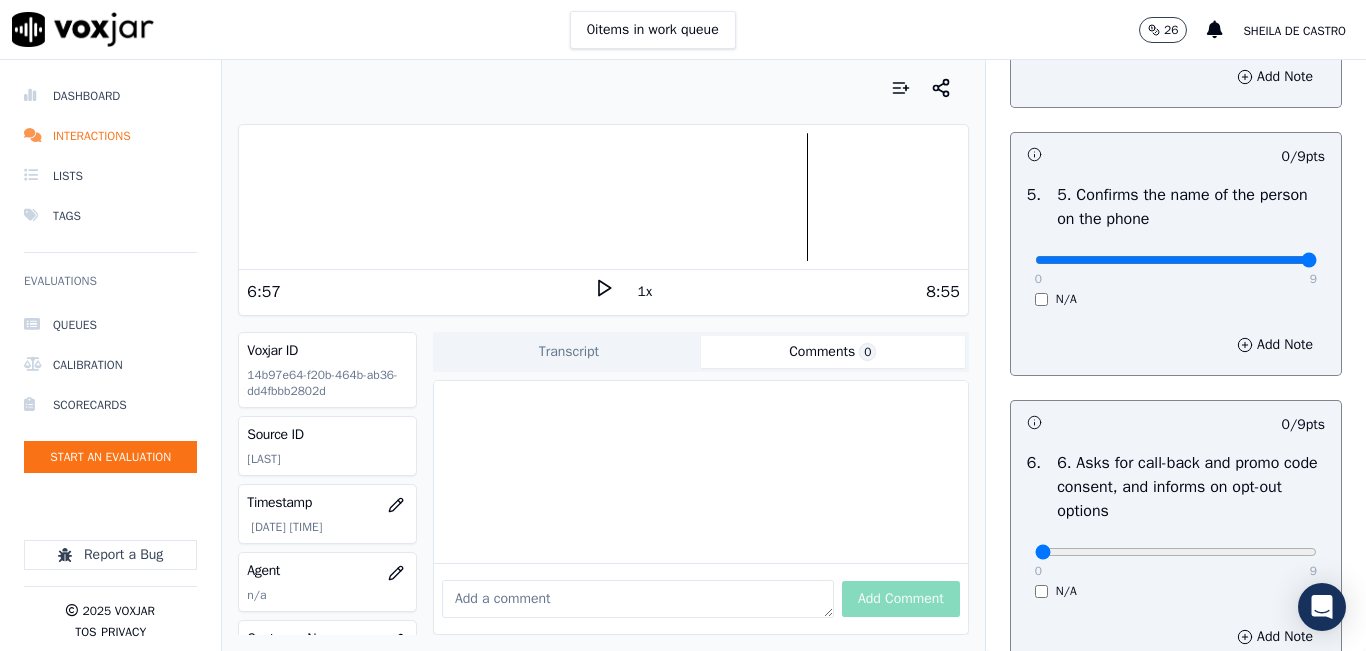 drag, startPoint x: 1027, startPoint y: 331, endPoint x: 1298, endPoint y: 300, distance: 272.7673 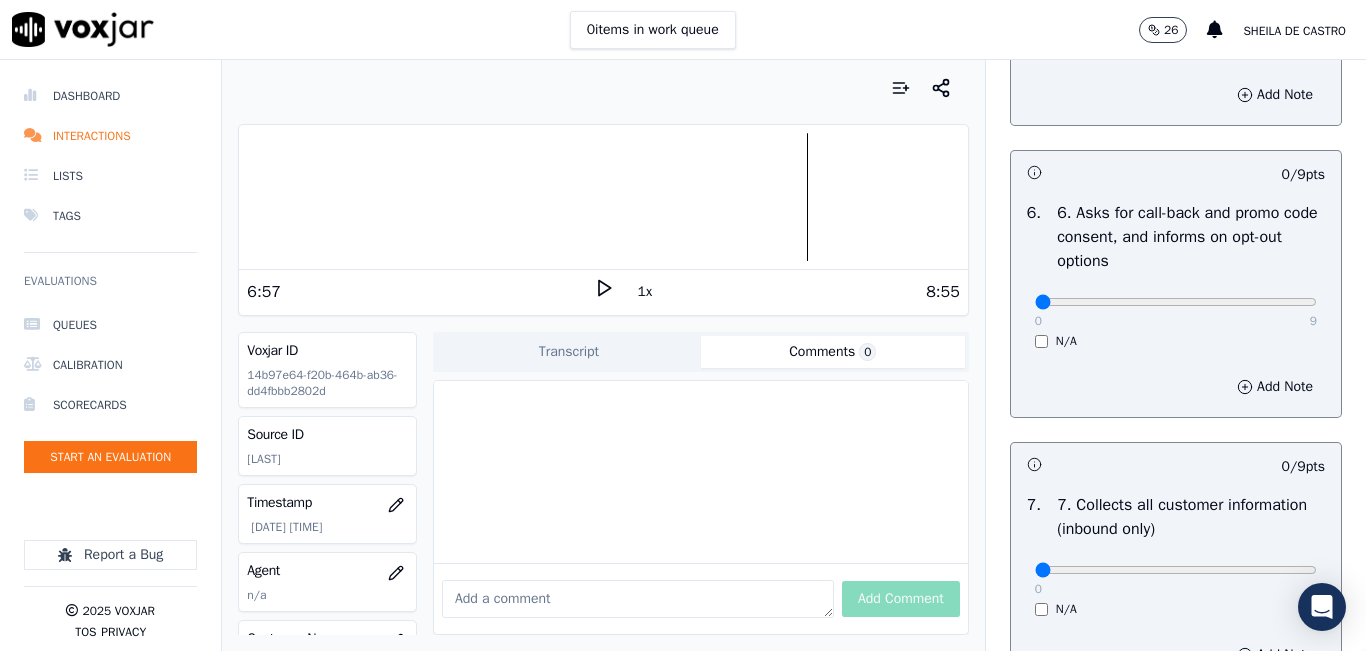 scroll, scrollTop: 1500, scrollLeft: 0, axis: vertical 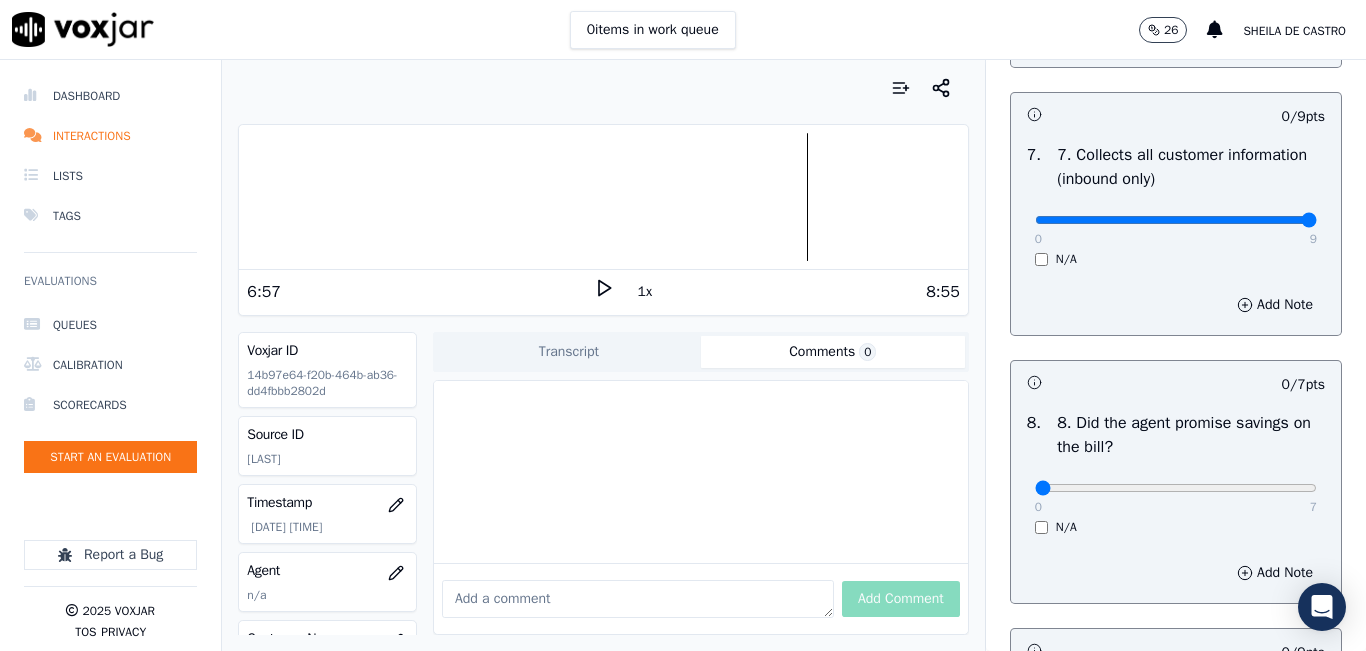 drag, startPoint x: 1023, startPoint y: 289, endPoint x: 1342, endPoint y: 298, distance: 319.12692 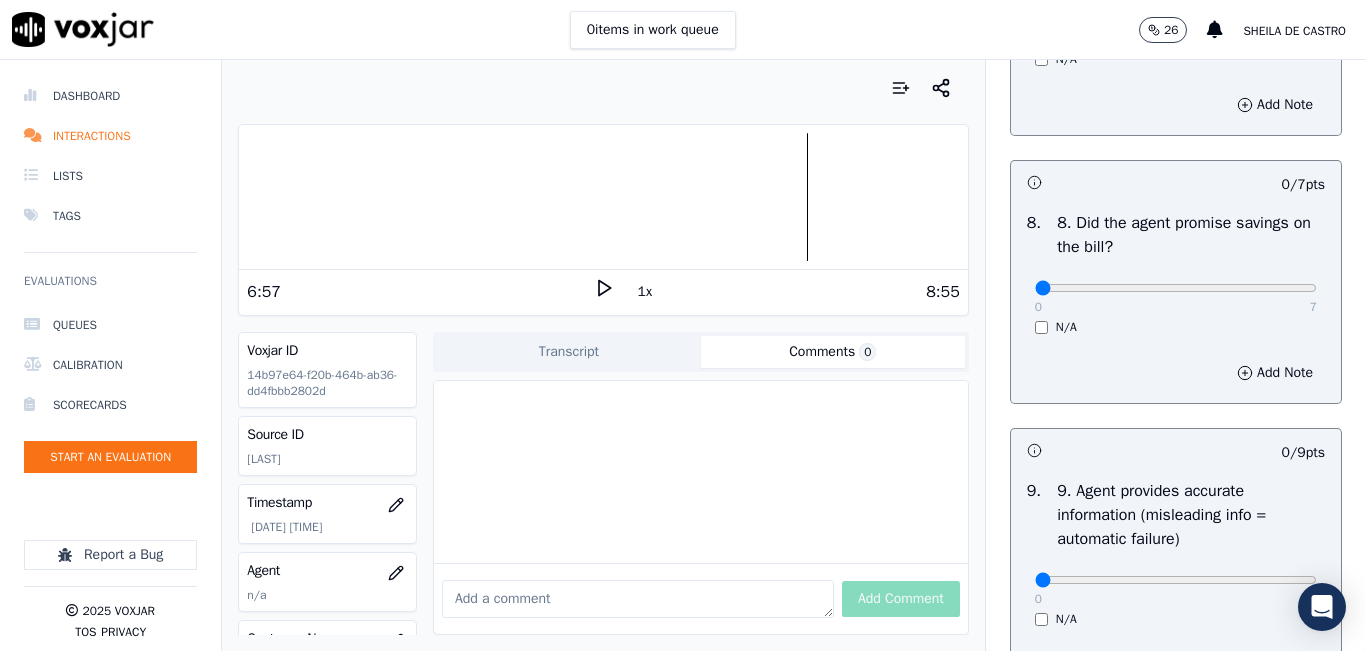 scroll, scrollTop: 2100, scrollLeft: 0, axis: vertical 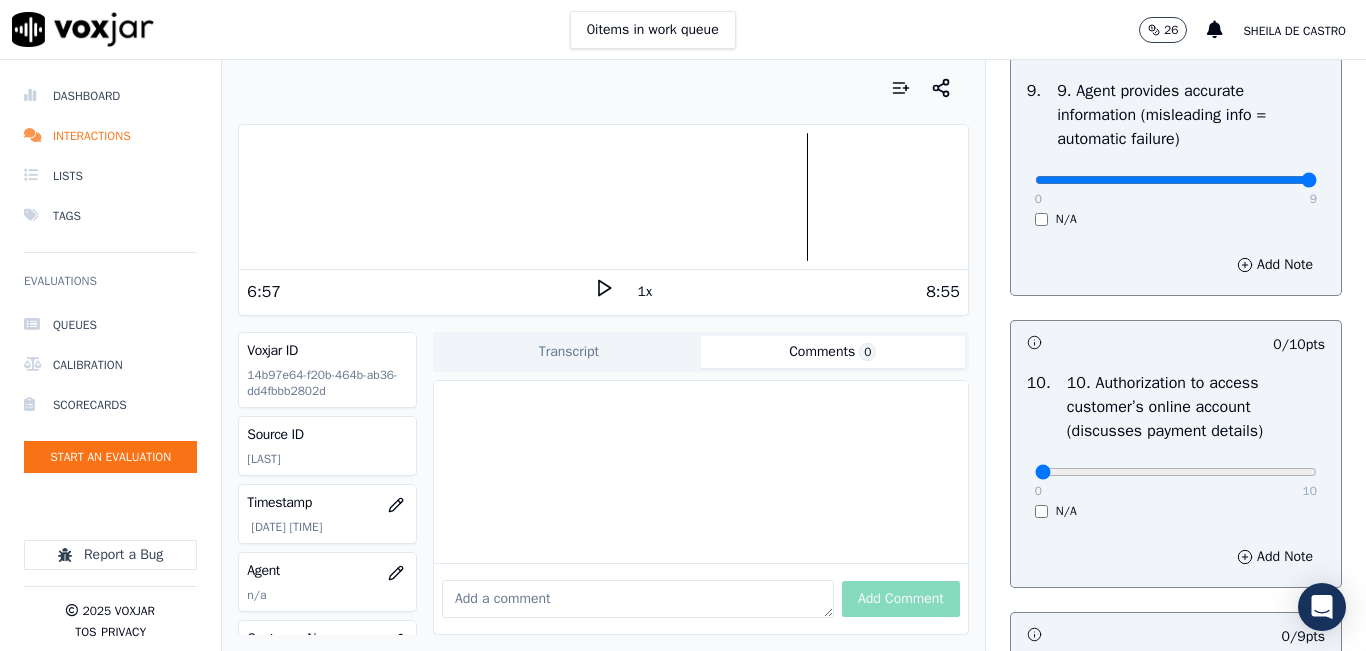 drag, startPoint x: 1020, startPoint y: 253, endPoint x: 1316, endPoint y: 299, distance: 299.553 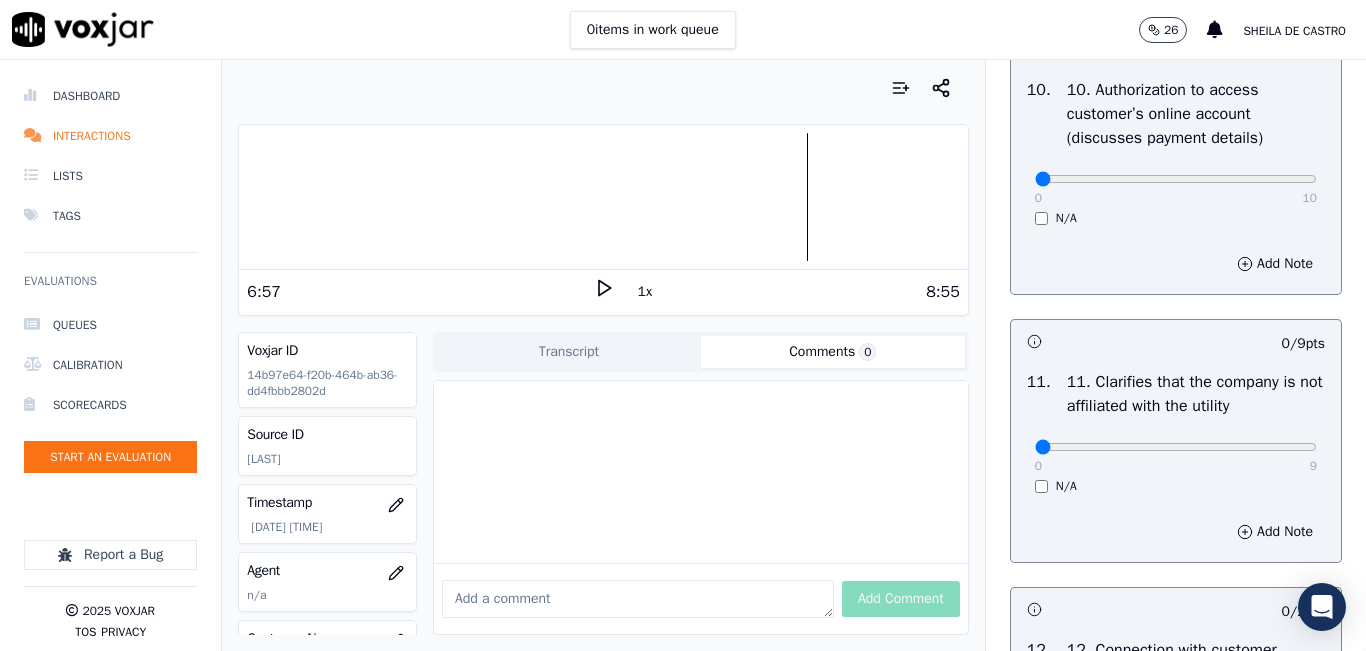 scroll, scrollTop: 2700, scrollLeft: 0, axis: vertical 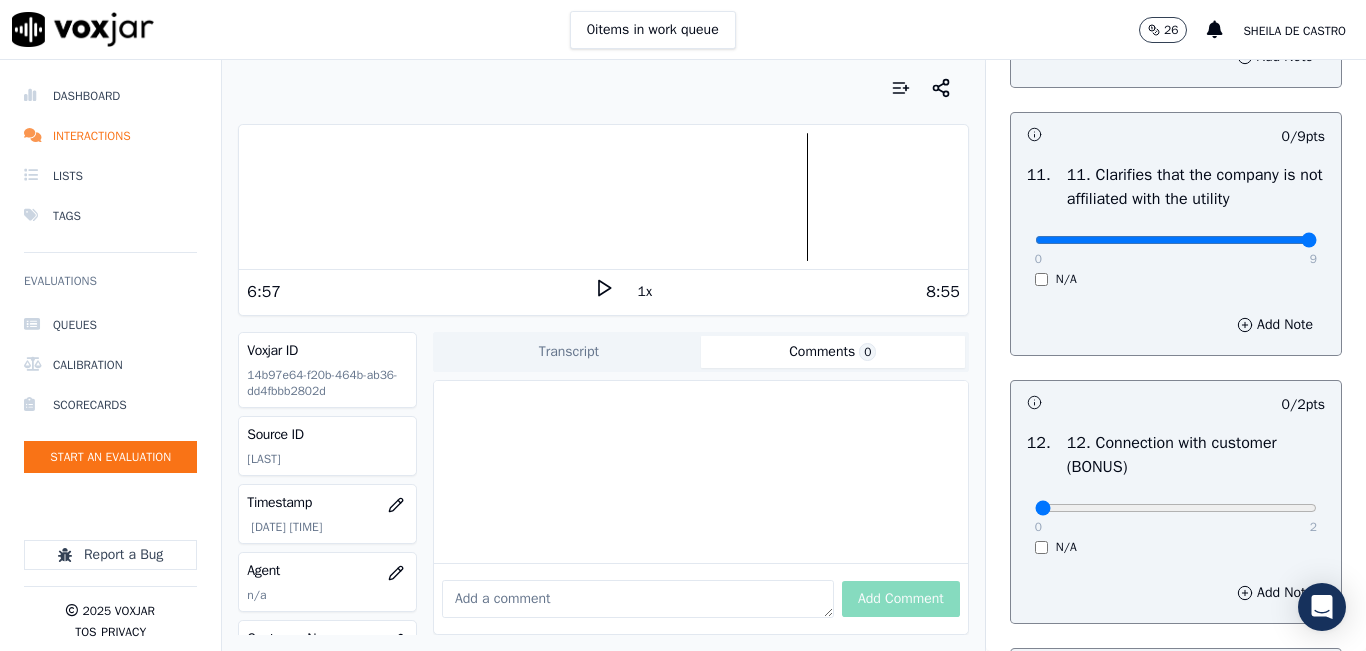 drag, startPoint x: 1017, startPoint y: 308, endPoint x: 1319, endPoint y: 308, distance: 302 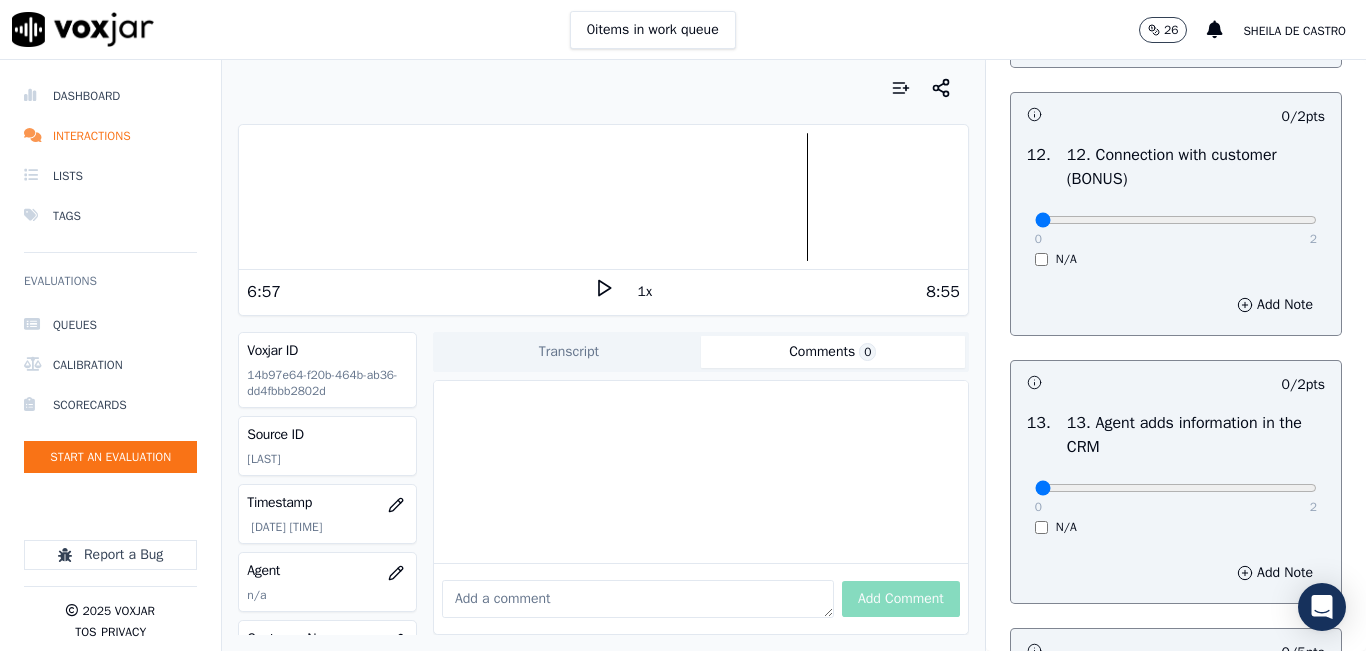 scroll, scrollTop: 3200, scrollLeft: 0, axis: vertical 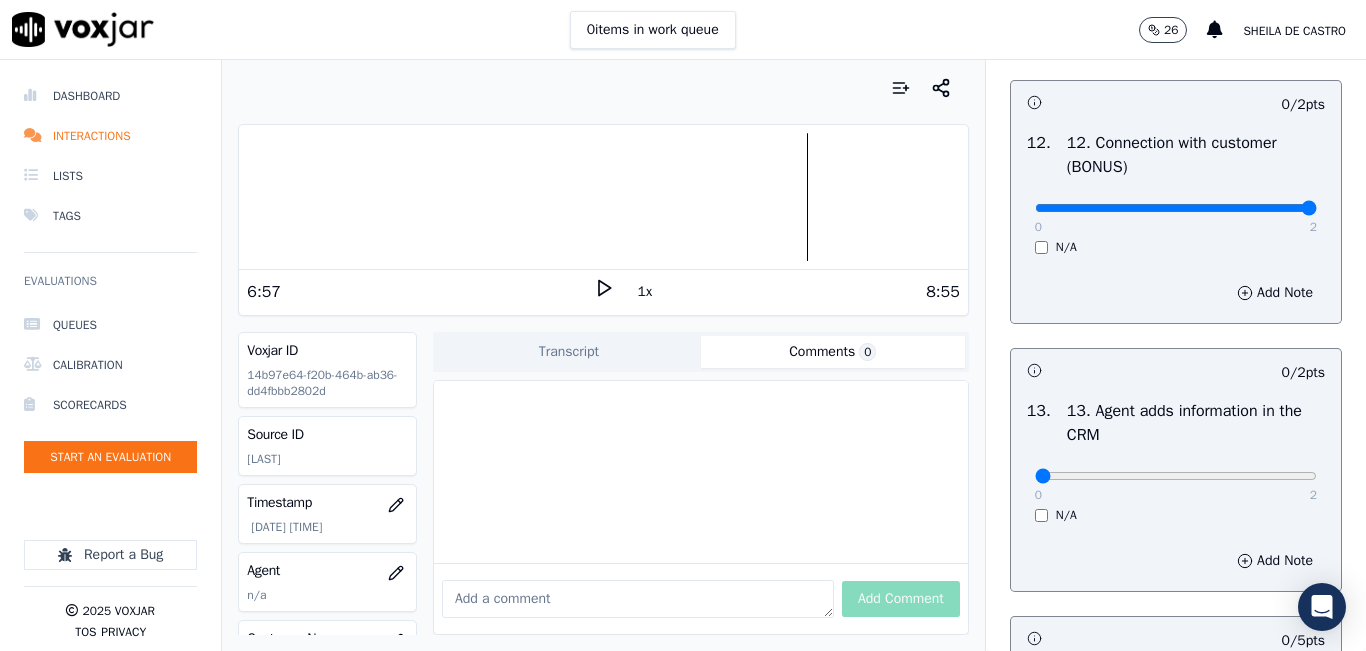 drag, startPoint x: 1026, startPoint y: 270, endPoint x: 1365, endPoint y: 295, distance: 339.9206 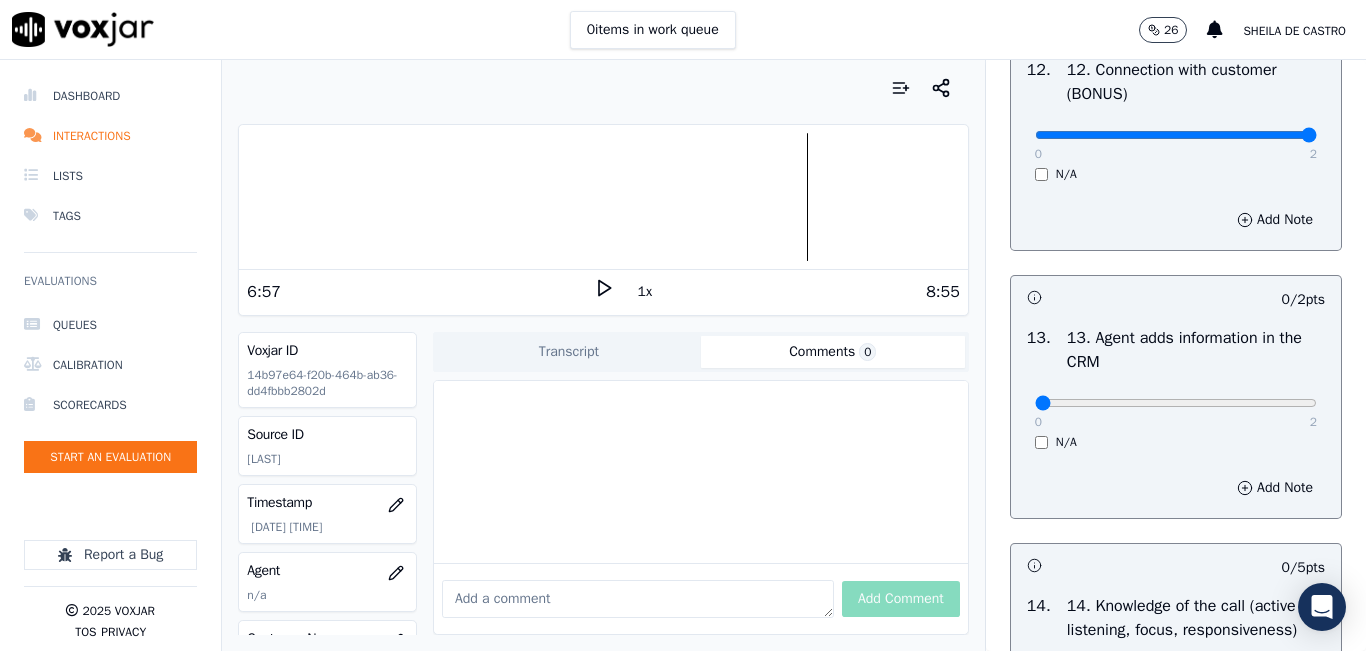 scroll, scrollTop: 3400, scrollLeft: 0, axis: vertical 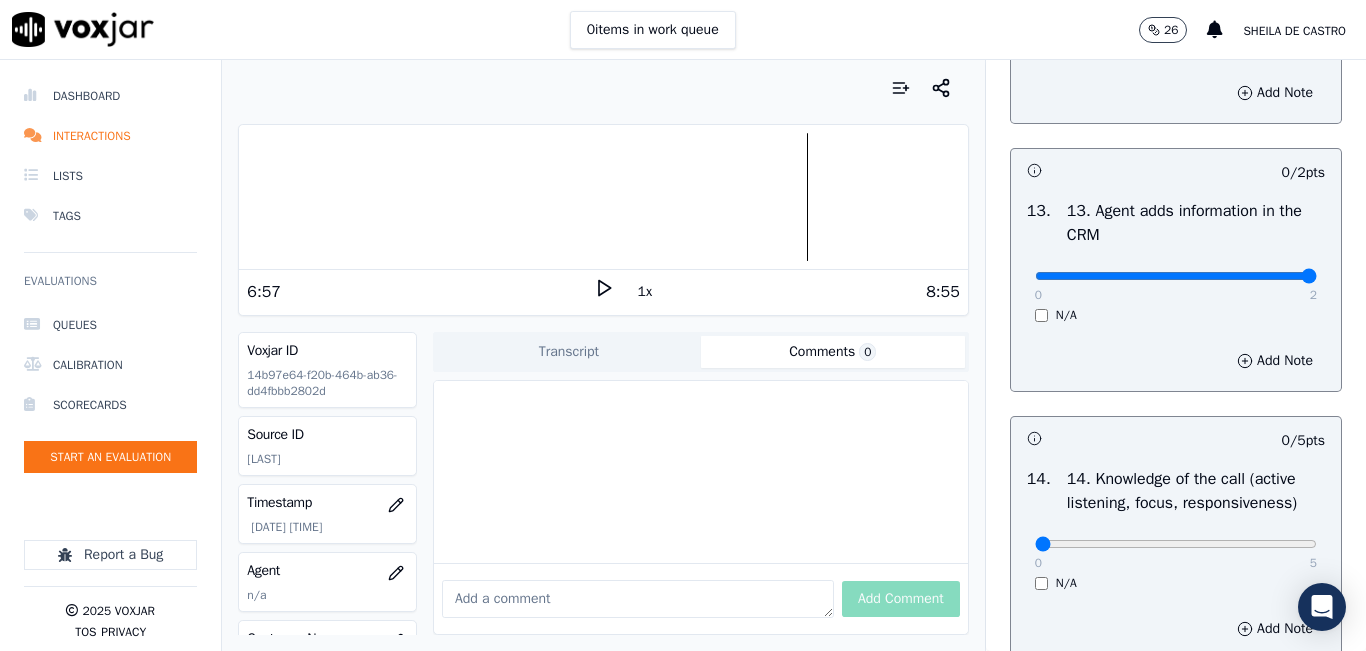 type on "2" 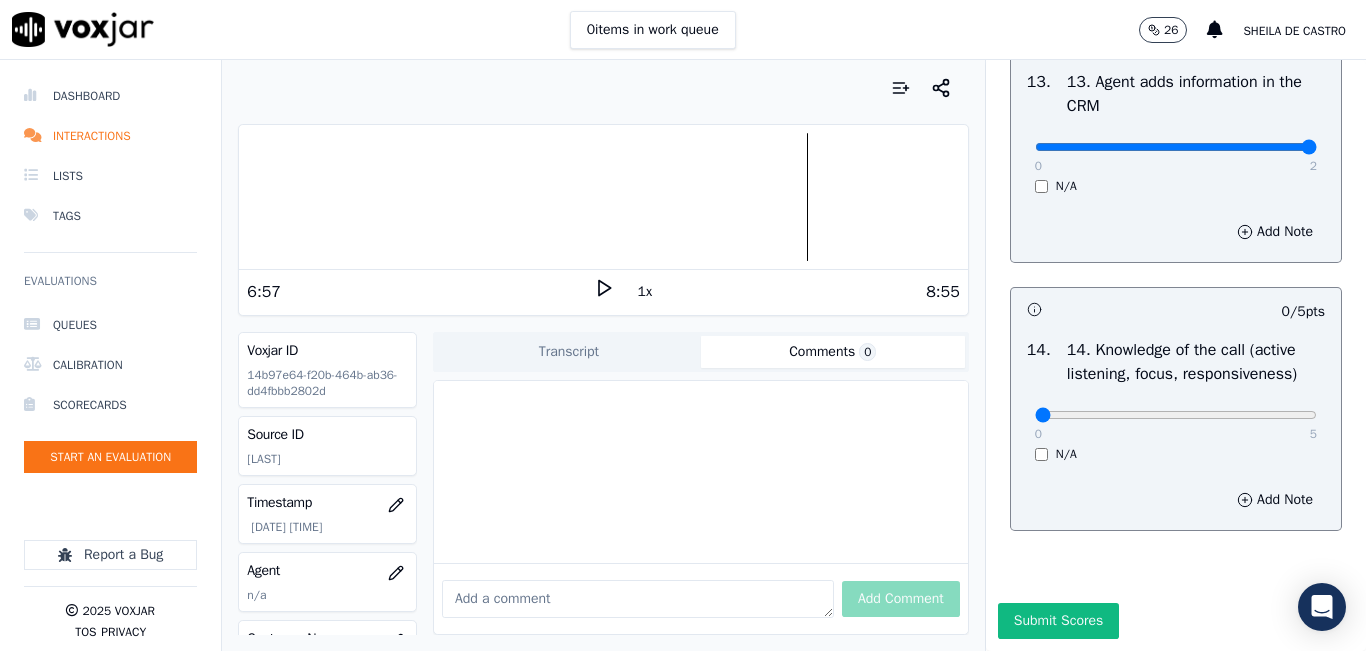 scroll, scrollTop: 3642, scrollLeft: 0, axis: vertical 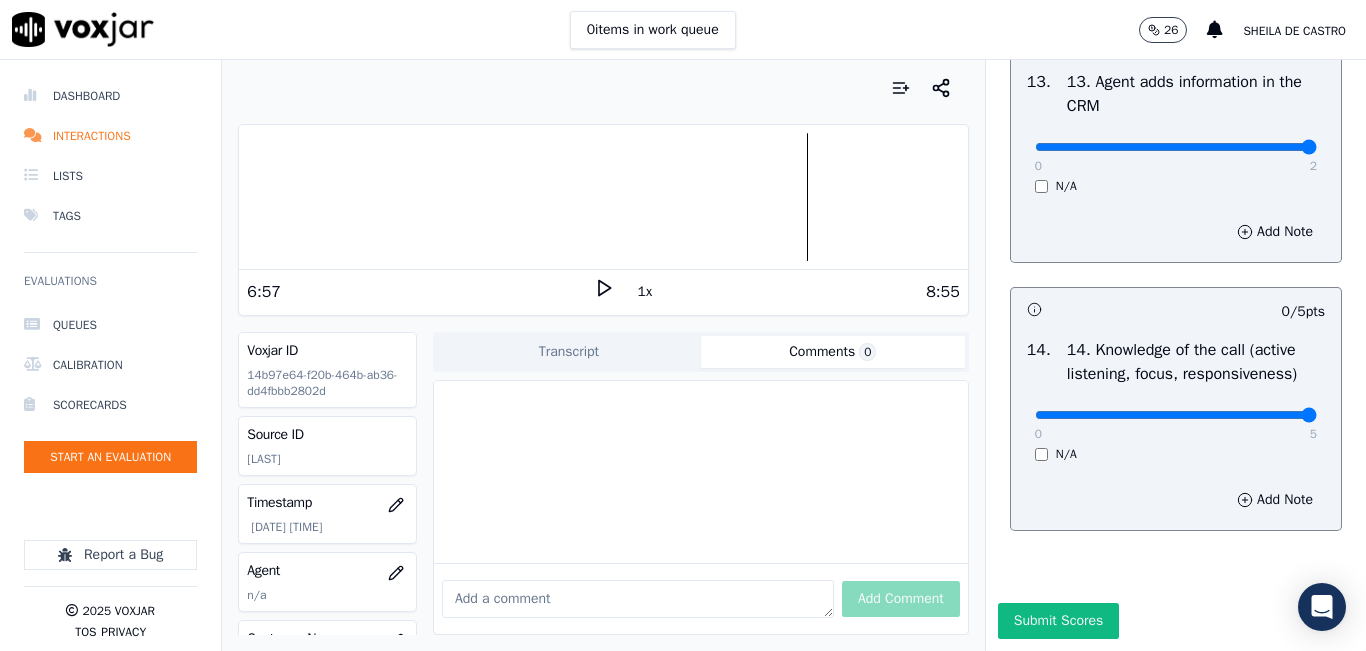 type on "5" 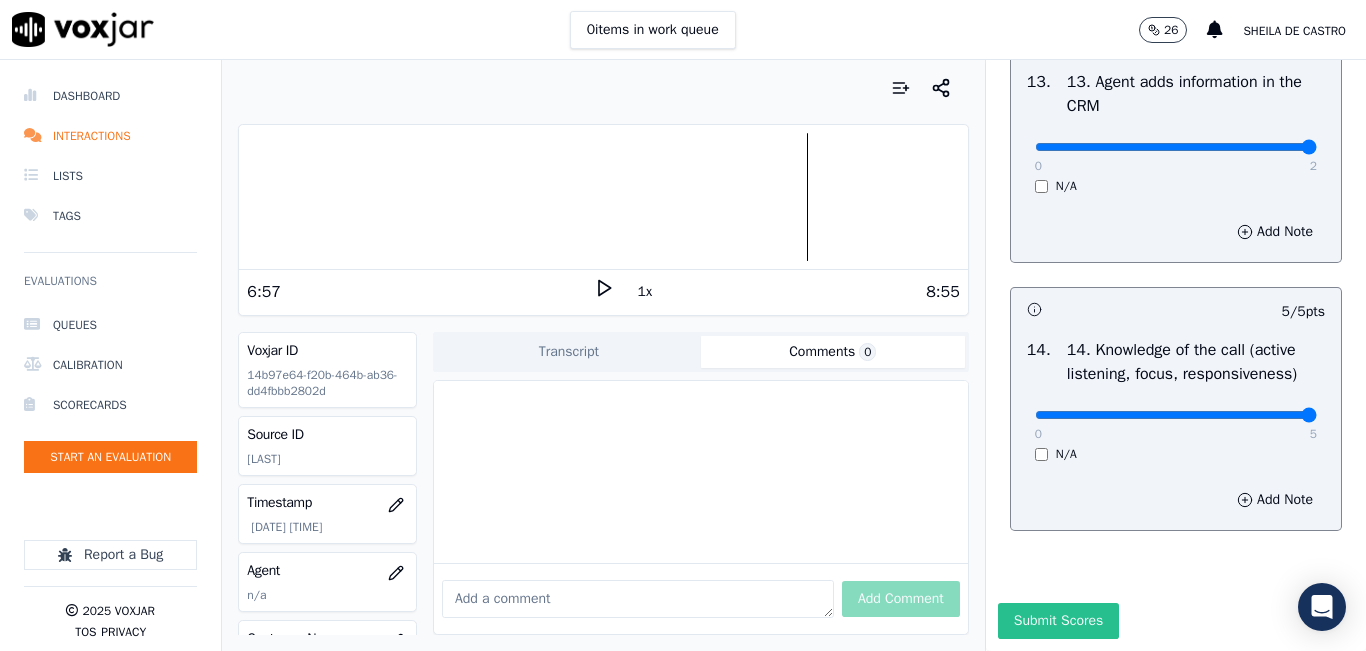 click on "Submit Scores" at bounding box center (1058, 621) 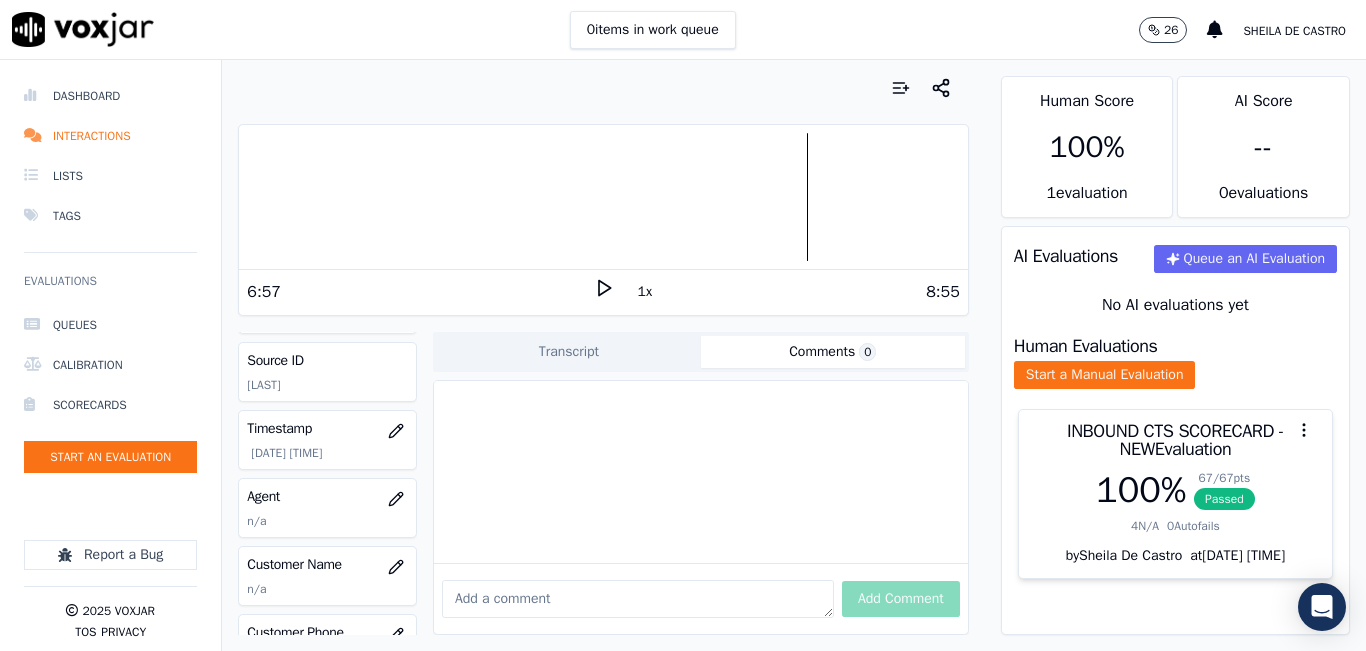 scroll, scrollTop: 200, scrollLeft: 0, axis: vertical 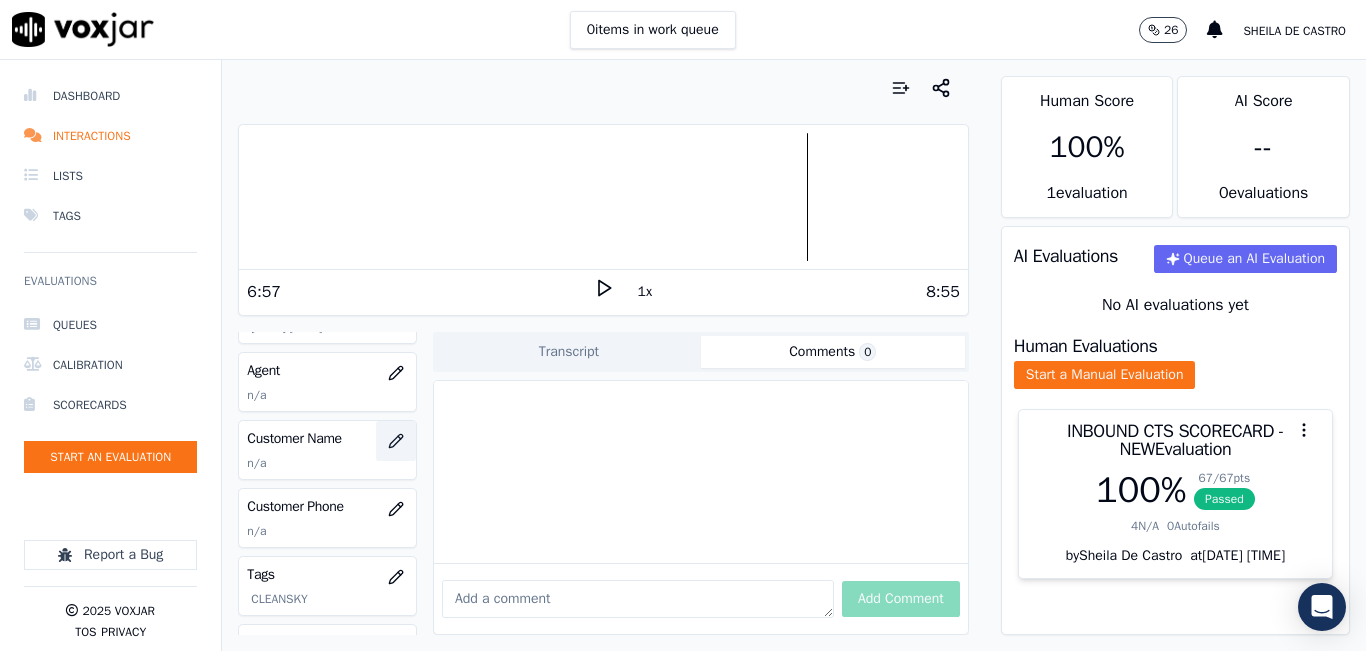 click 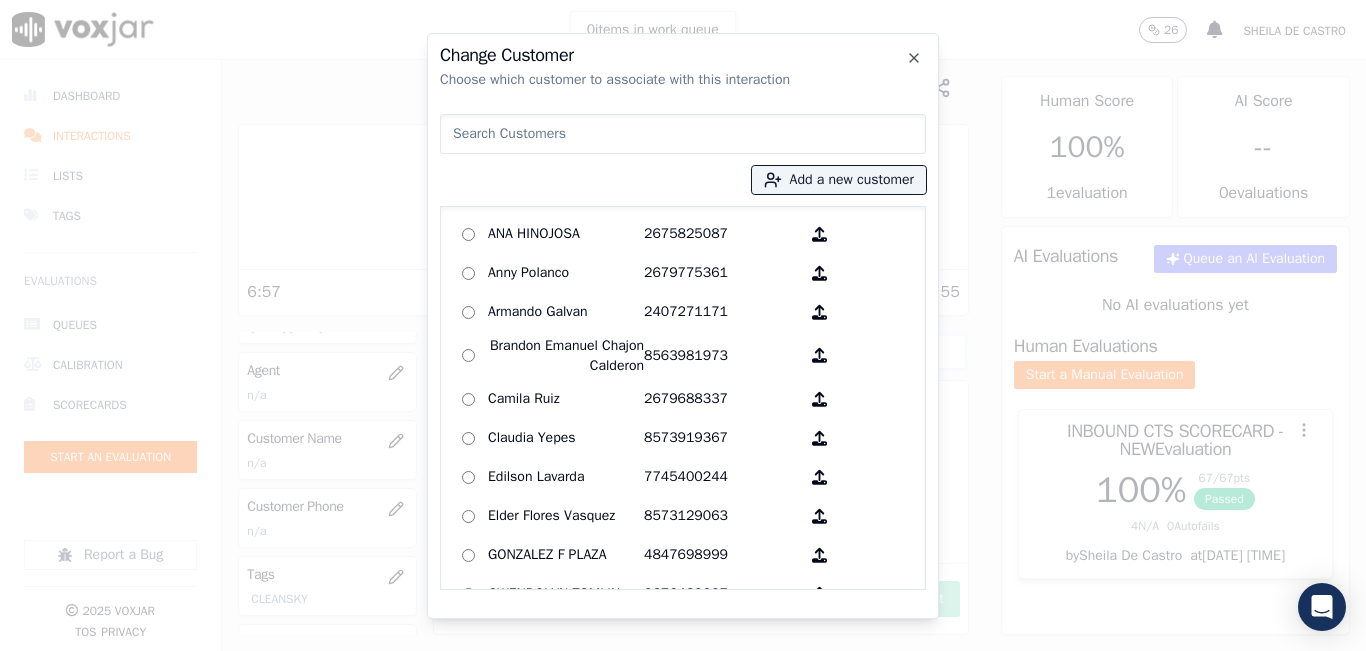 click at bounding box center (683, 134) 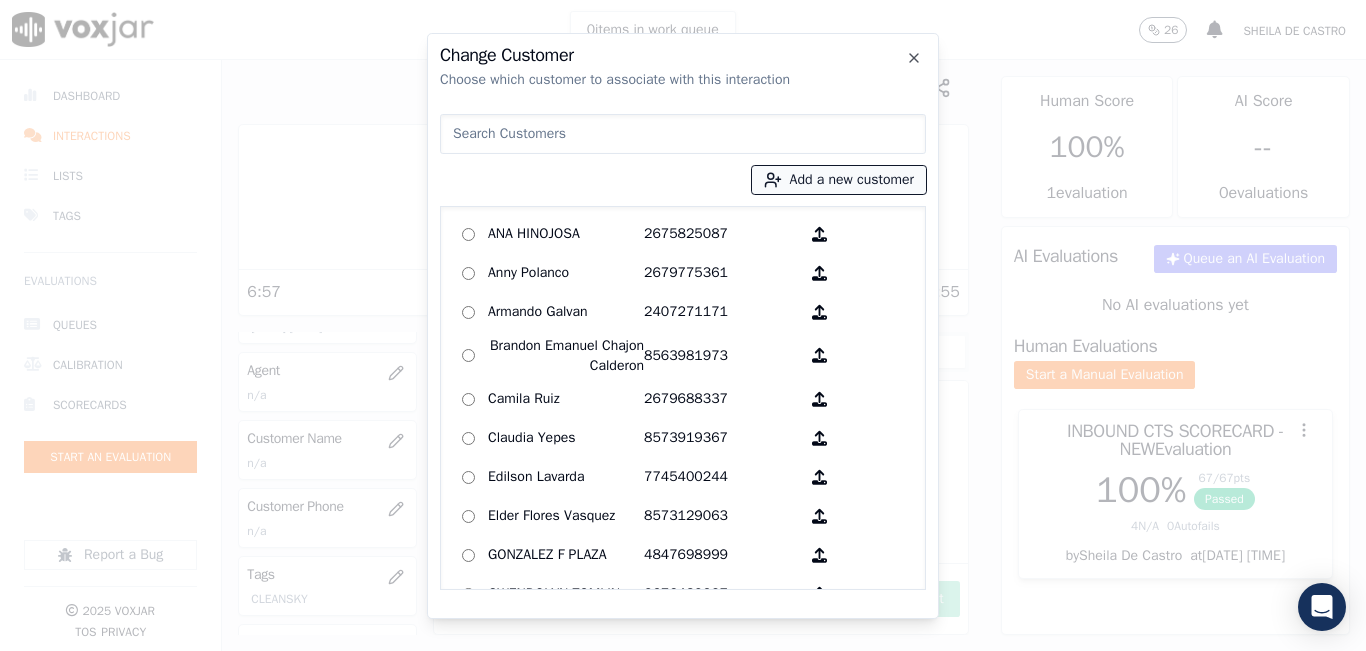 click on "Add a new customer" at bounding box center [839, 180] 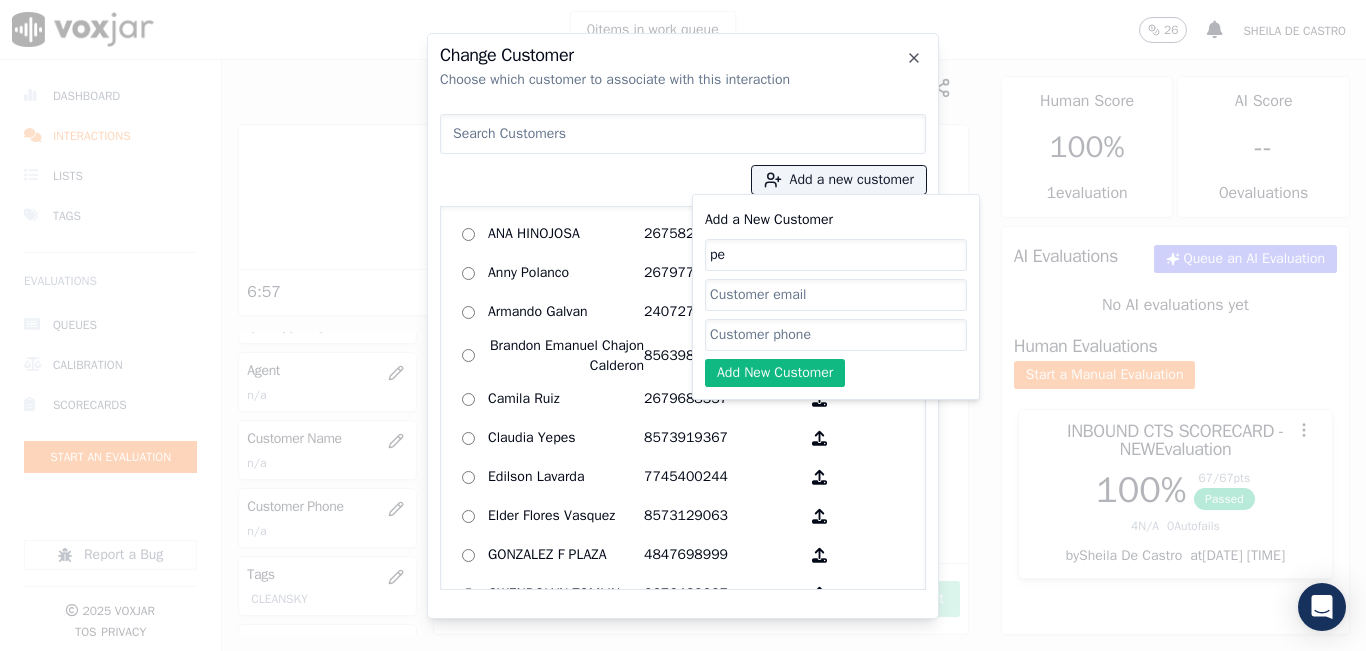 type on "p" 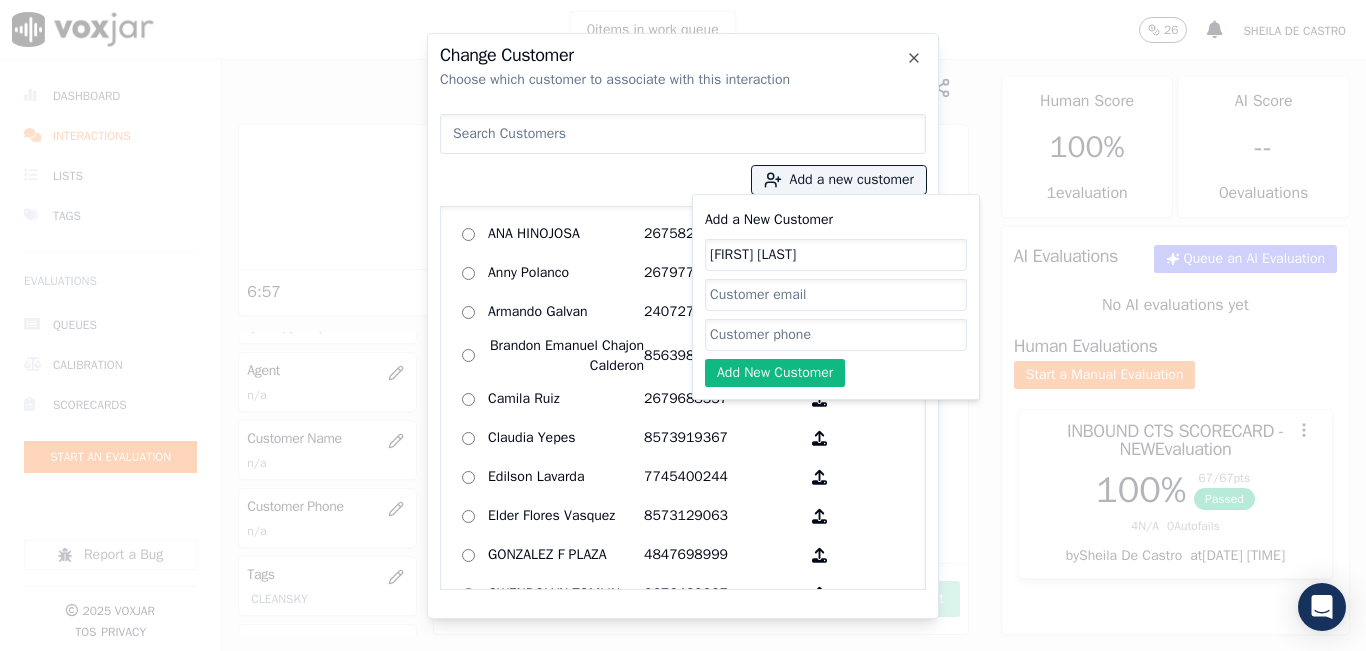 type on "[FIRST] [LAST]" 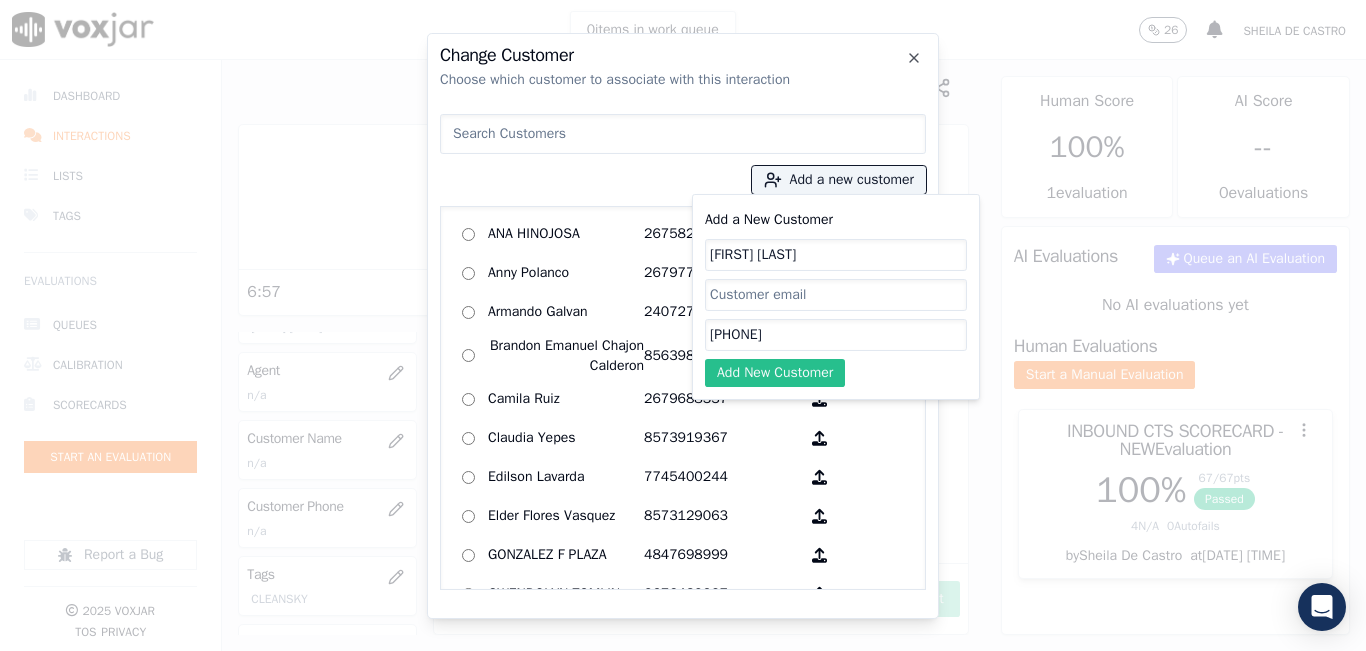 type on "9837779401" 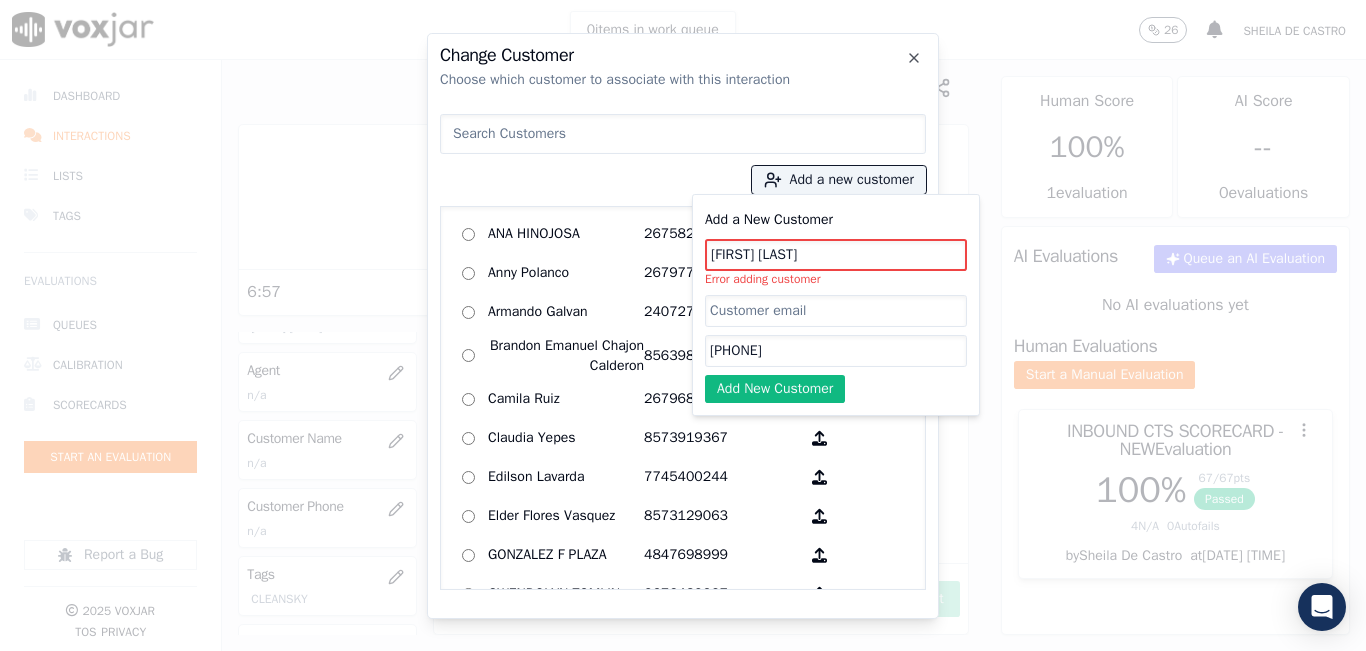 drag, startPoint x: 835, startPoint y: 238, endPoint x: 830, endPoint y: 252, distance: 14.866069 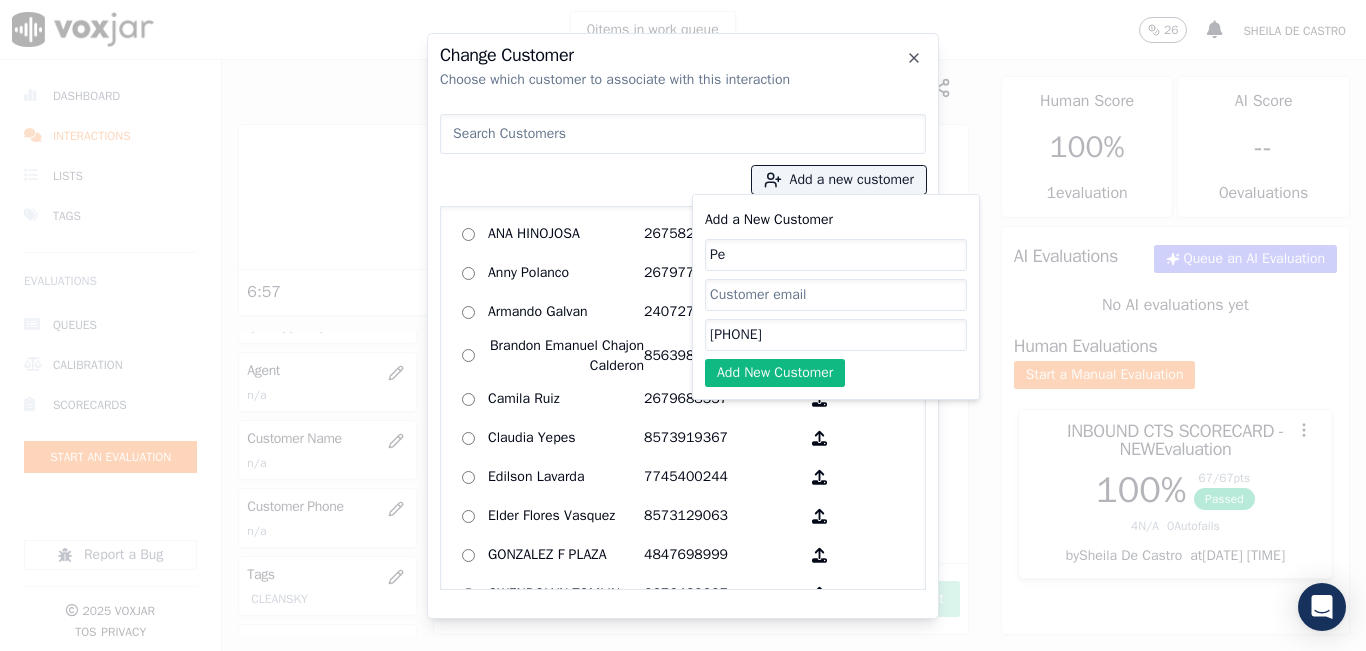 type on "P" 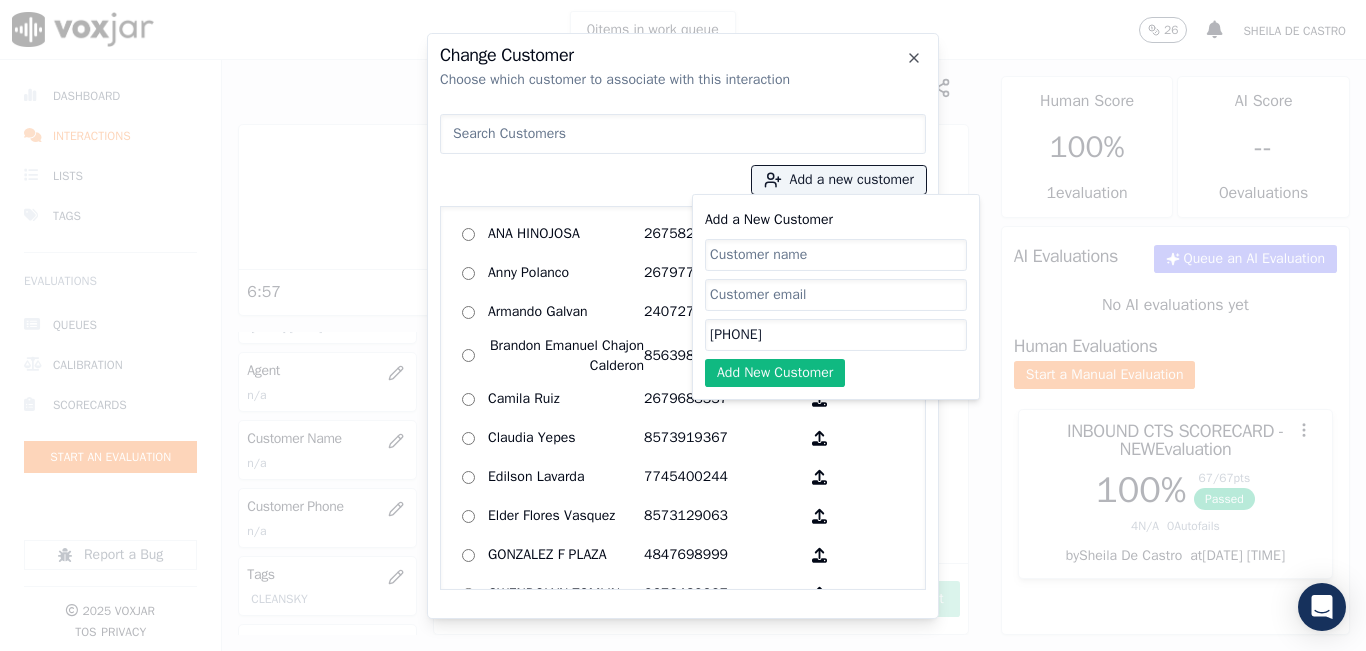 type 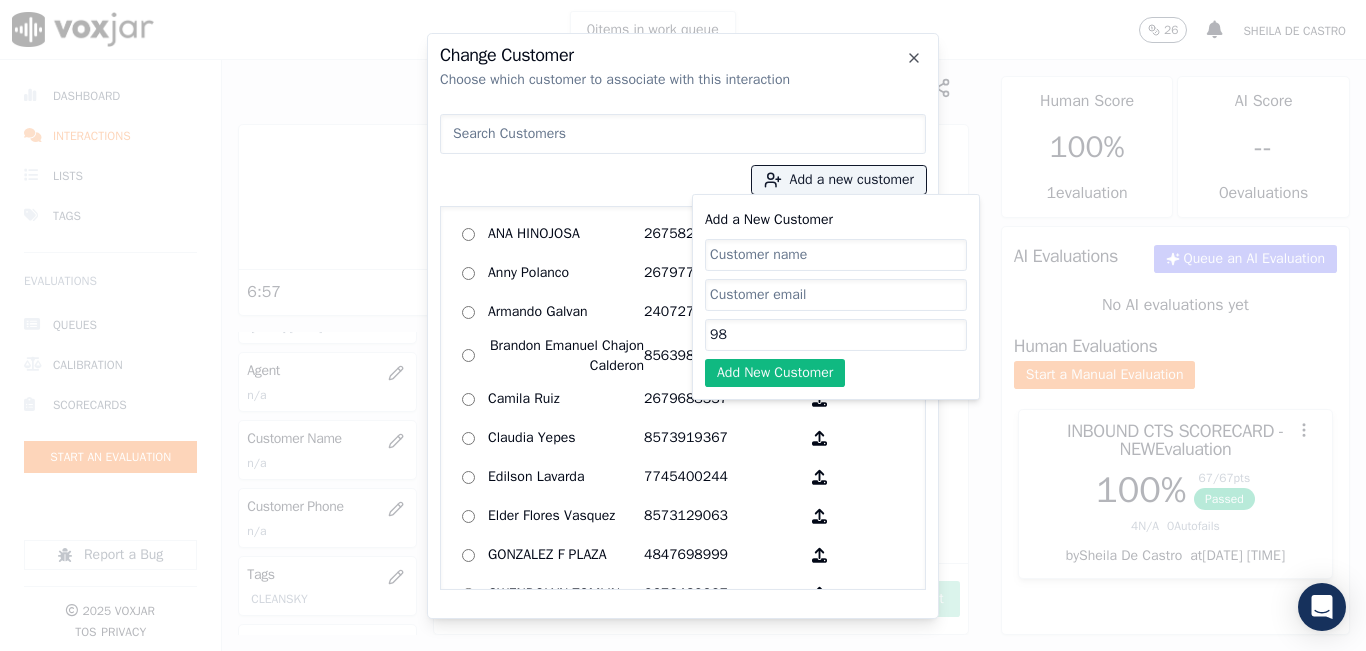 type on "9" 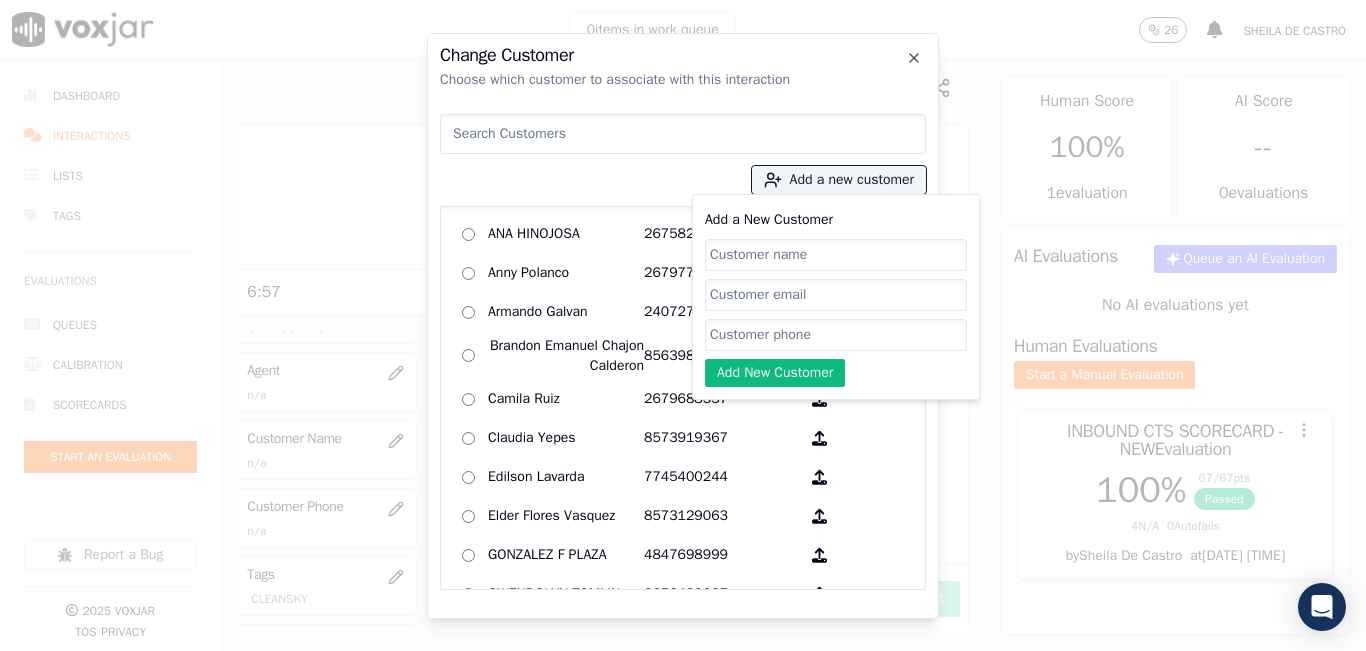 click at bounding box center (683, 134) 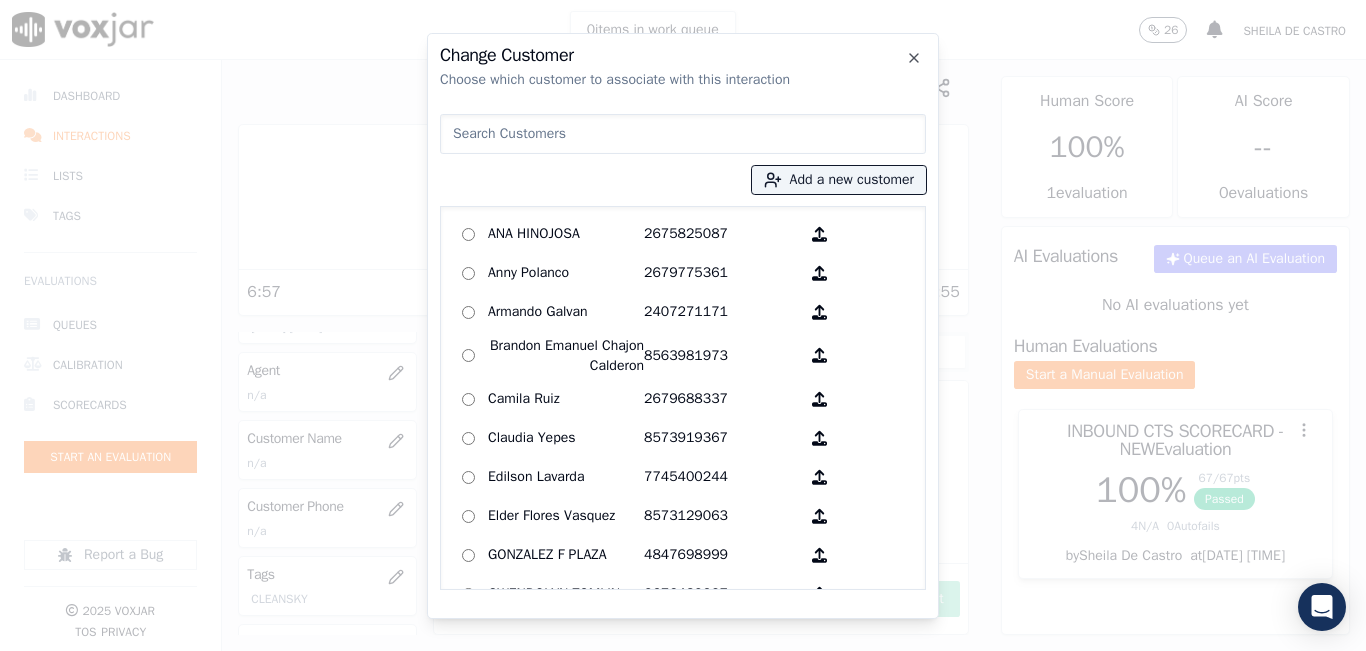 click at bounding box center (683, 134) 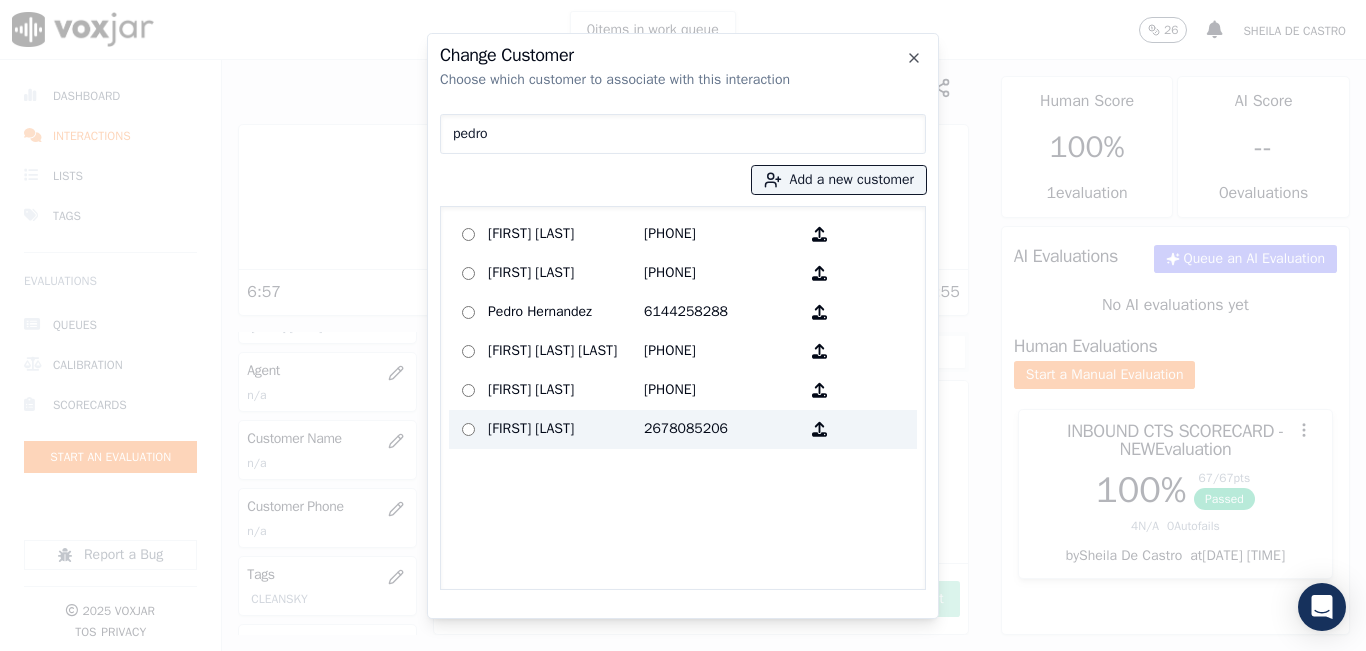 type on "pedro" 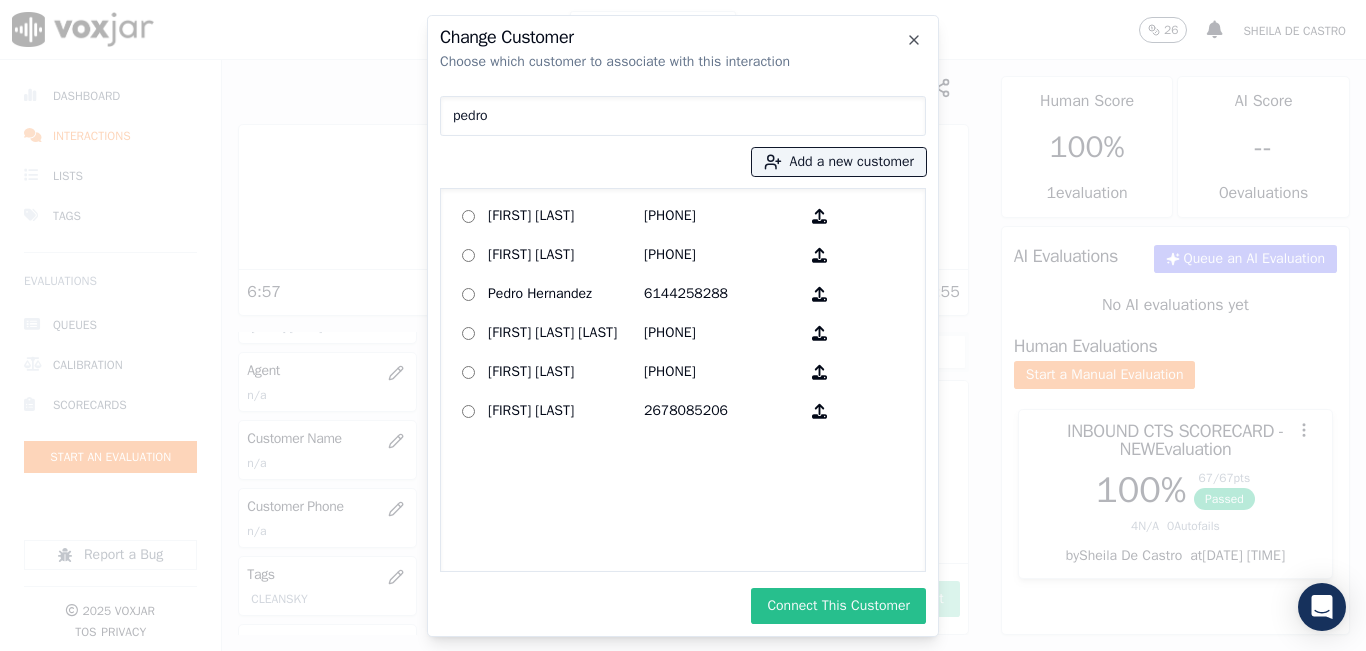 click on "Connect This Customer" at bounding box center (838, 606) 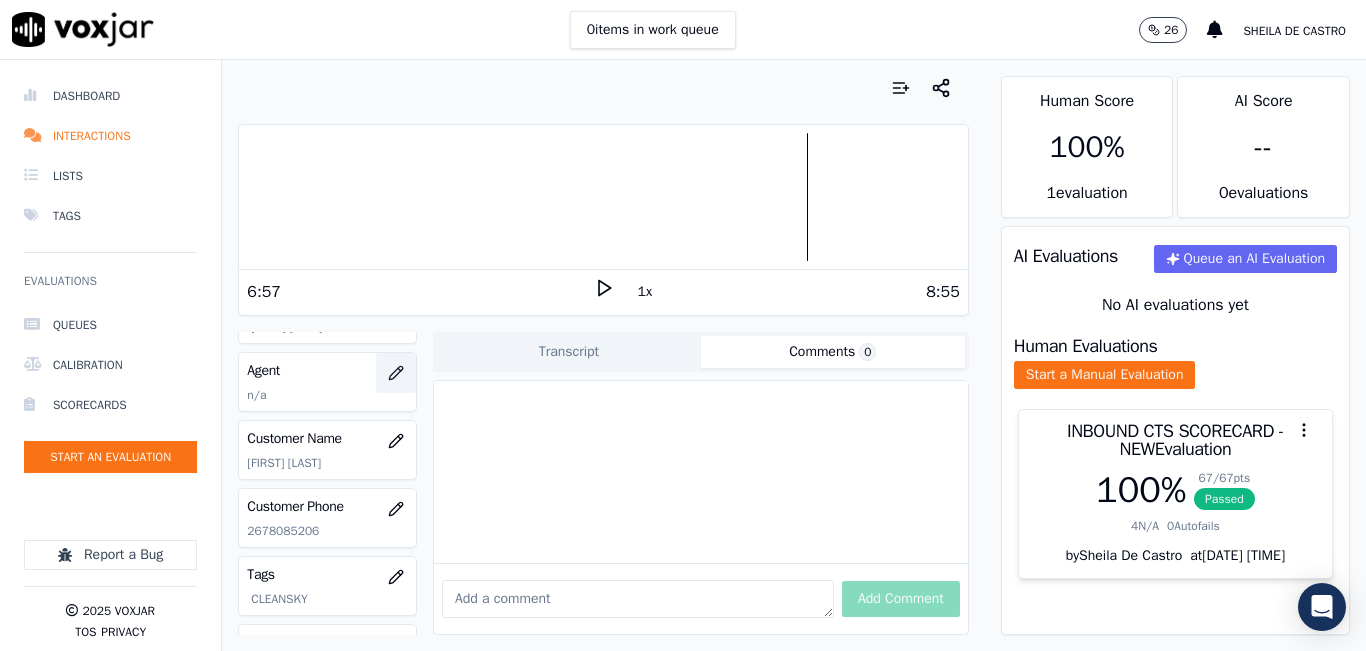 click 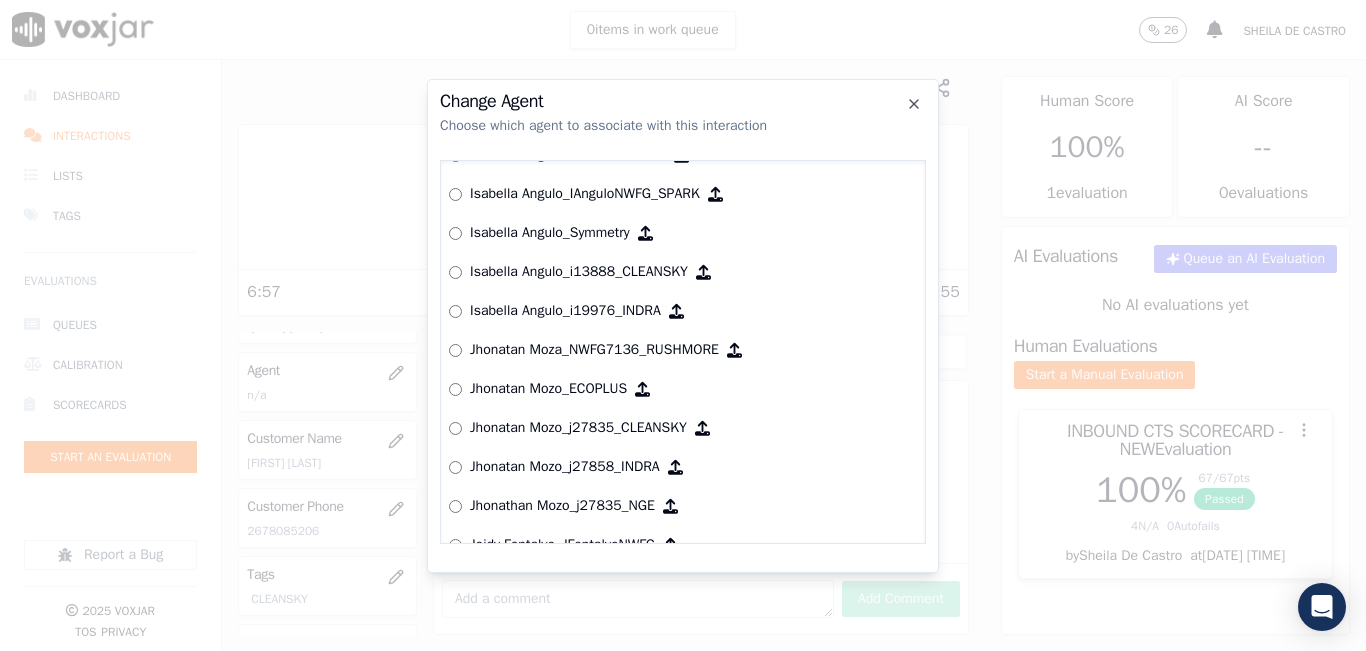 scroll, scrollTop: 4097, scrollLeft: 0, axis: vertical 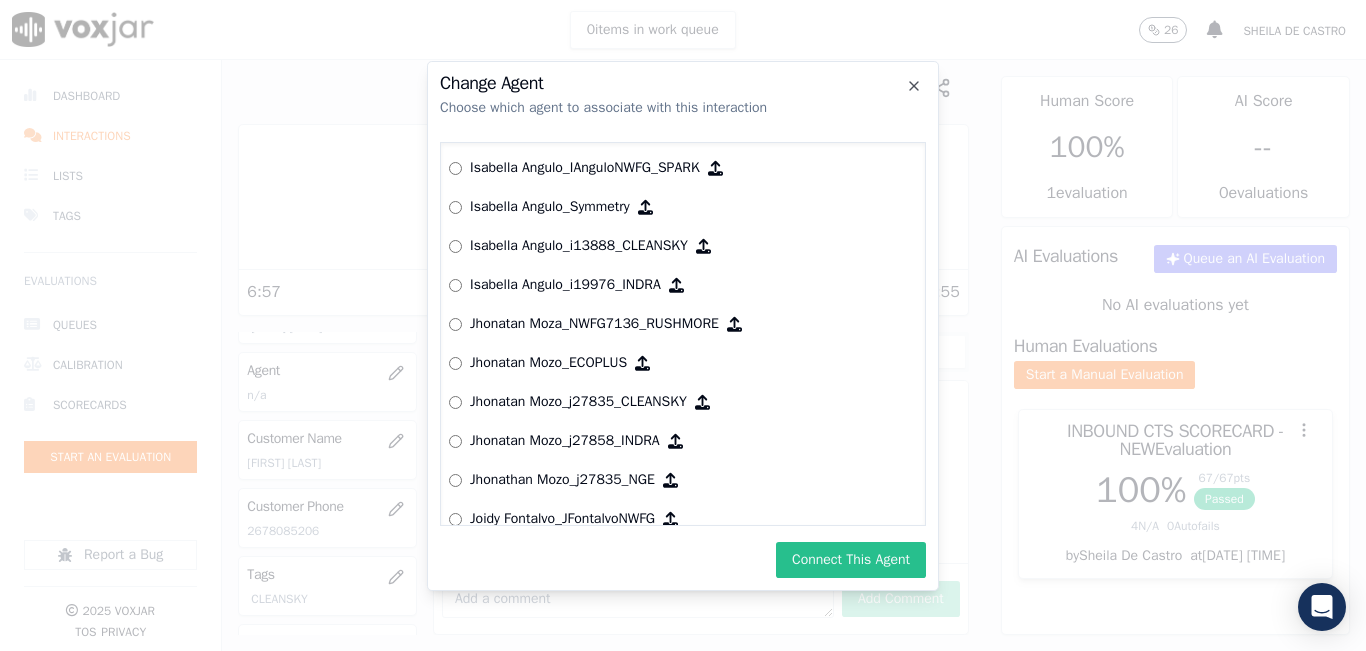 drag, startPoint x: 834, startPoint y: 549, endPoint x: 824, endPoint y: 546, distance: 10.440307 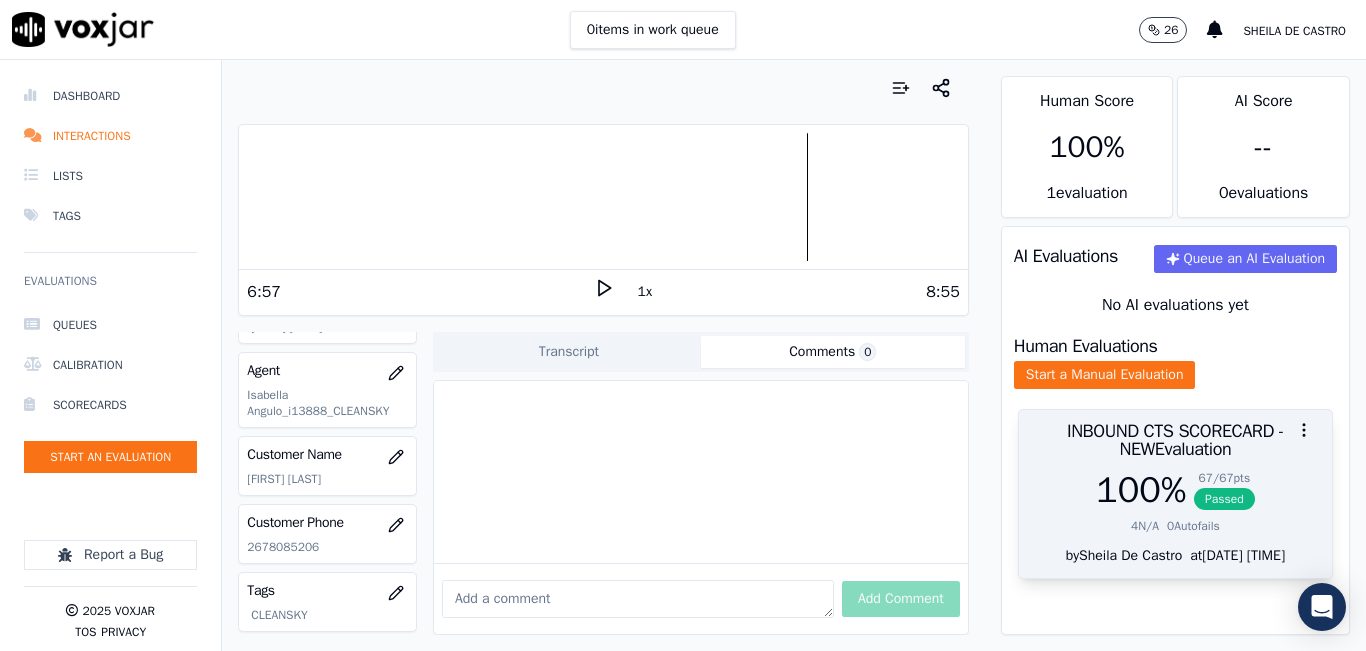 click on "Passed" at bounding box center (1224, 499) 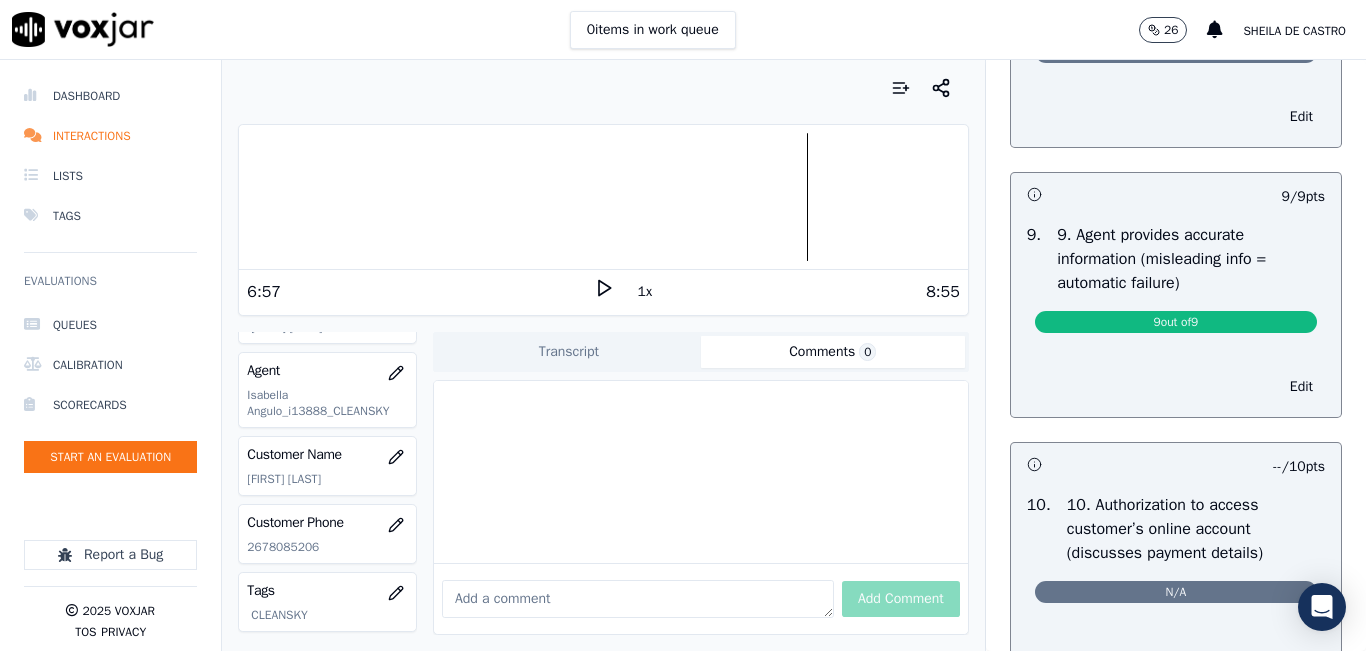 scroll, scrollTop: 2100, scrollLeft: 0, axis: vertical 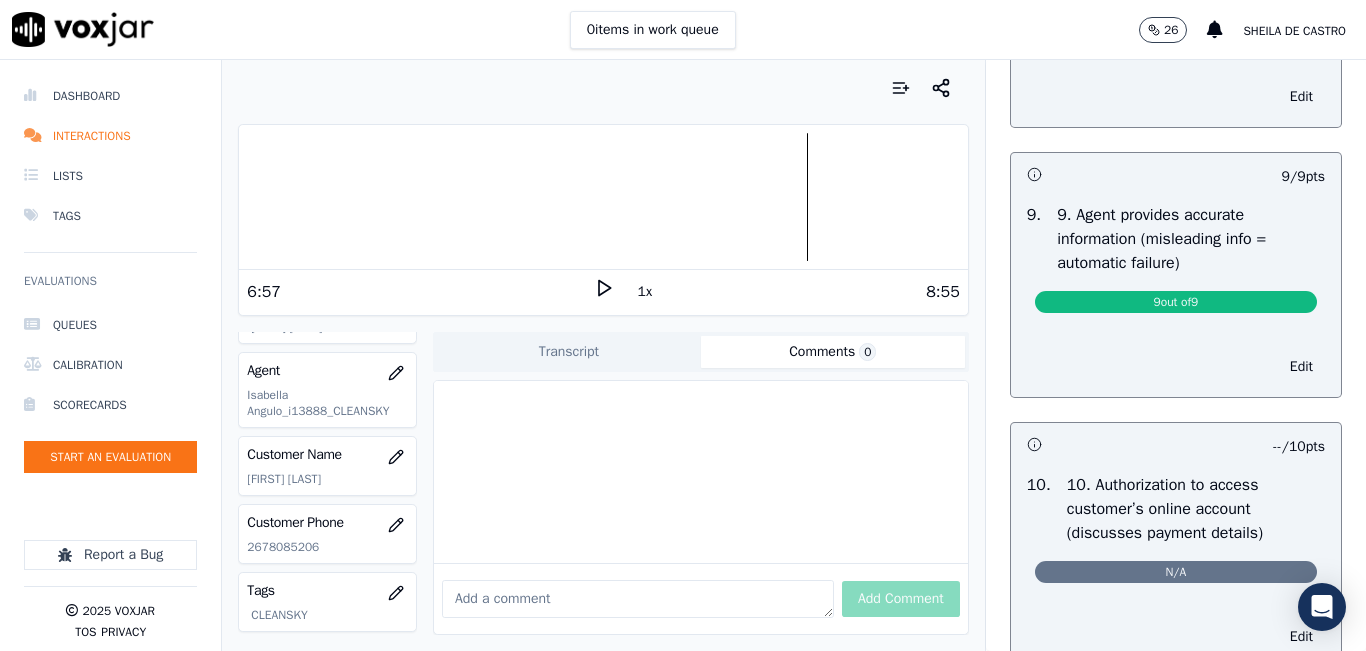 drag, startPoint x: 1241, startPoint y: 437, endPoint x: 1252, endPoint y: 433, distance: 11.7046995 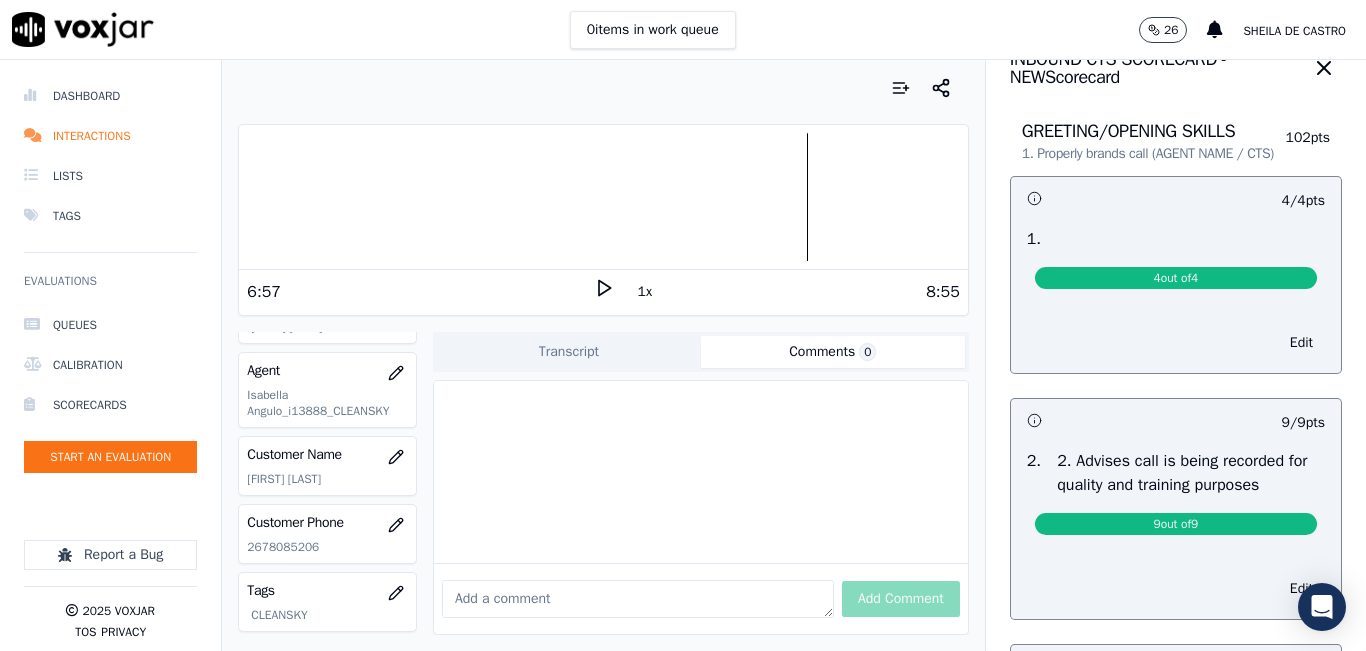 scroll, scrollTop: 0, scrollLeft: 0, axis: both 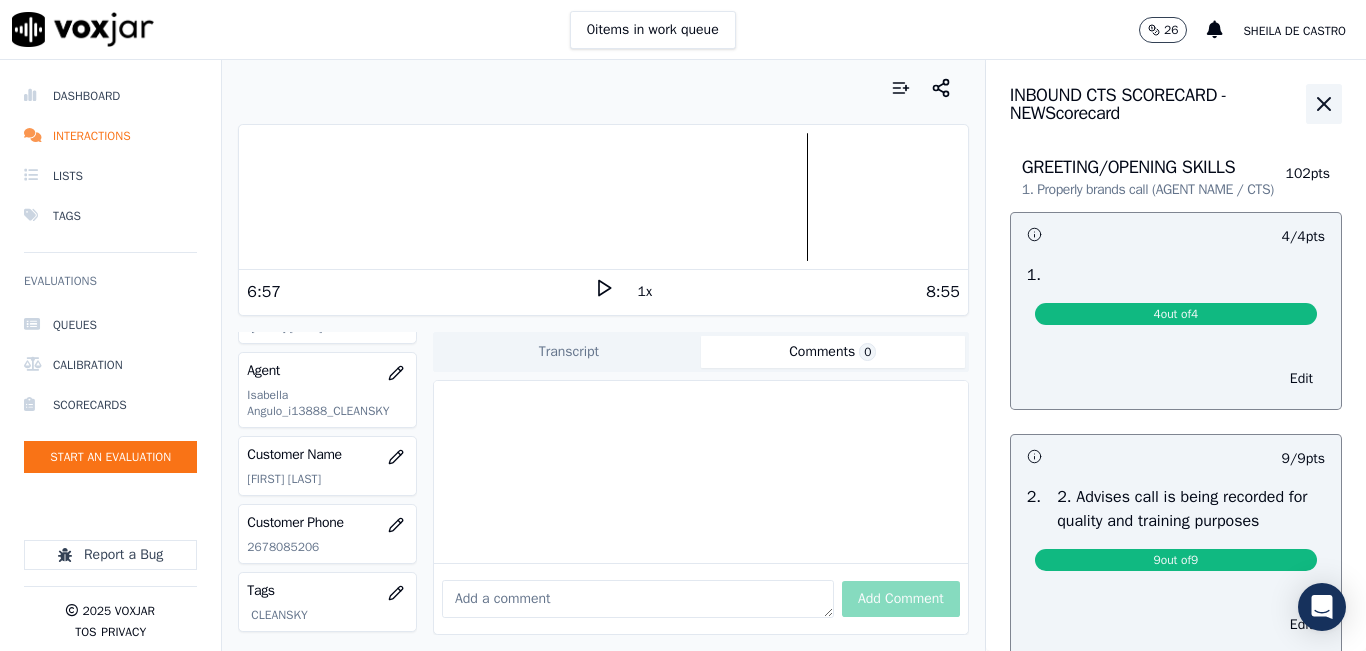 click 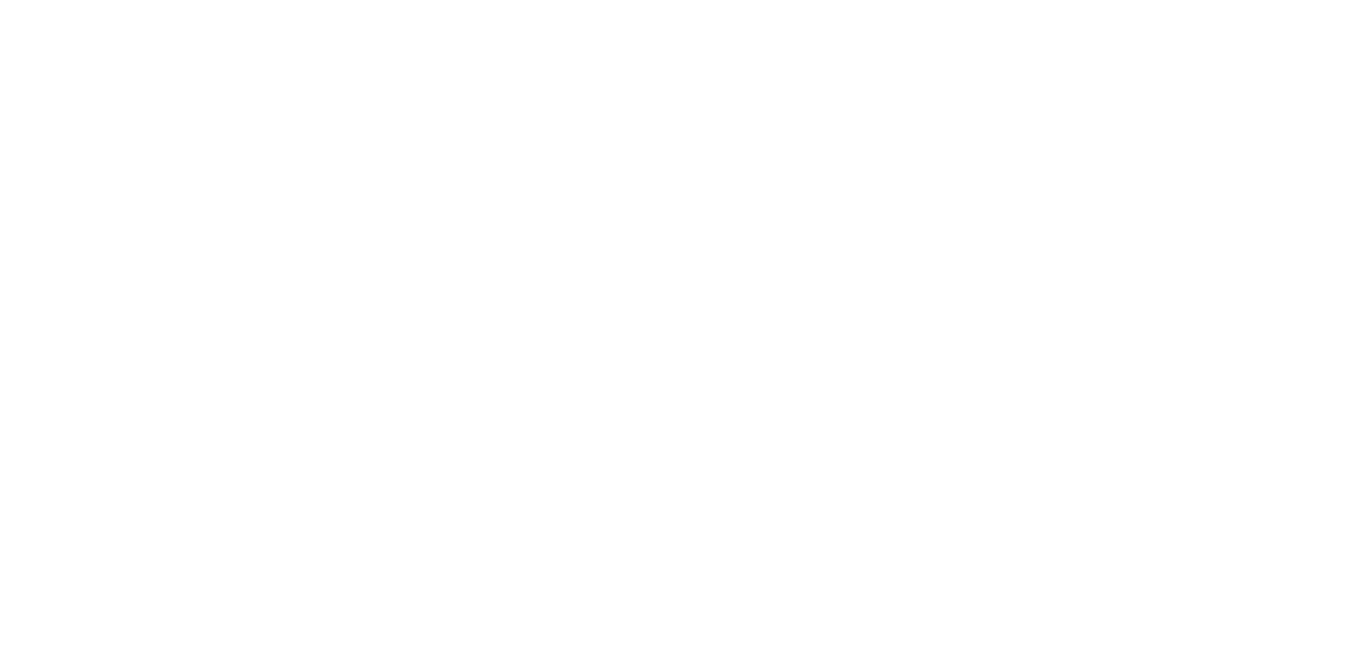 scroll, scrollTop: 0, scrollLeft: 0, axis: both 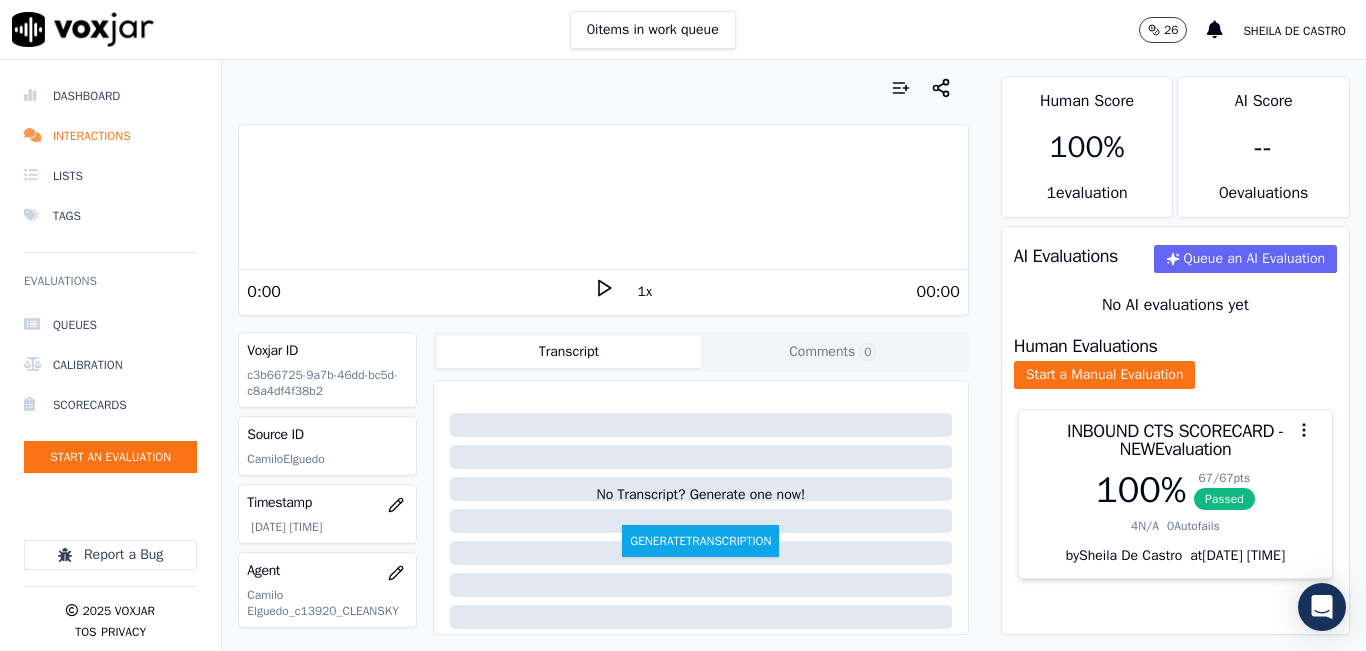 click on "0  items in work queue     26         Sheila De Castro" at bounding box center (683, 30) 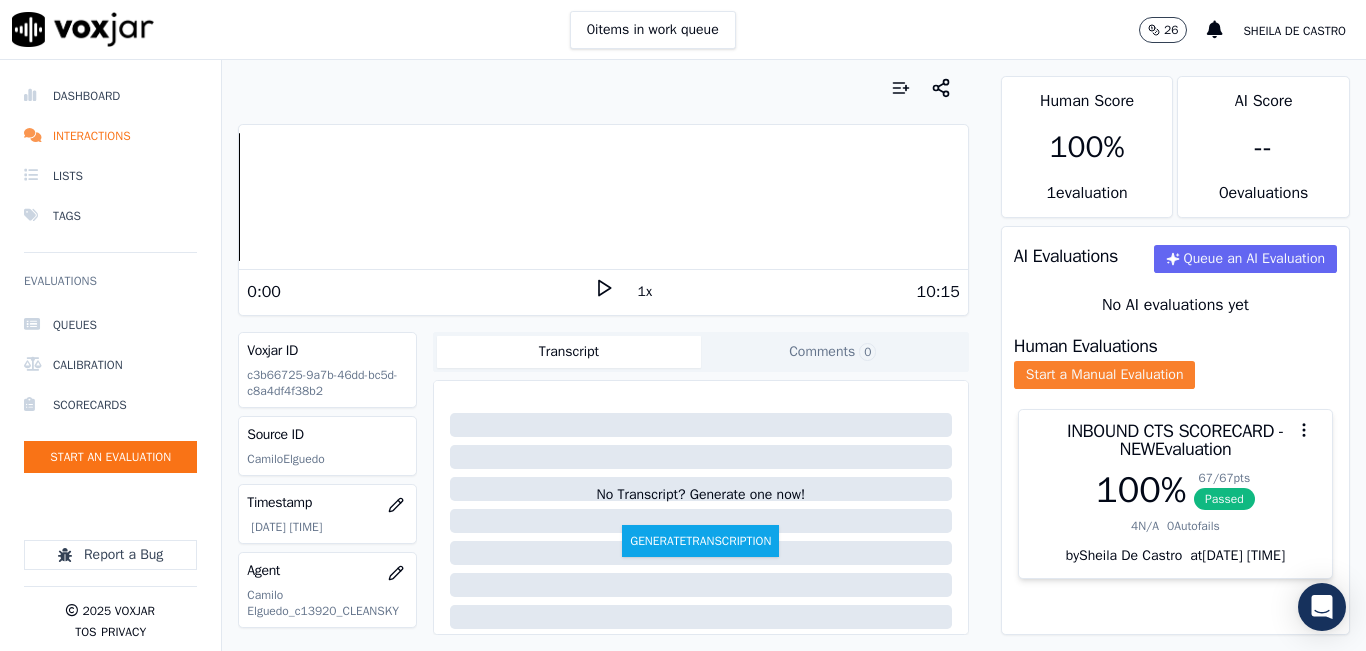 click on "Start a Manual Evaluation" 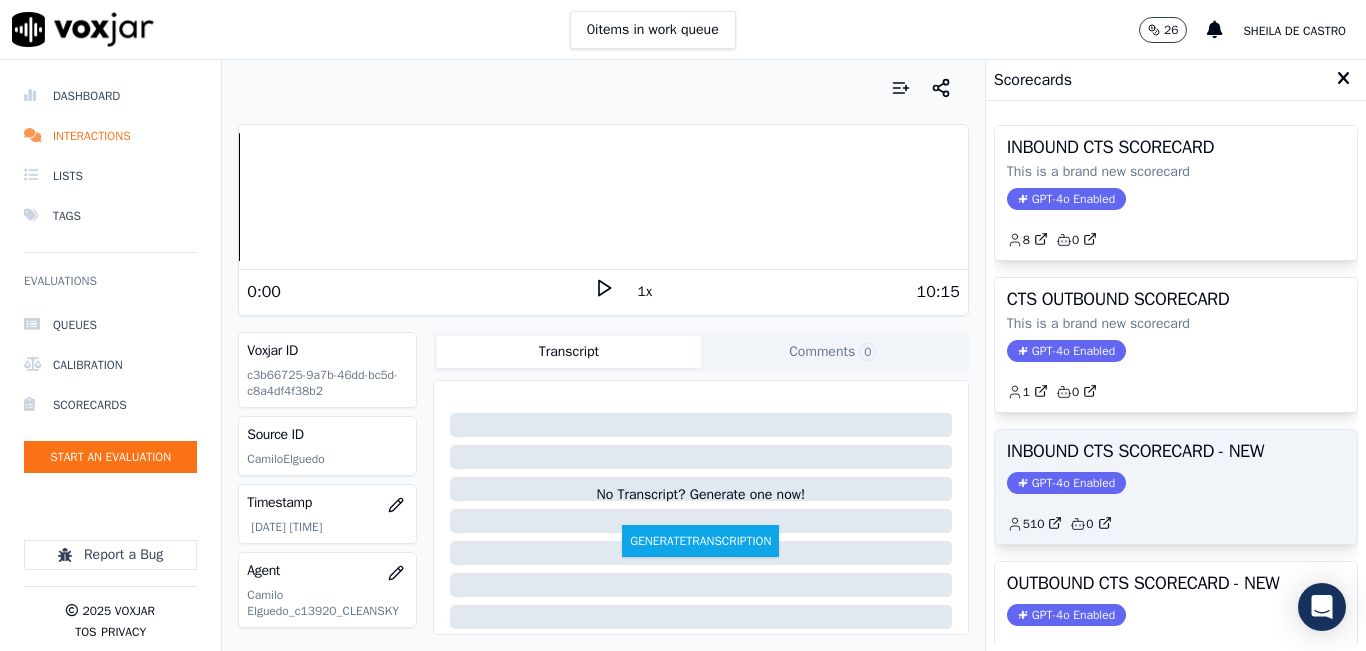 click on "INBOUND CTS SCORECARD - NEW" at bounding box center [1176, 451] 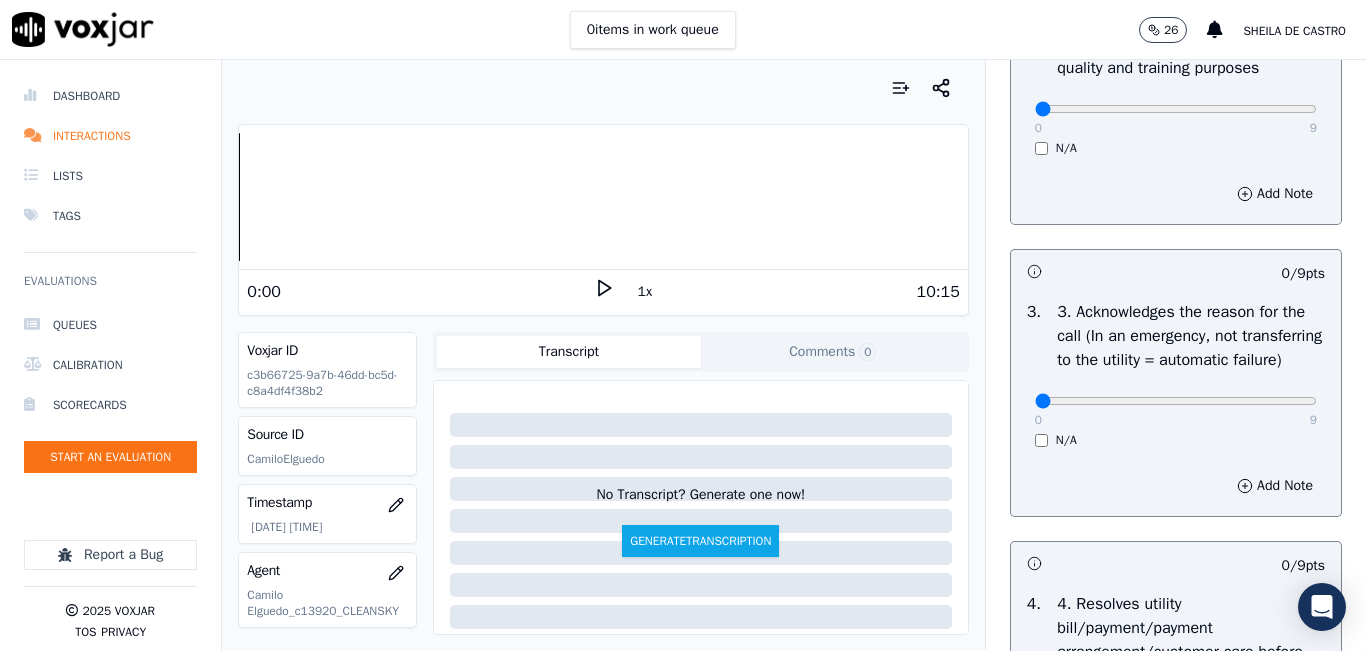 scroll, scrollTop: 300, scrollLeft: 0, axis: vertical 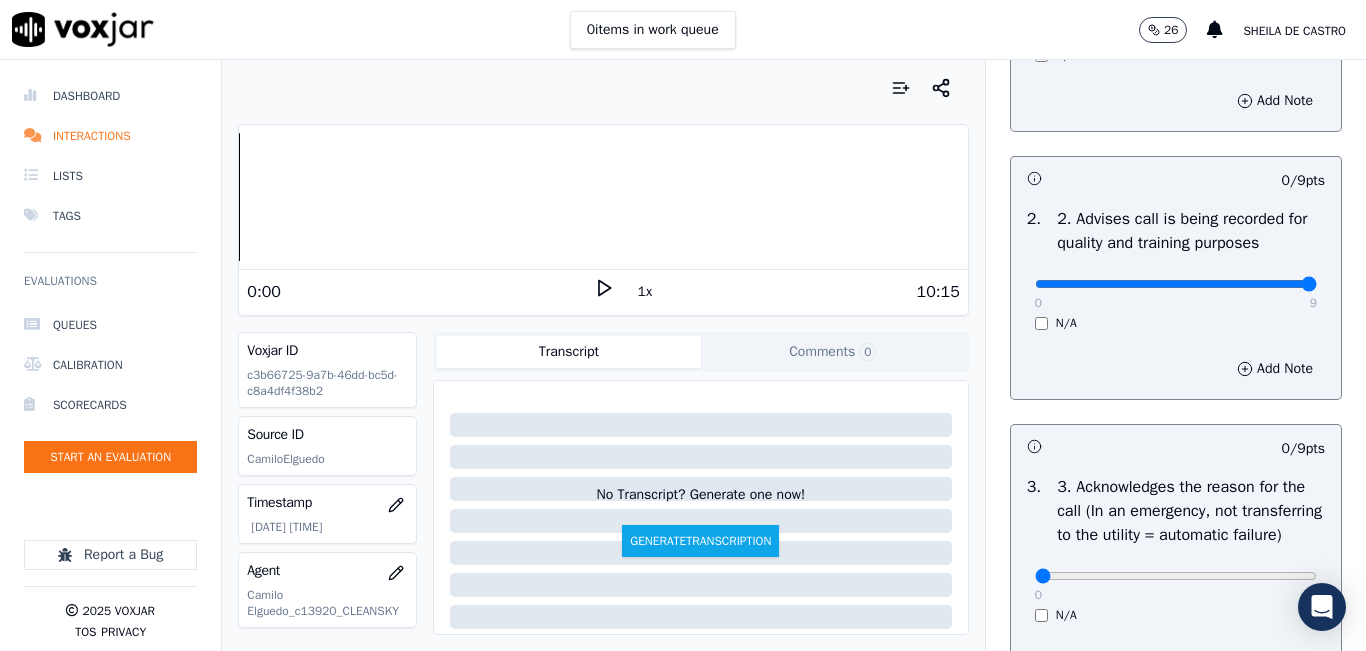 drag, startPoint x: 1022, startPoint y: 299, endPoint x: 1307, endPoint y: 239, distance: 291.2473 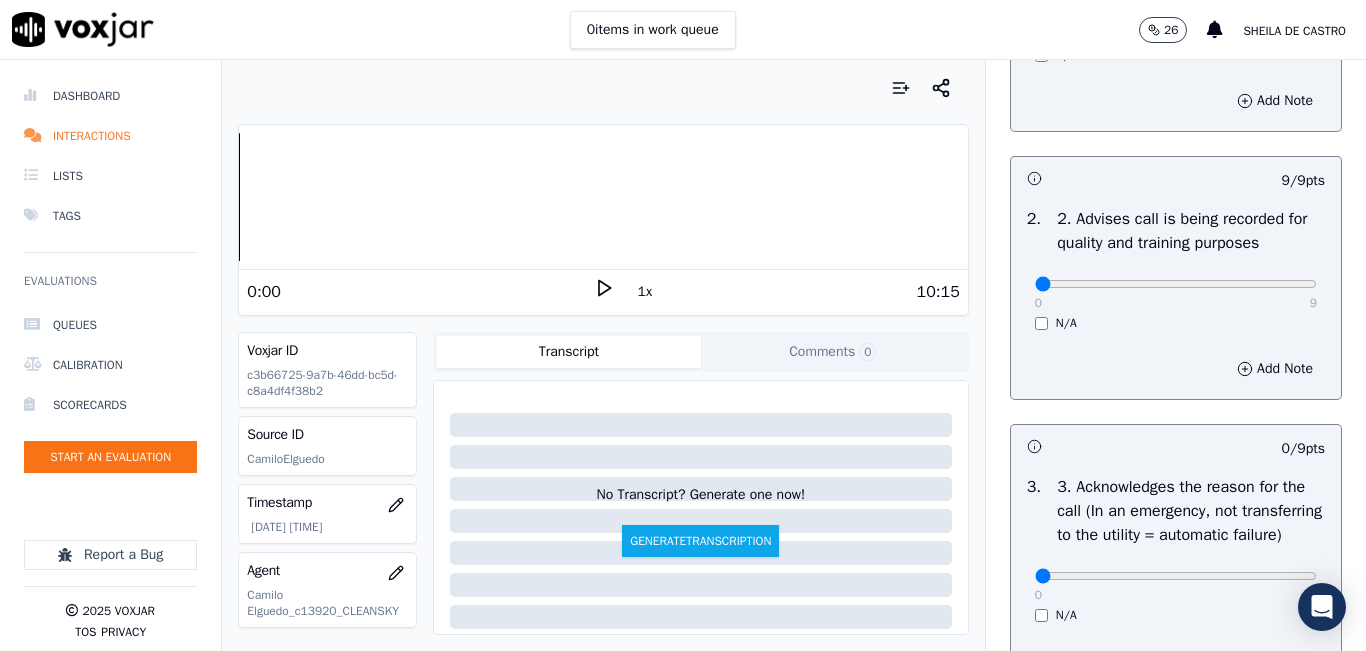 drag, startPoint x: 1268, startPoint y: 299, endPoint x: 952, endPoint y: 372, distance: 324.32236 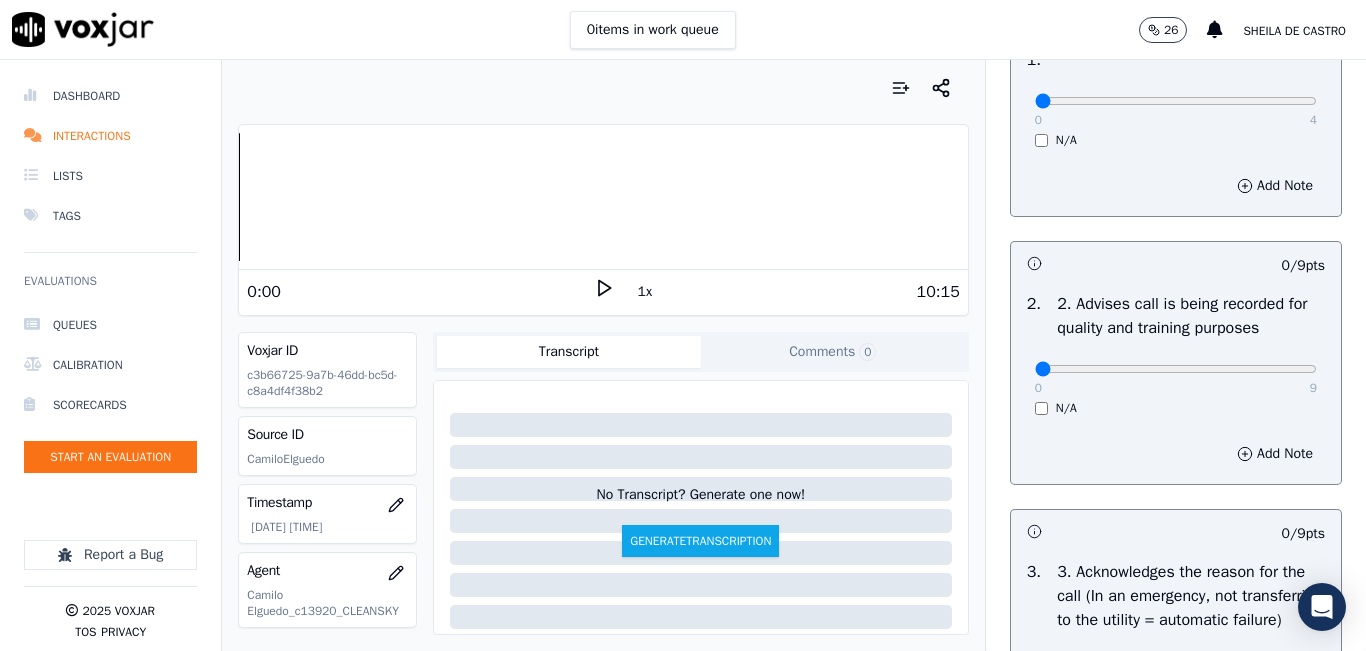 scroll, scrollTop: 0, scrollLeft: 0, axis: both 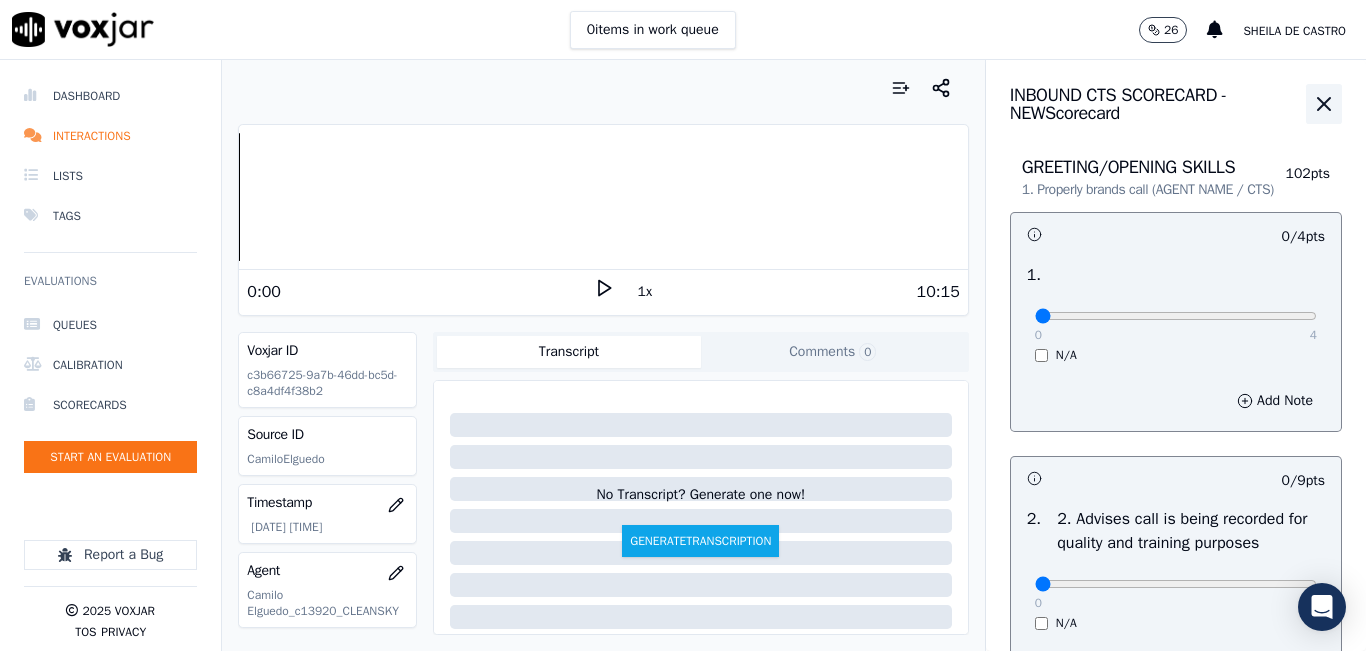 click 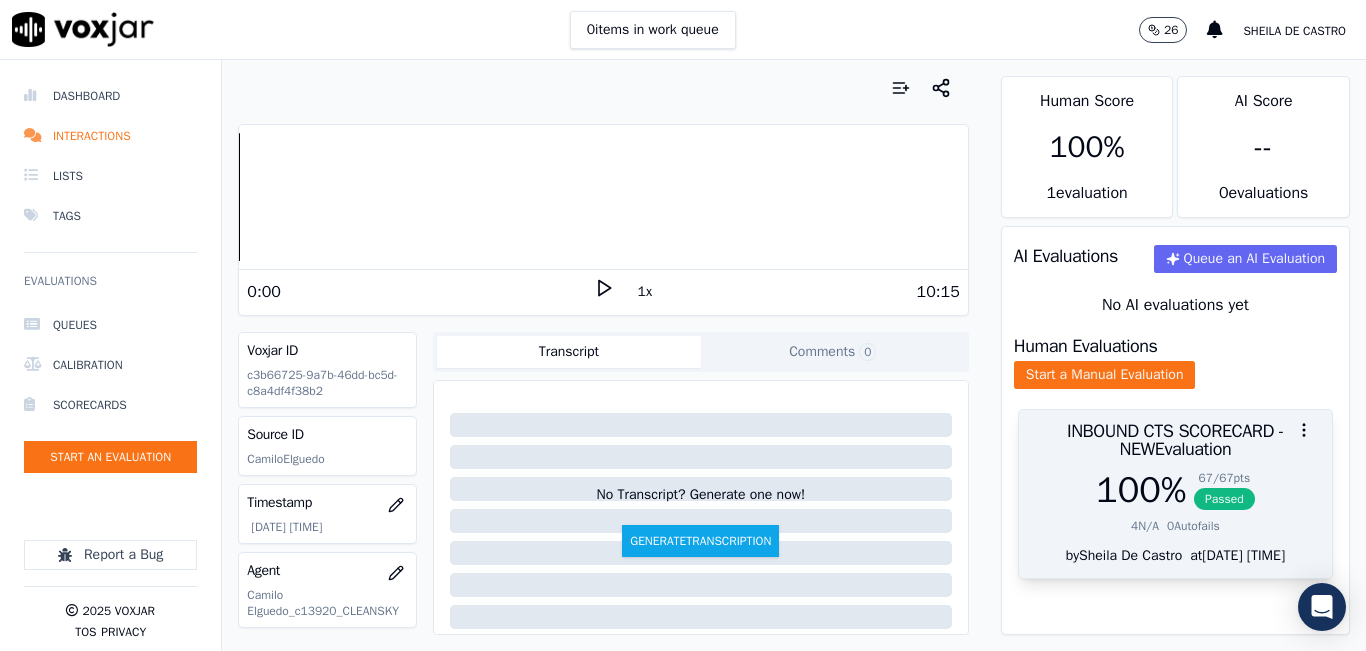 click at bounding box center (1175, 430) 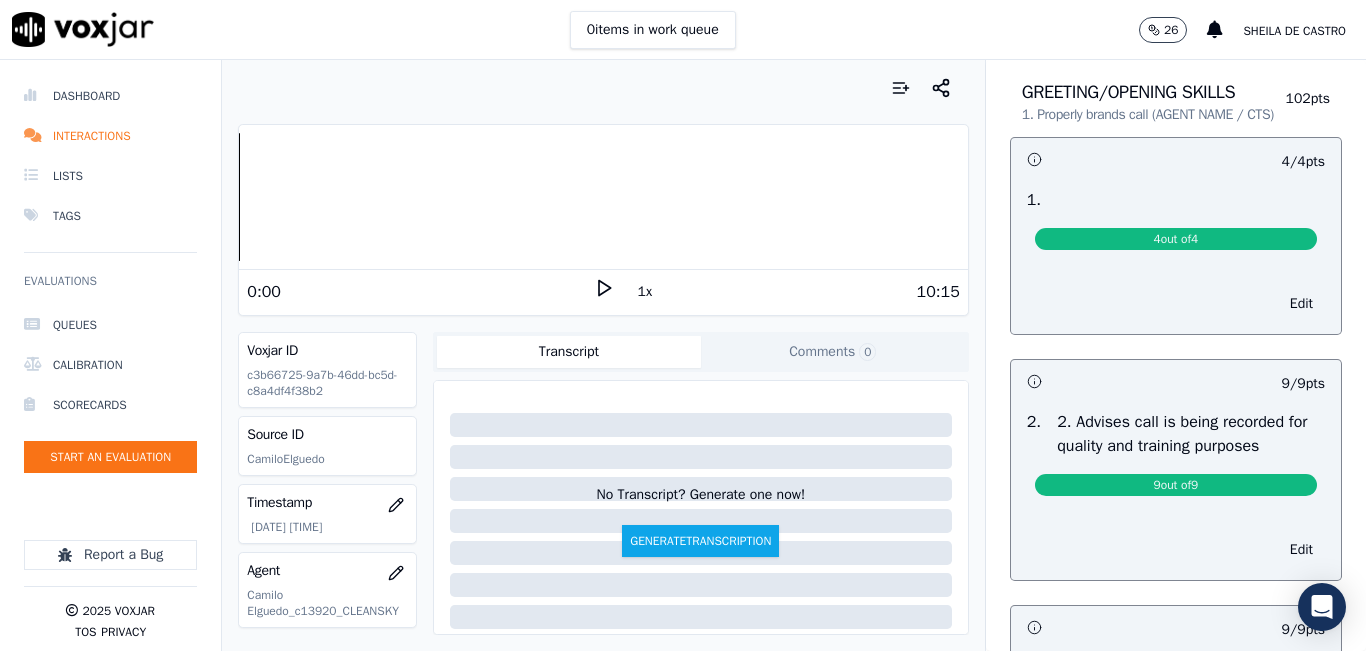 scroll, scrollTop: 0, scrollLeft: 0, axis: both 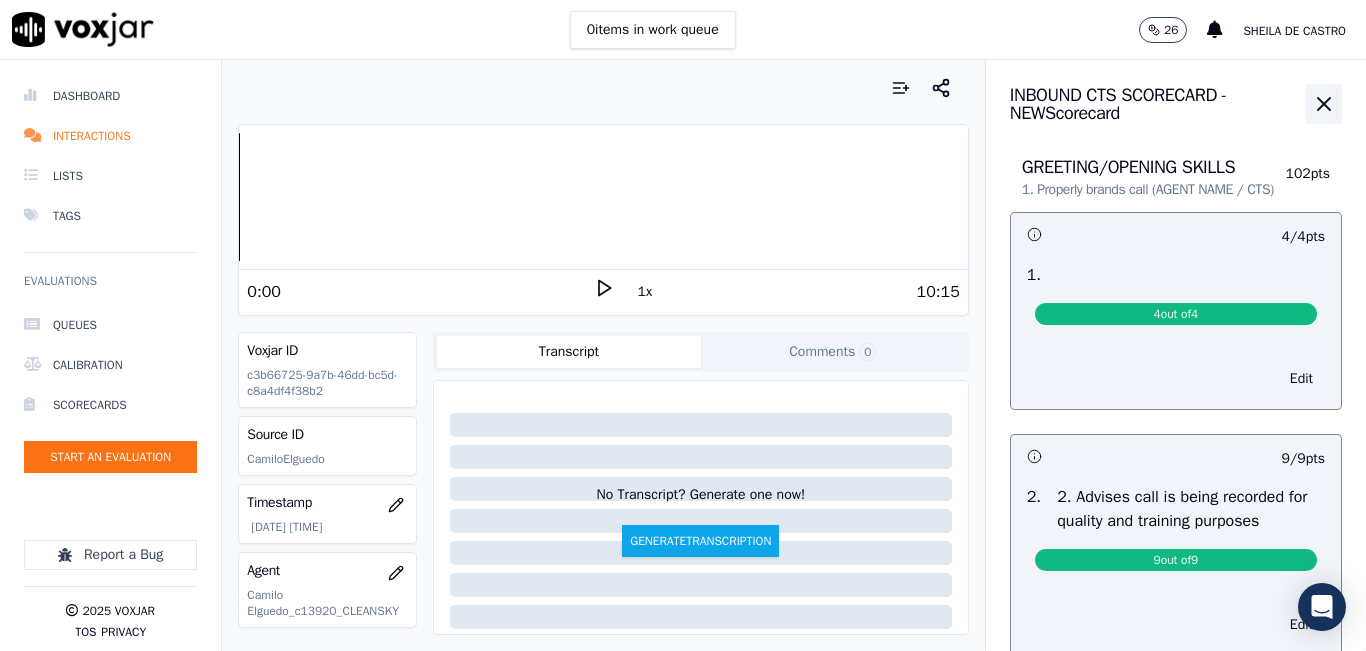click 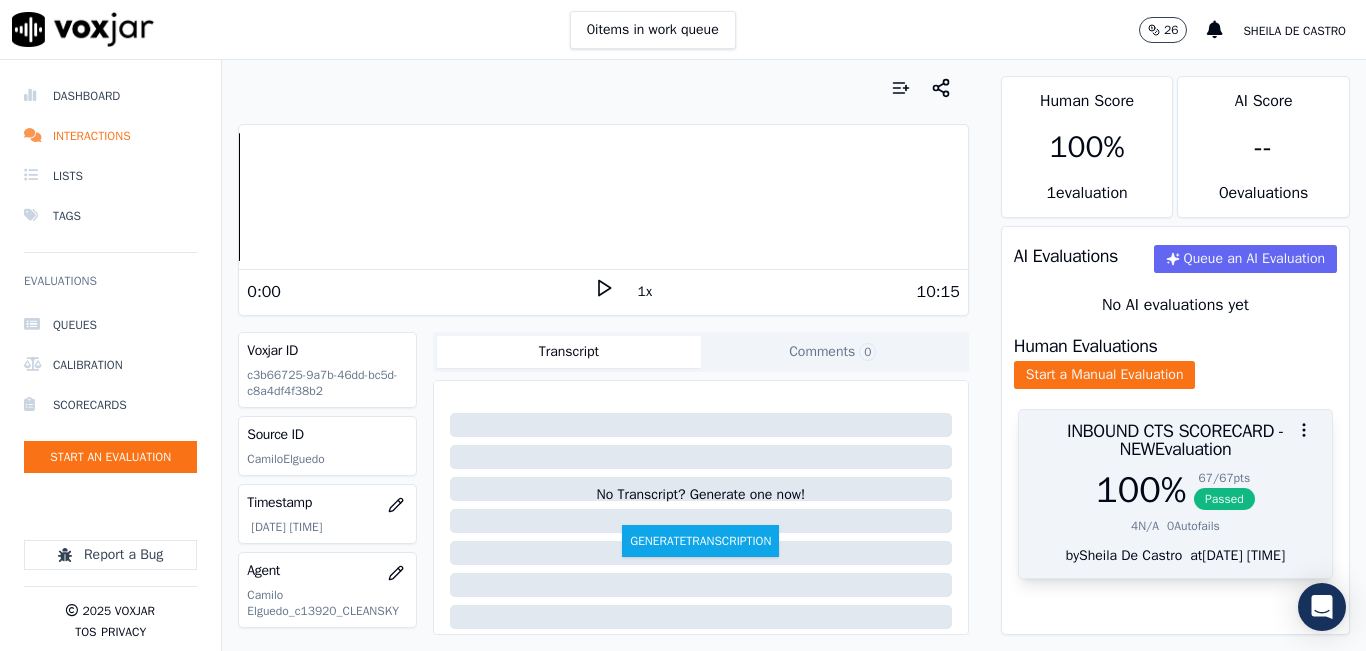 click on "Passed" at bounding box center (1224, 499) 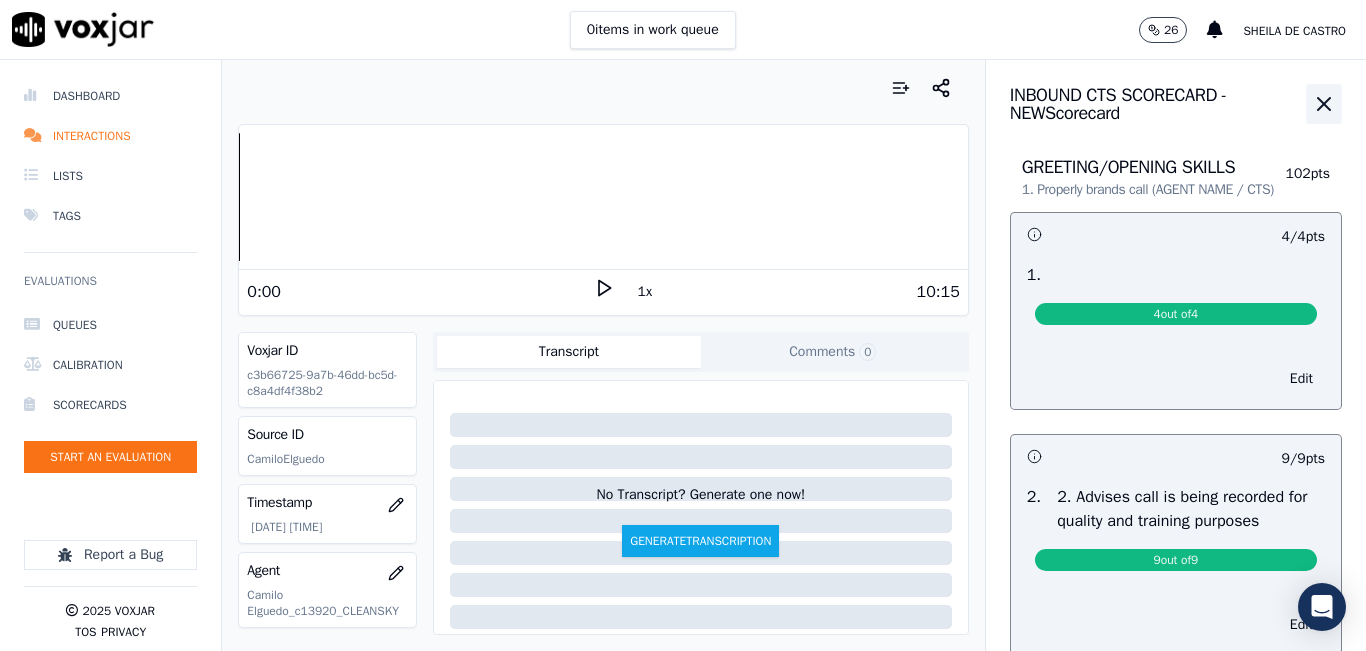 click 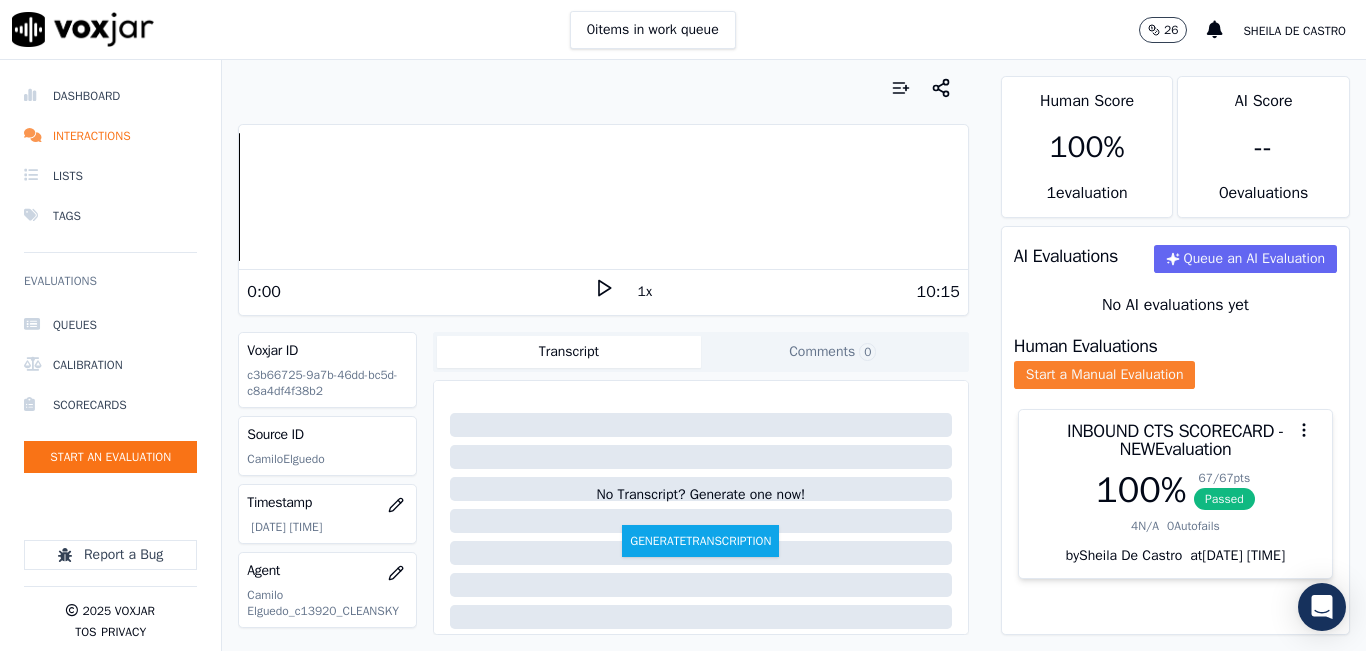 click on "Start a Manual Evaluation" 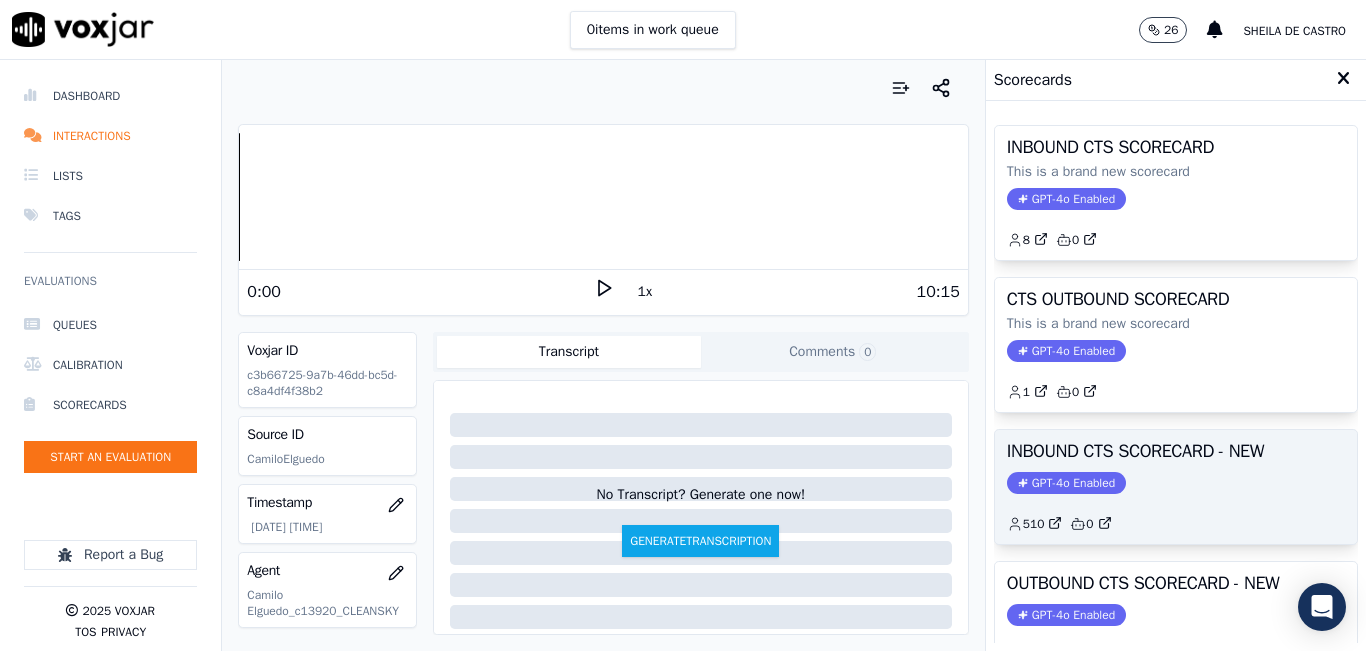 click on "GPT-4o Enabled" 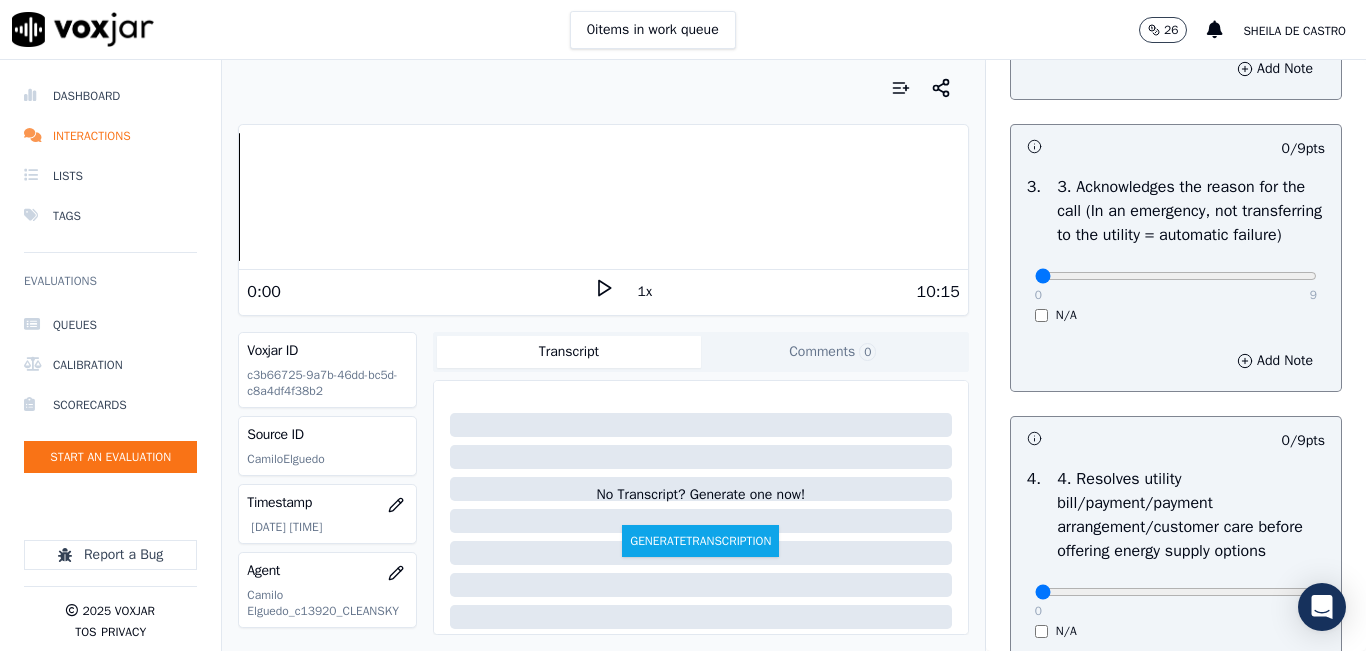 scroll, scrollTop: 700, scrollLeft: 0, axis: vertical 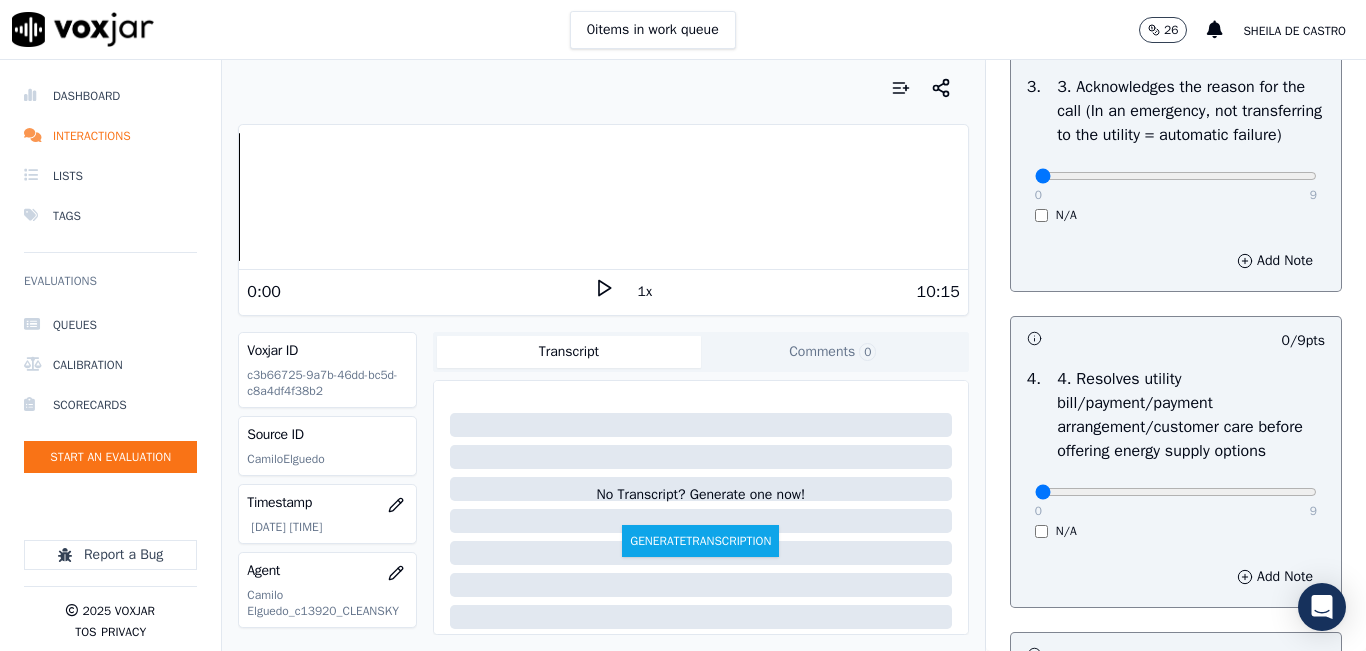 drag, startPoint x: 1023, startPoint y: 227, endPoint x: 999, endPoint y: 235, distance: 25.298222 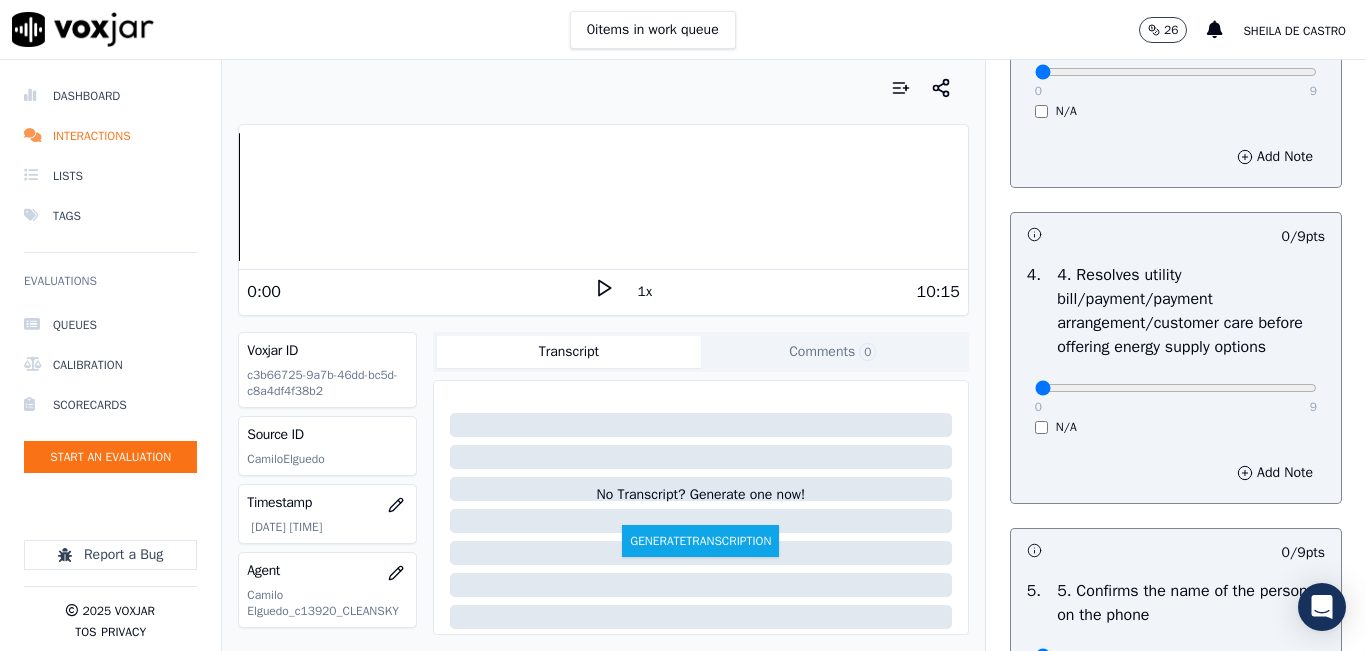 scroll, scrollTop: 700, scrollLeft: 0, axis: vertical 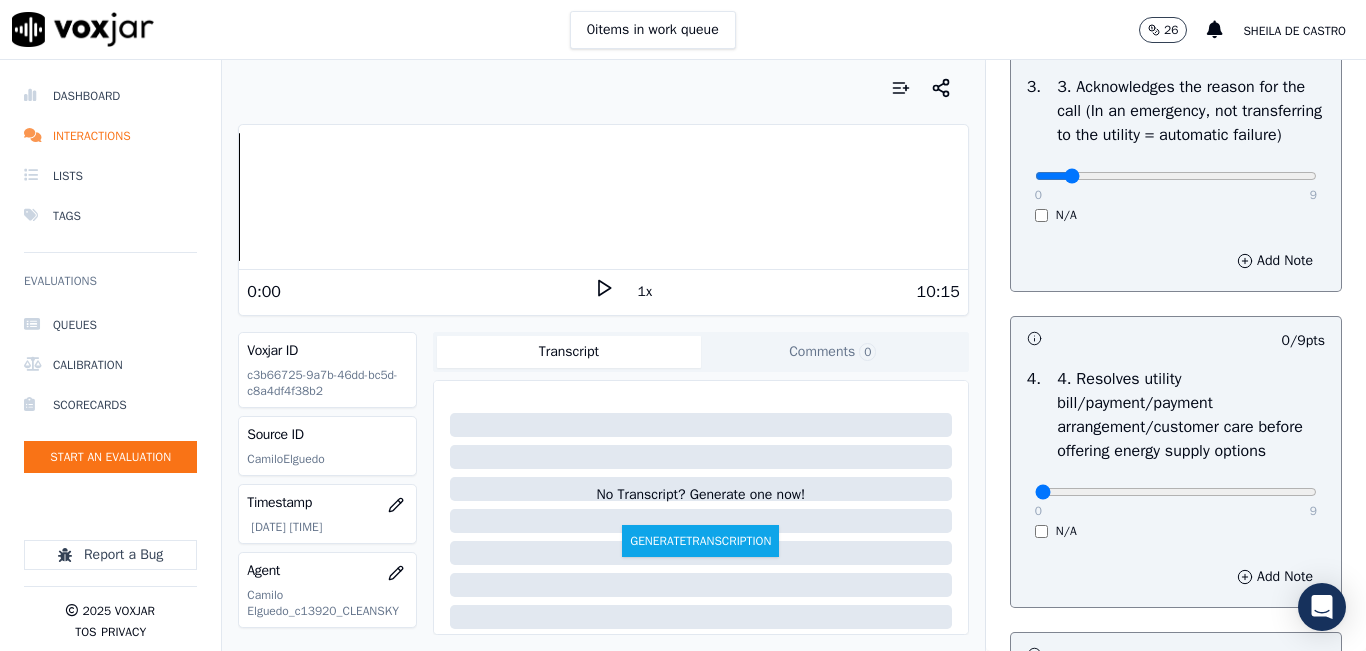 type on "0" 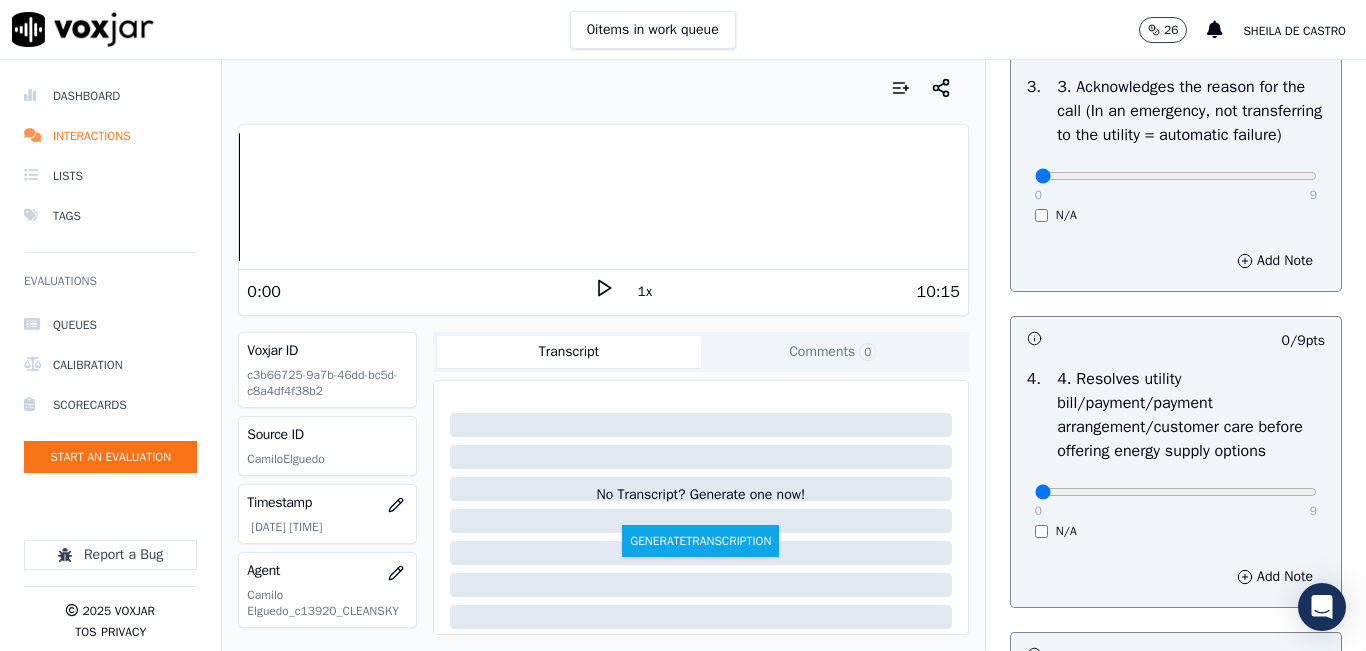 drag, startPoint x: 1027, startPoint y: 218, endPoint x: 971, endPoint y: 277, distance: 81.34495 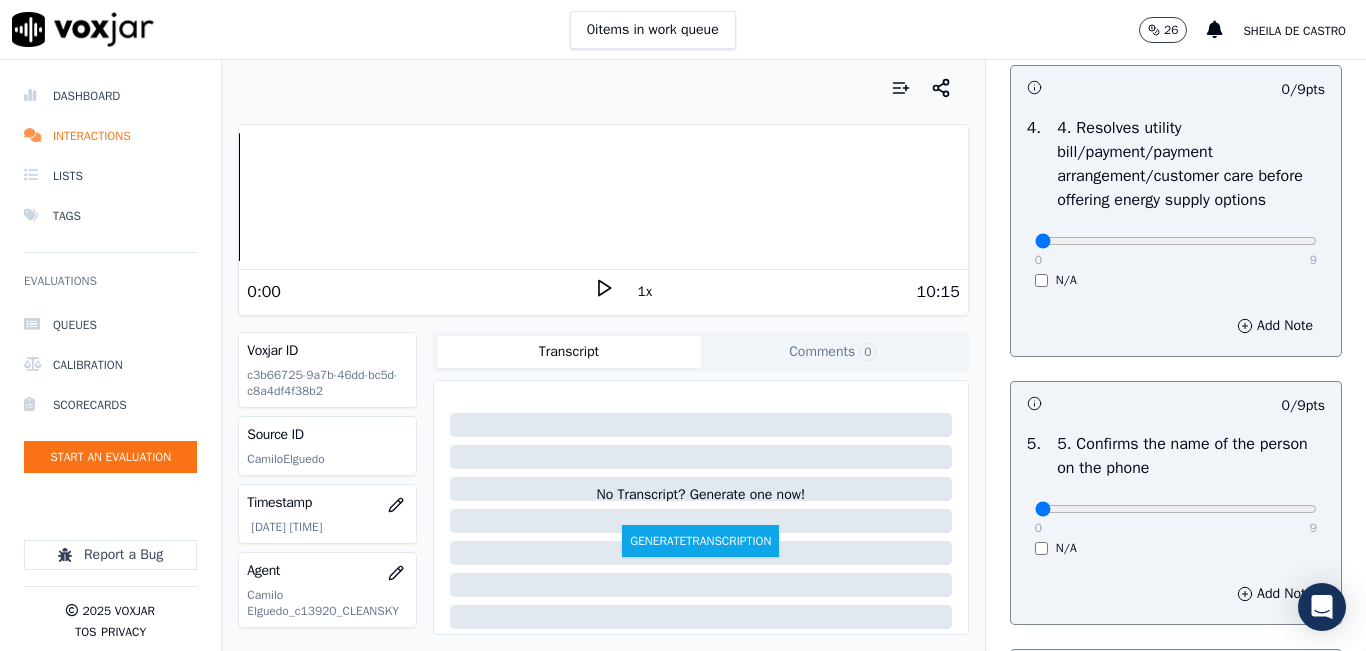 scroll, scrollTop: 1000, scrollLeft: 0, axis: vertical 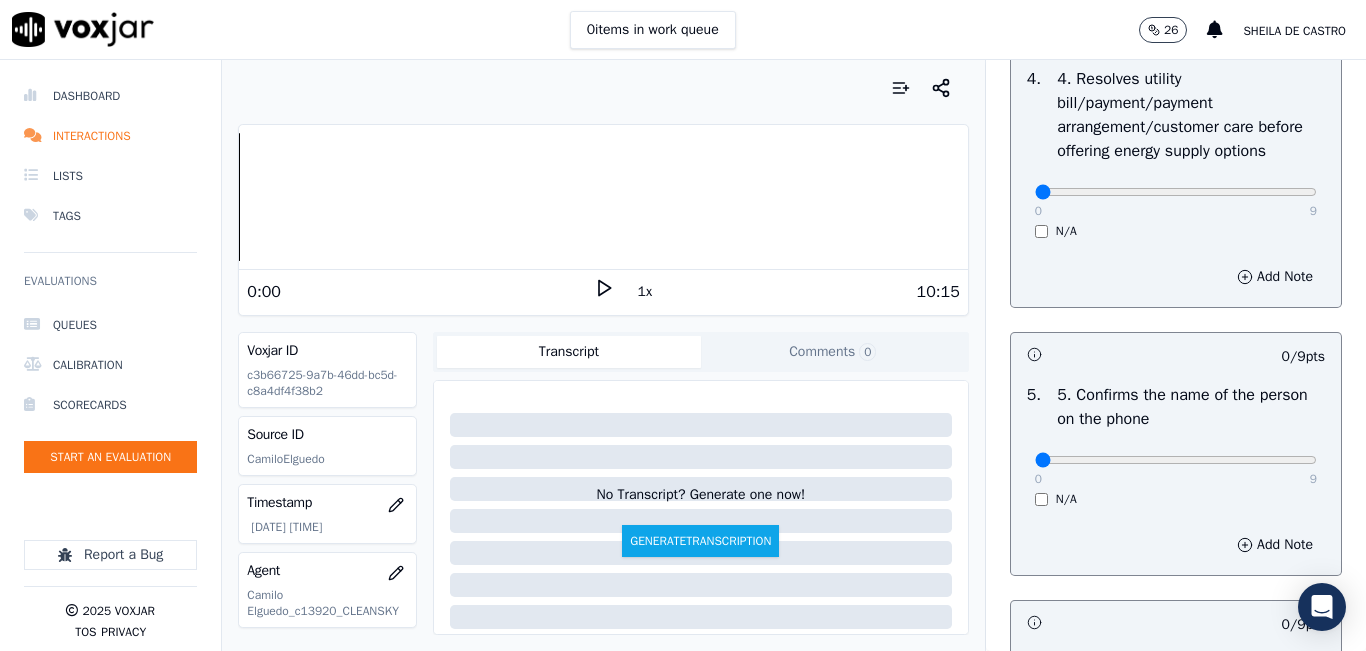 click on "N/A" at bounding box center [1176, 231] 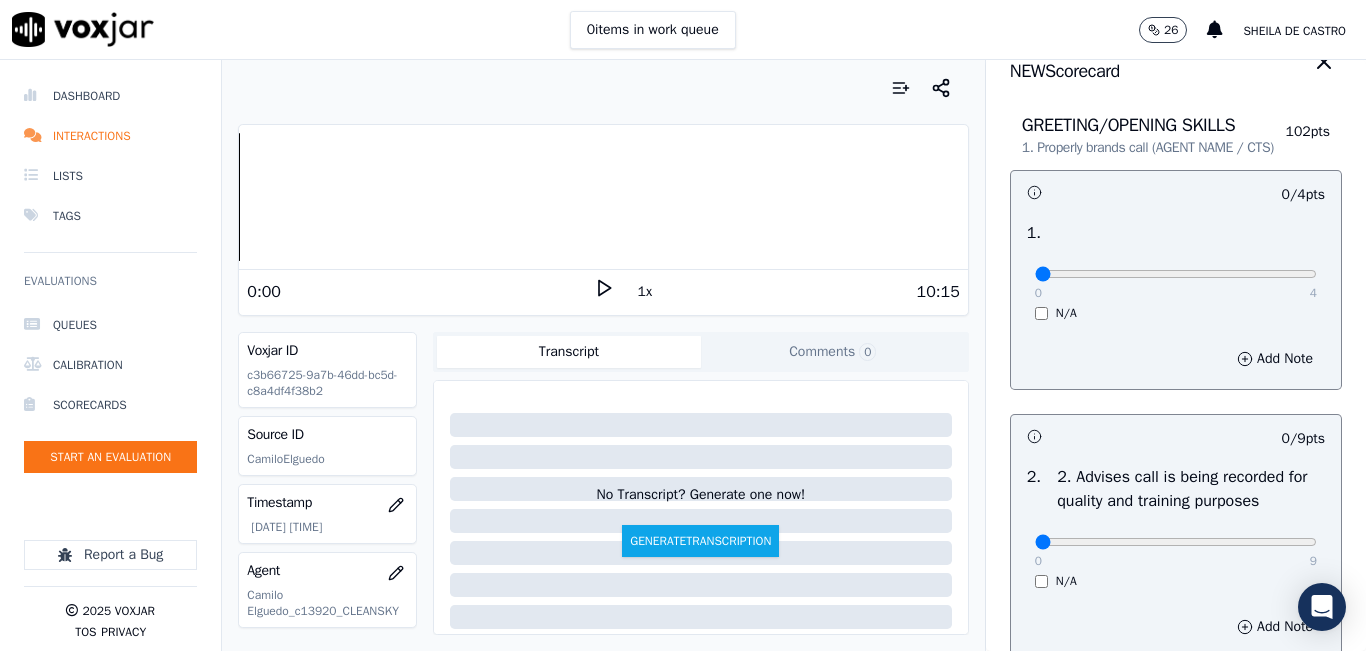 scroll, scrollTop: 0, scrollLeft: 0, axis: both 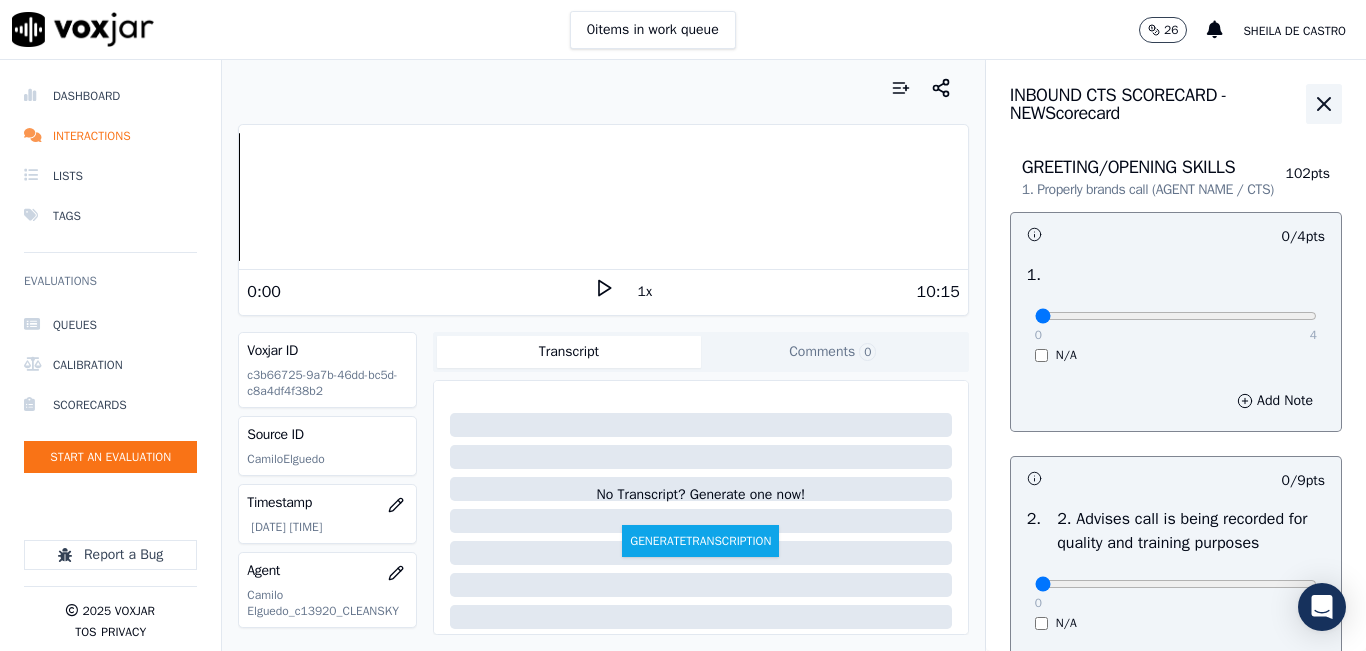 click 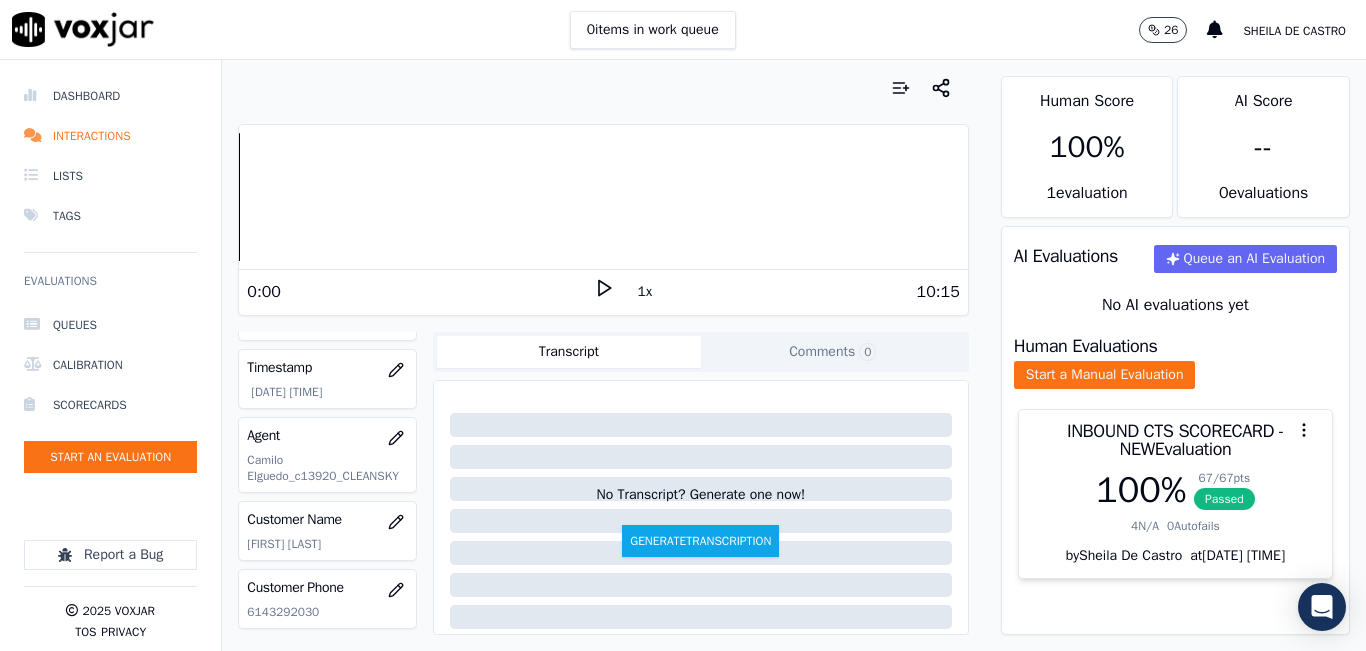 scroll, scrollTop: 100, scrollLeft: 0, axis: vertical 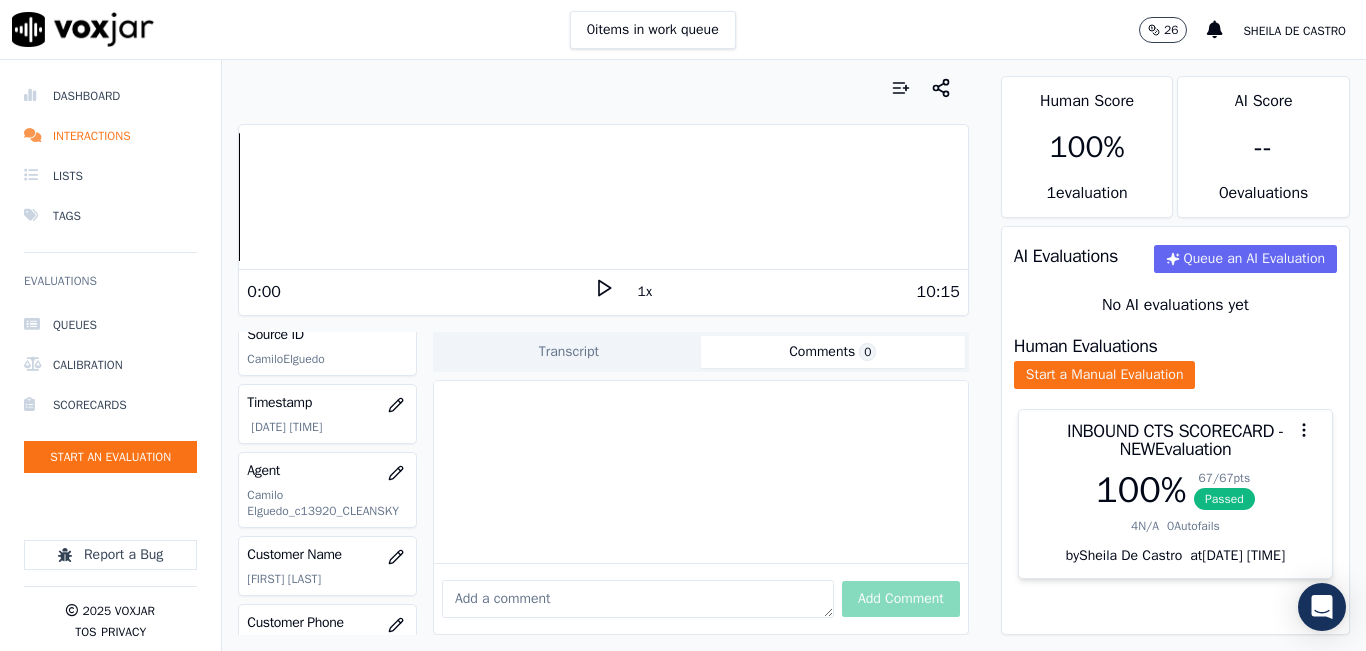 click on "Comments  0" 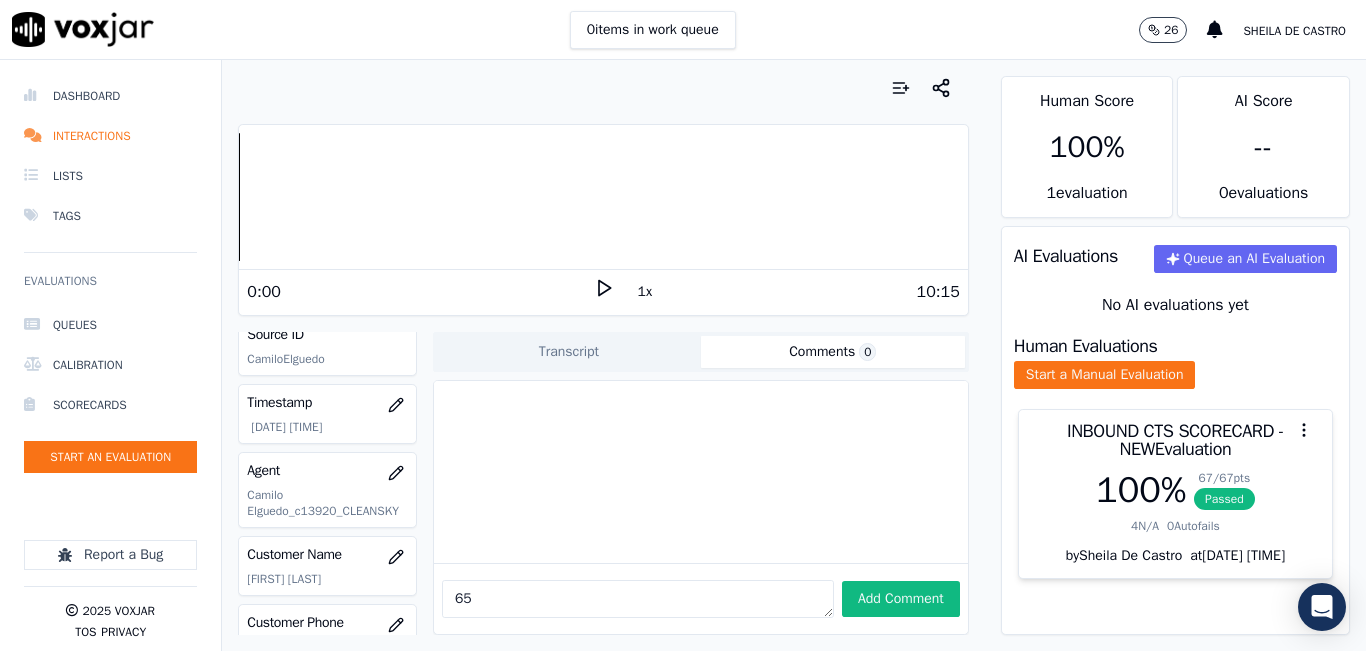 type on "6" 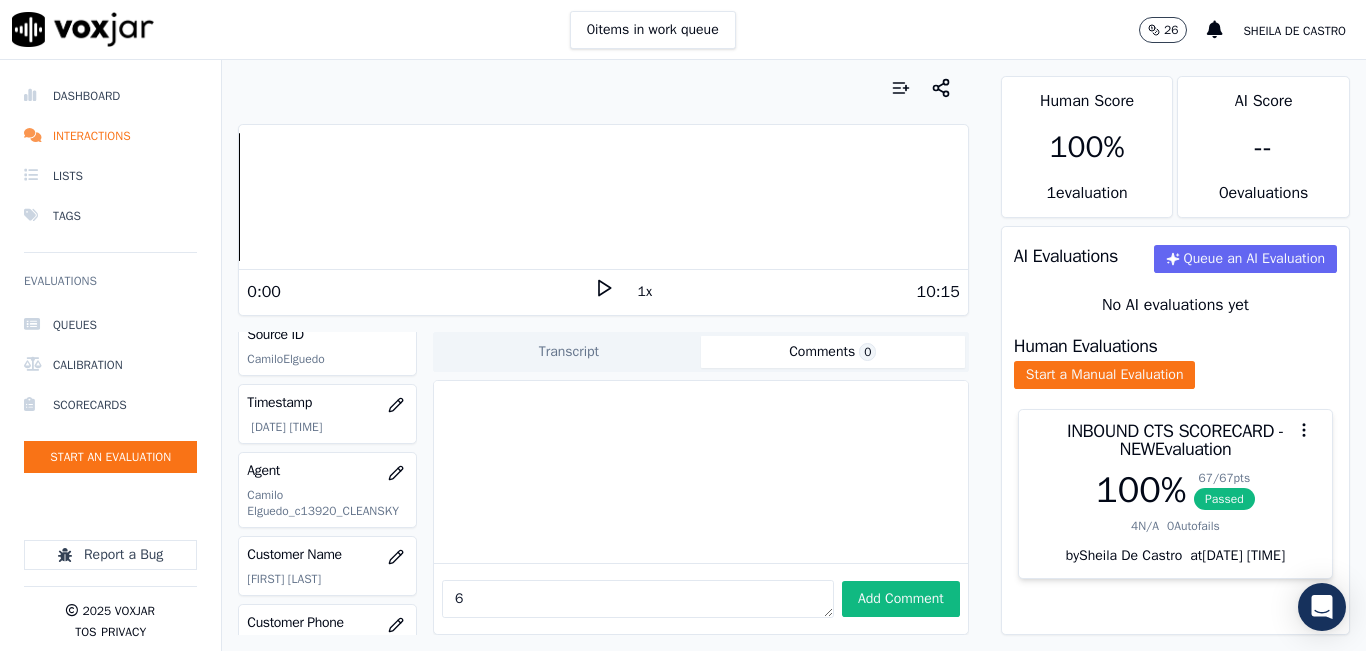 type 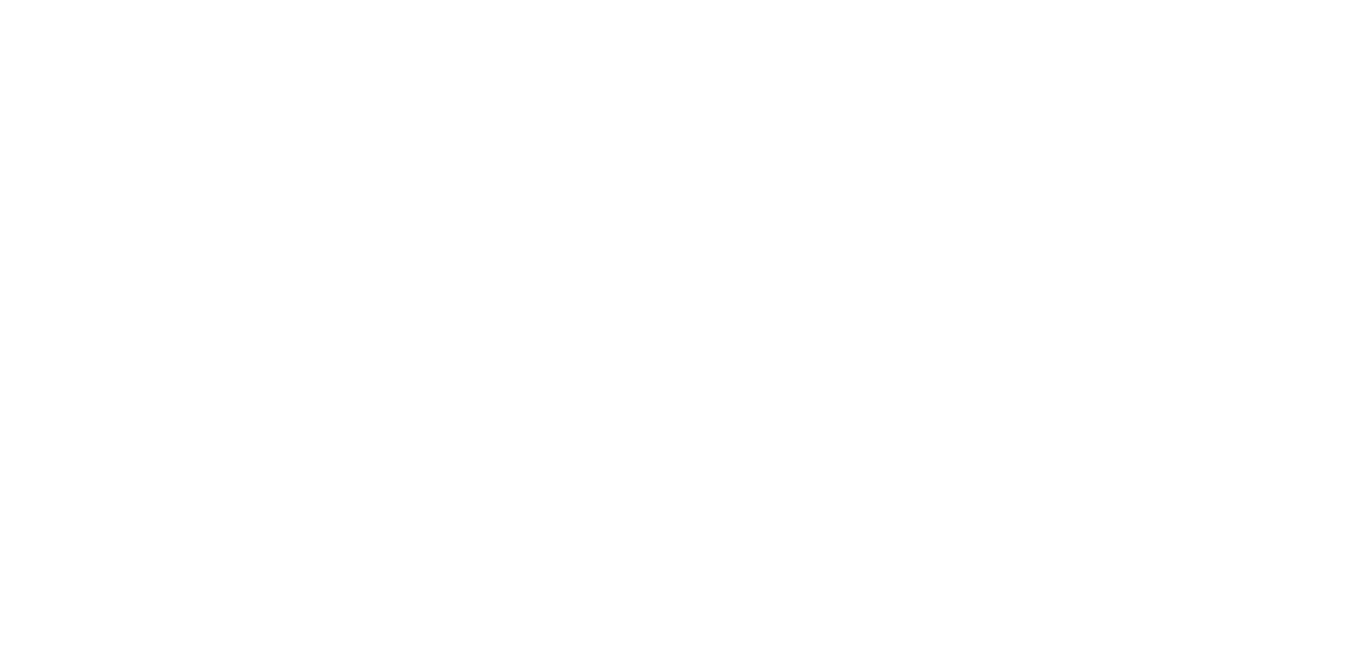 scroll, scrollTop: 0, scrollLeft: 0, axis: both 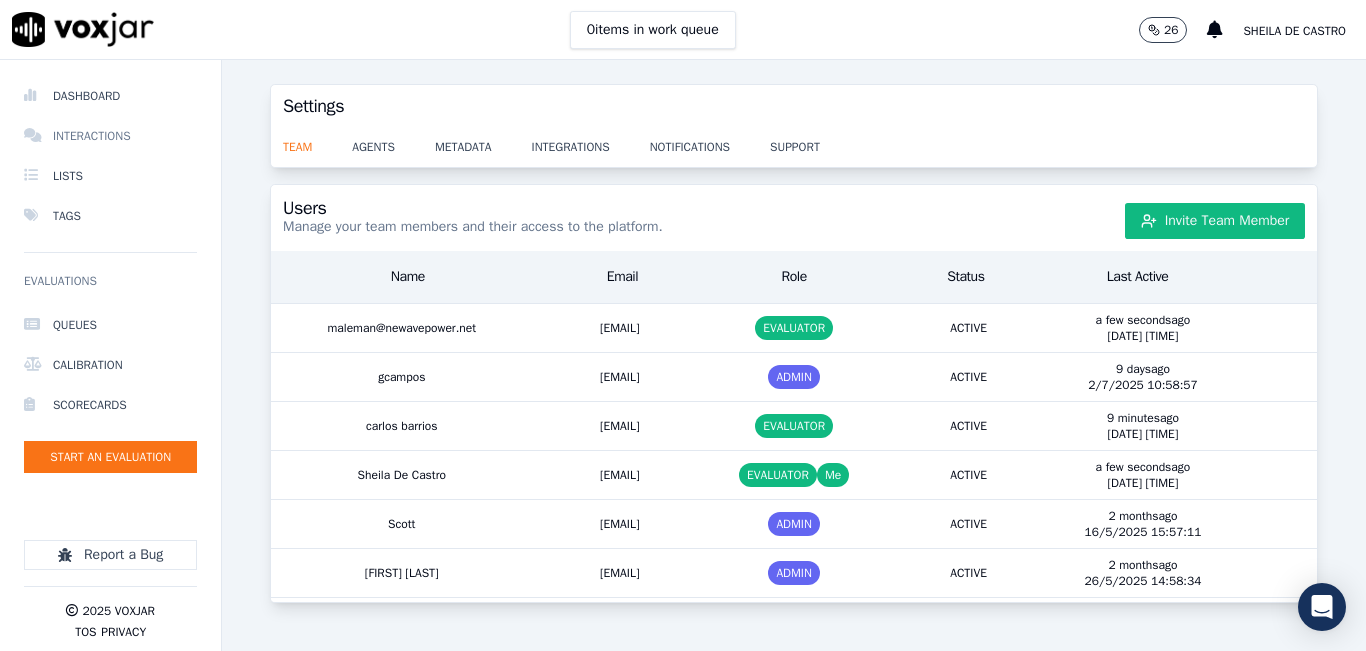 click on "Interactions" at bounding box center [110, 136] 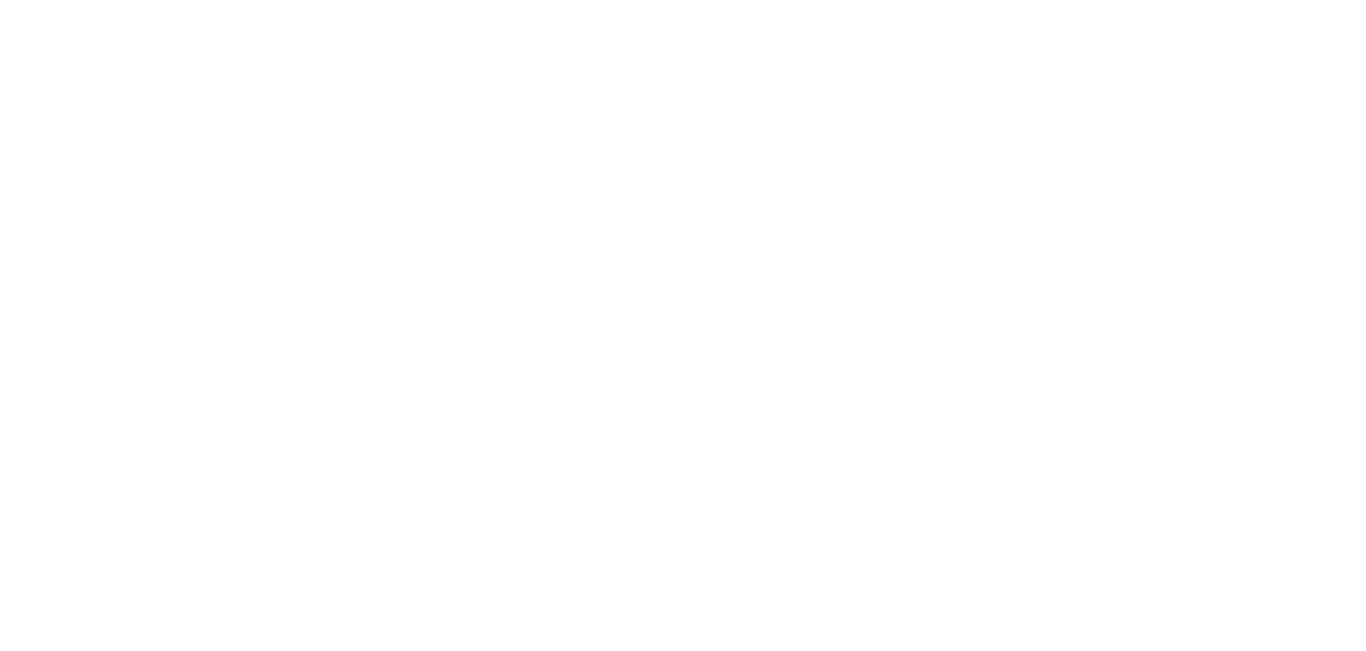 scroll, scrollTop: 0, scrollLeft: 0, axis: both 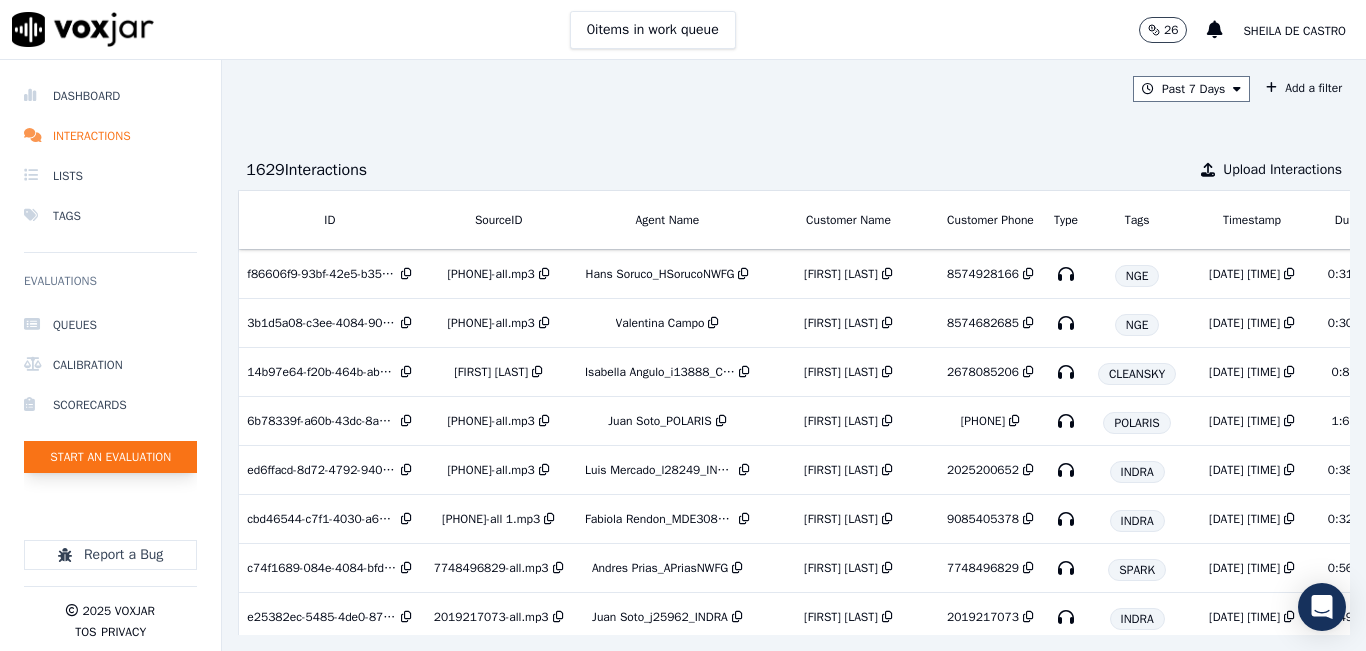 click on "Start an Evaluation" 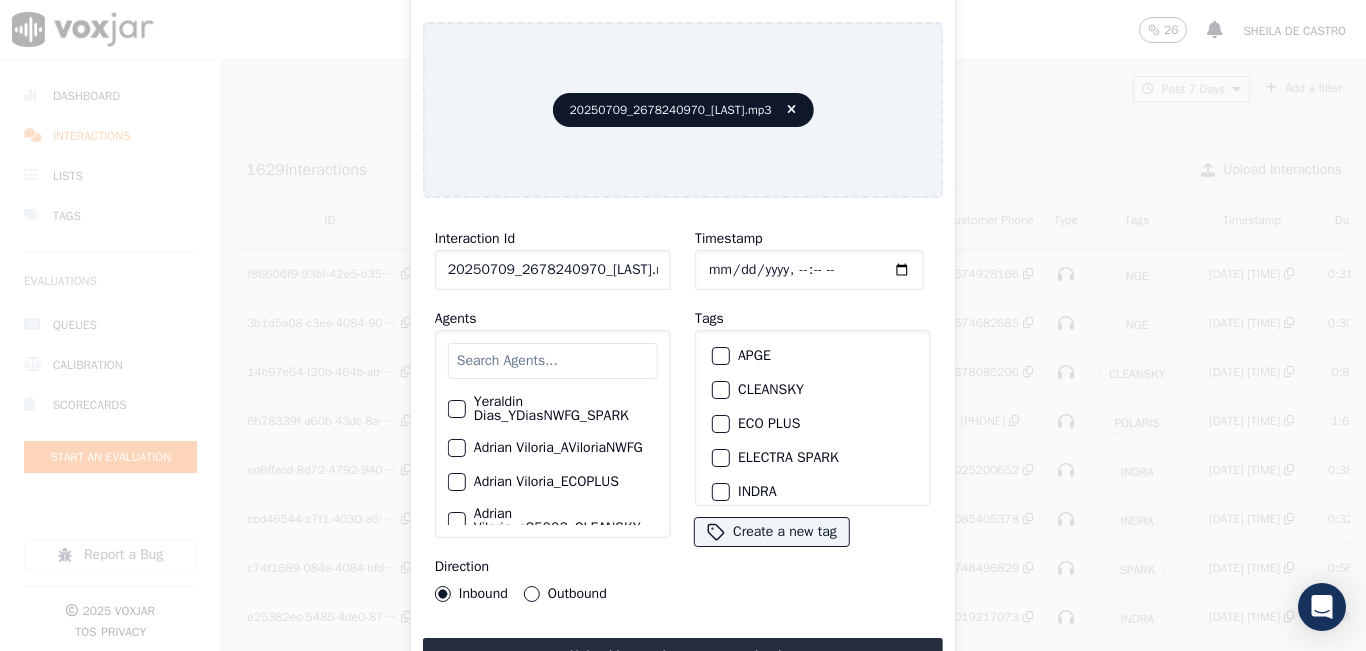 drag, startPoint x: 638, startPoint y: 265, endPoint x: 638, endPoint y: 250, distance: 15 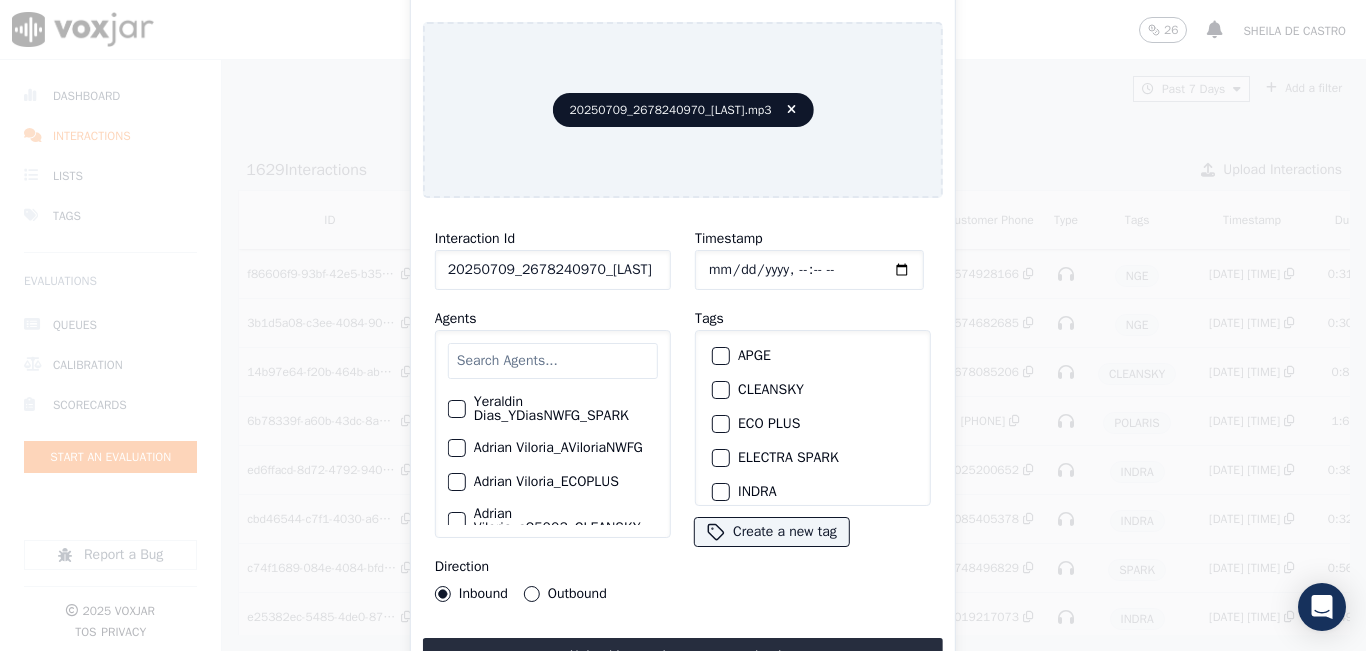 scroll, scrollTop: 0, scrollLeft: 44, axis: horizontal 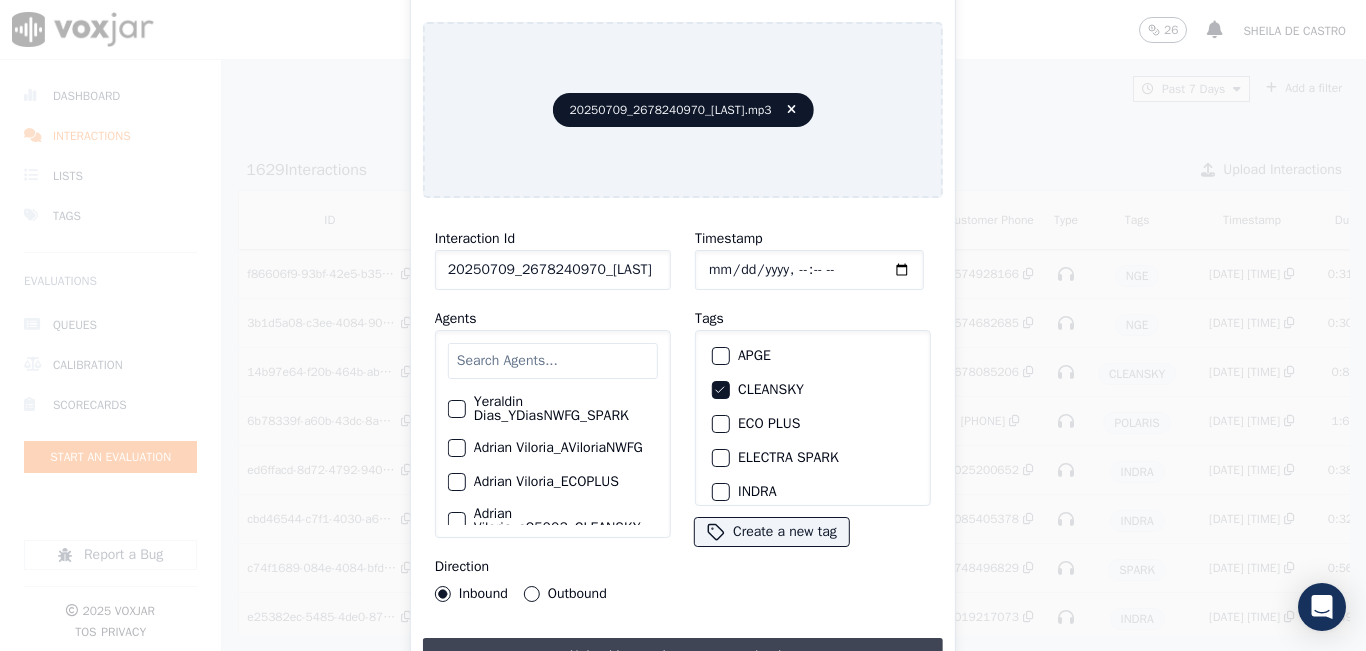 click on "Upload interaction to start evaluation" at bounding box center (683, 656) 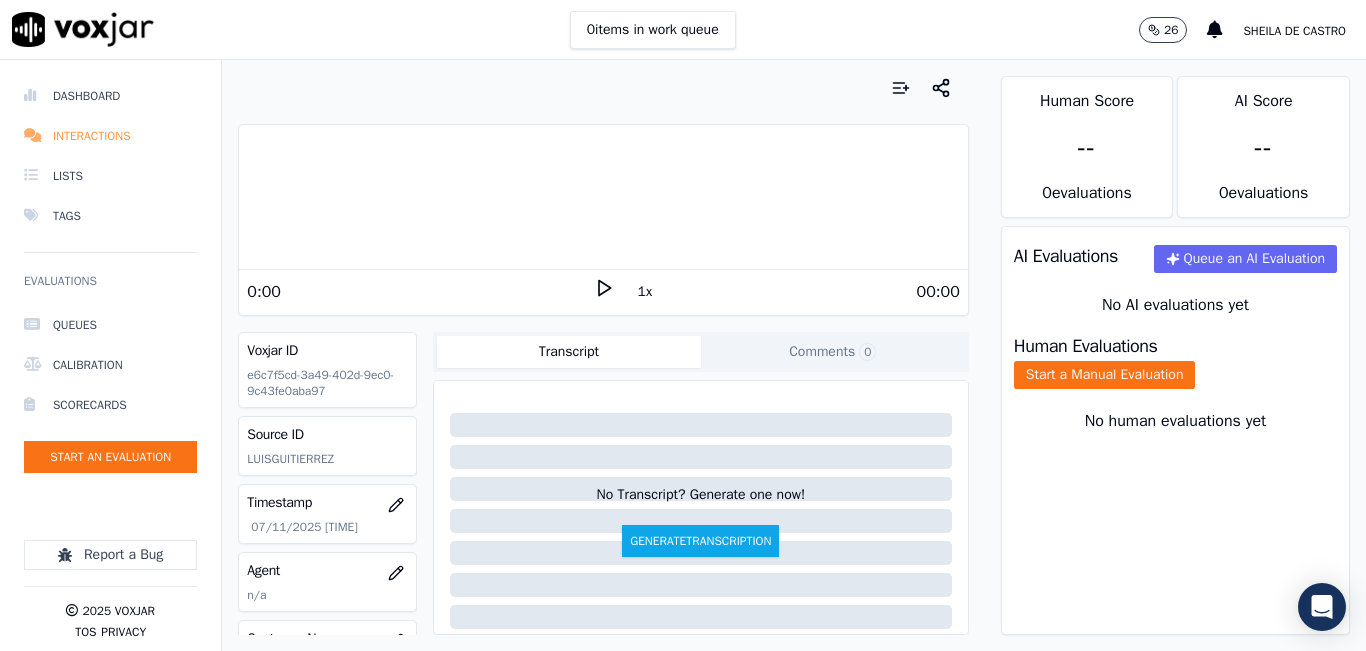 click on "Interactions" at bounding box center (110, 136) 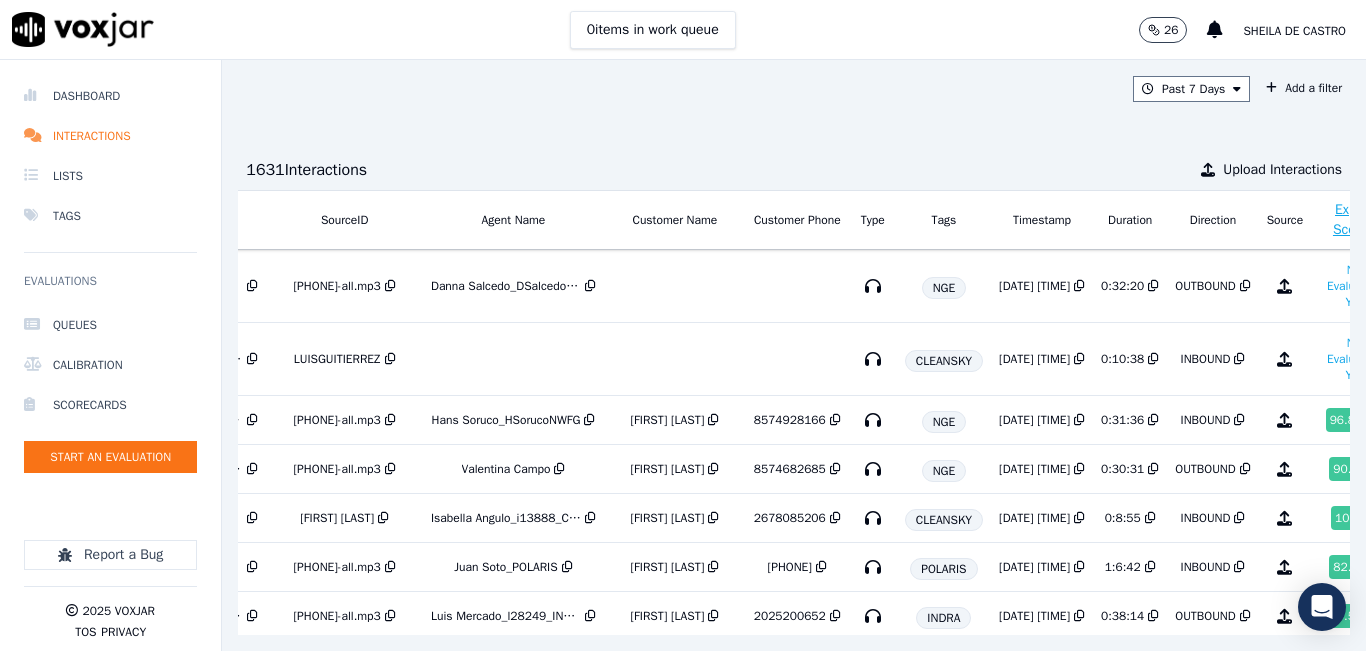 scroll, scrollTop: 0, scrollLeft: 162, axis: horizontal 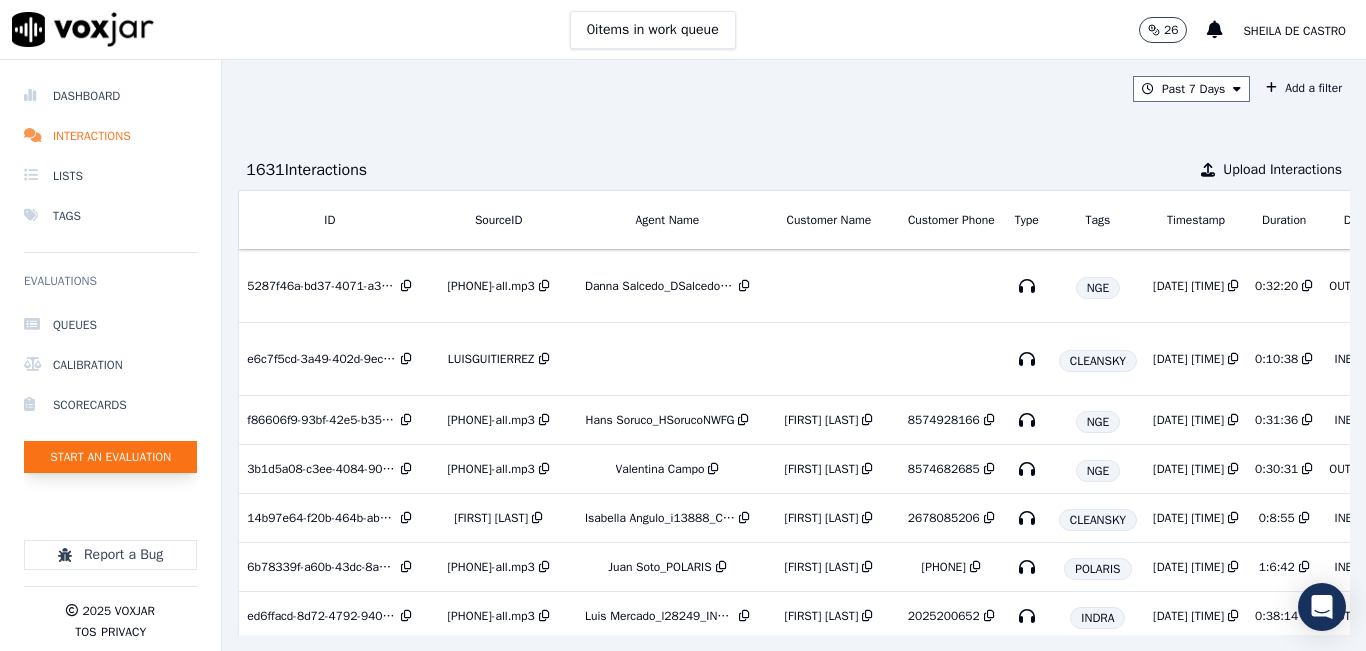 click on "Start an Evaluation" 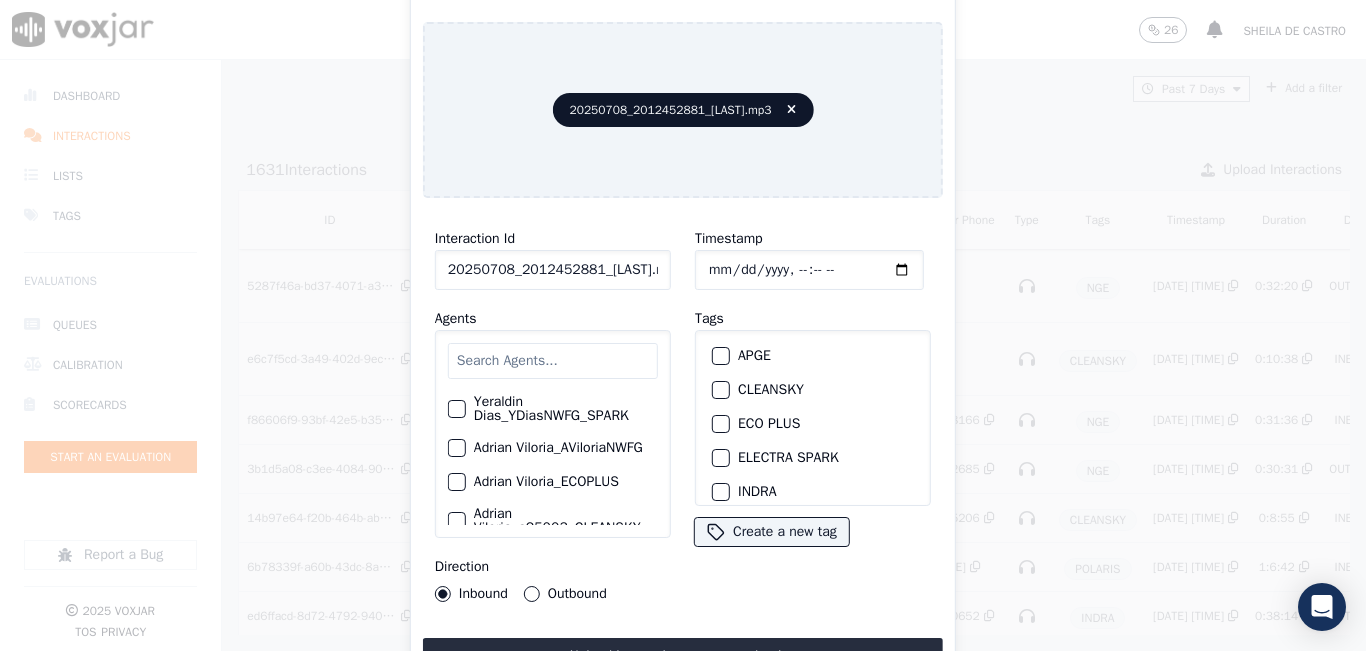 click on "Interaction Id   20250708_2012452881_[LAST].mp3" at bounding box center [553, 258] 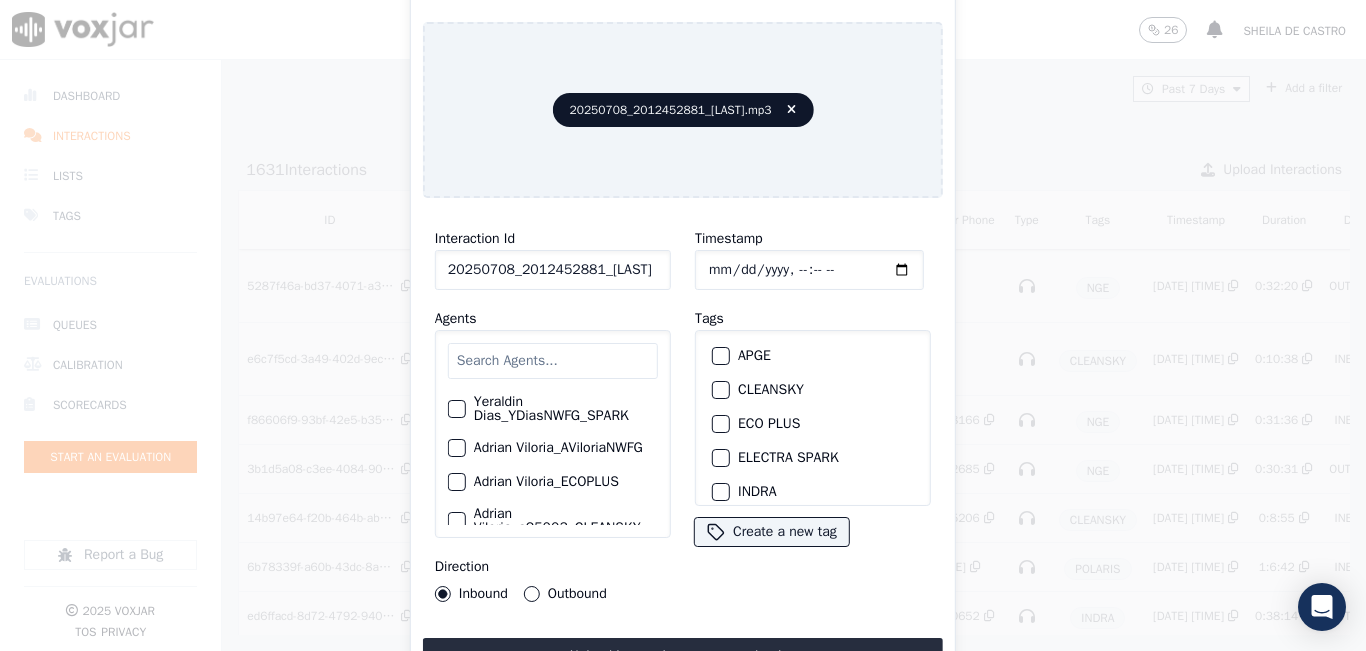 scroll, scrollTop: 0, scrollLeft: 24, axis: horizontal 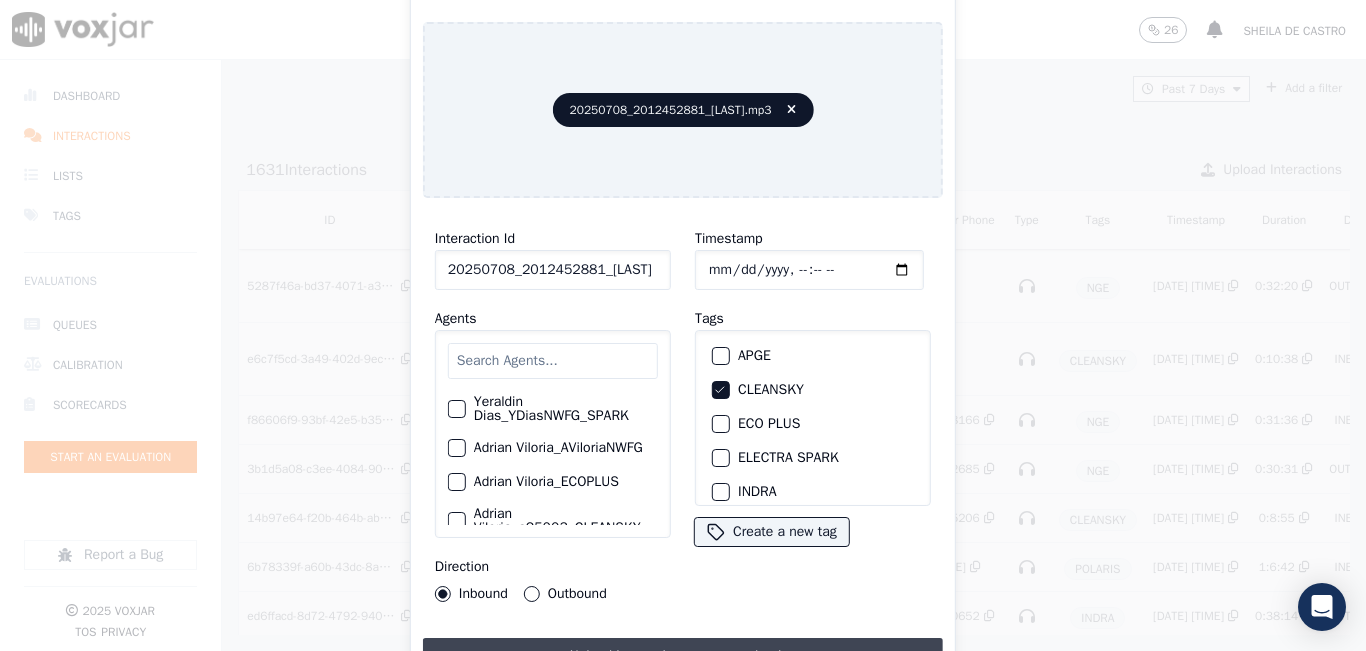 click on "Upload interaction to start evaluation" at bounding box center [683, 656] 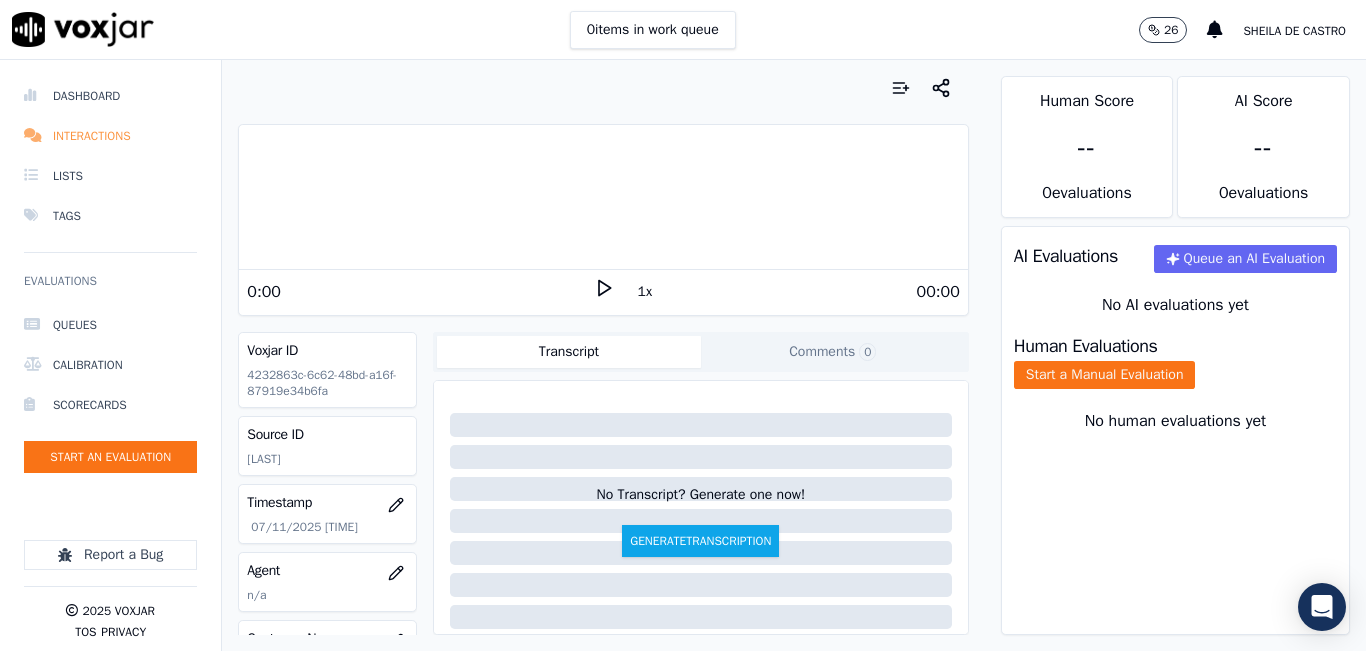 click on "Interactions" at bounding box center (110, 136) 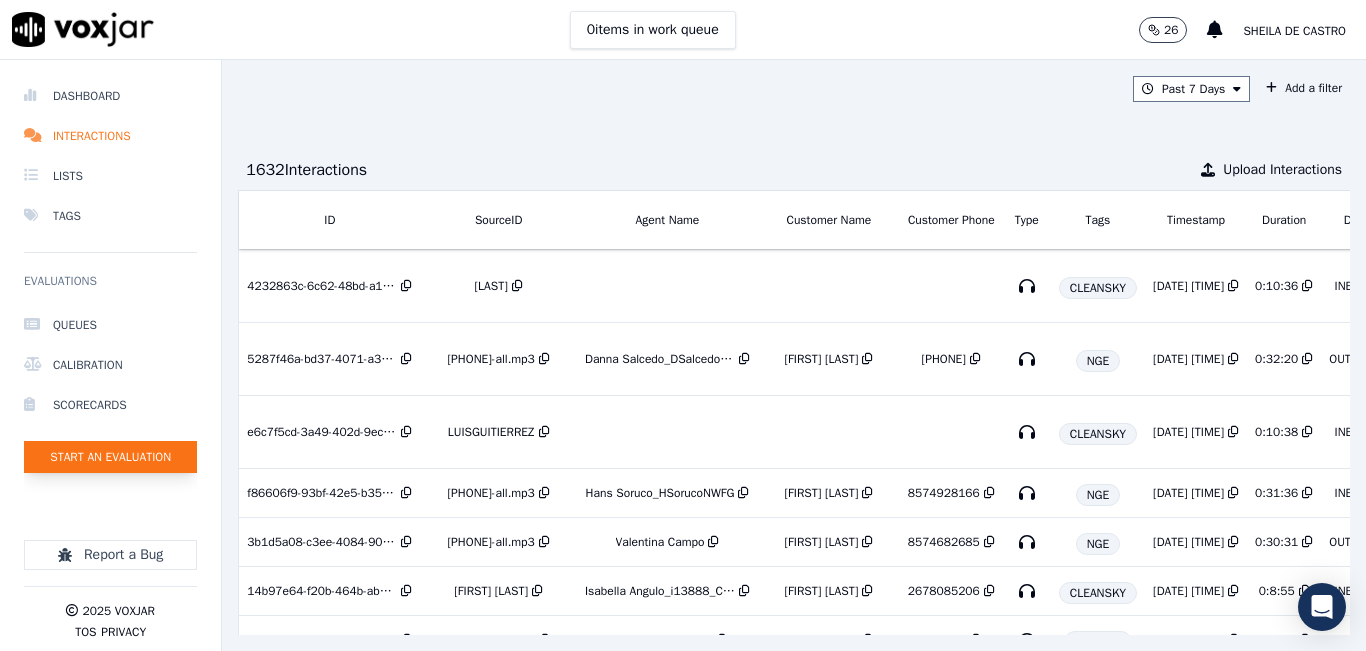 click on "Start an Evaluation" 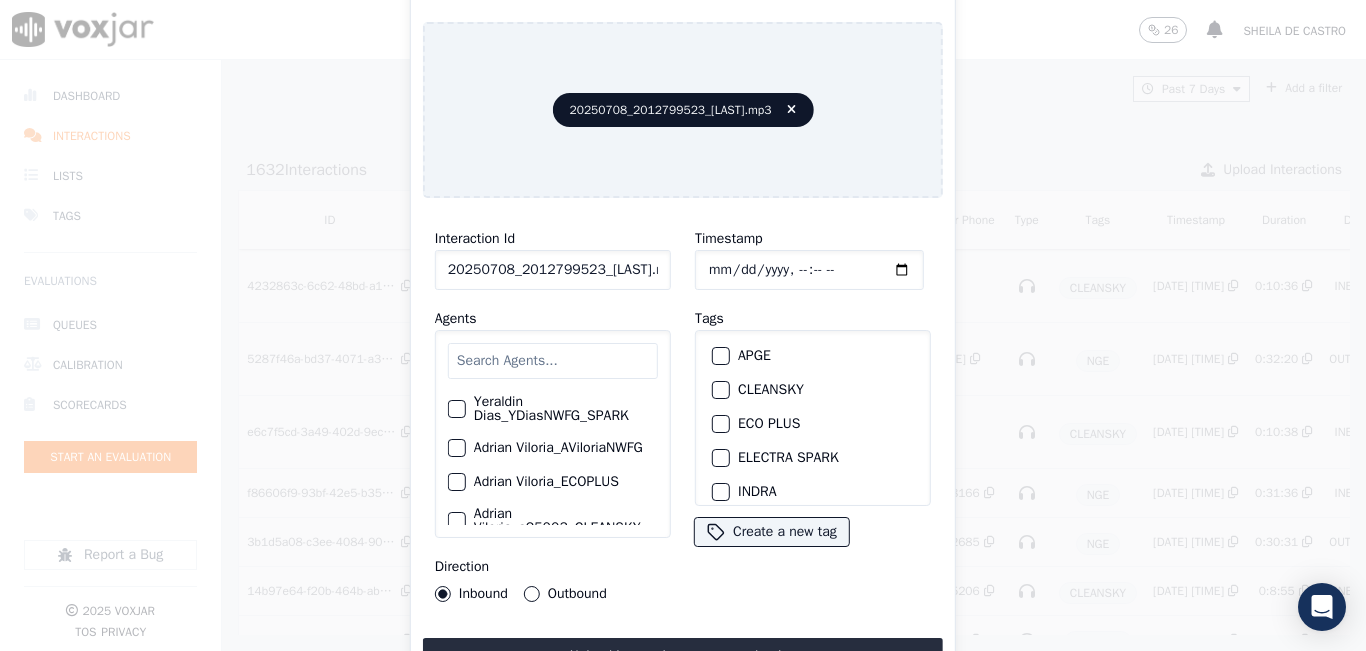 click on "20250708_2012799523_[LAST].mp3" 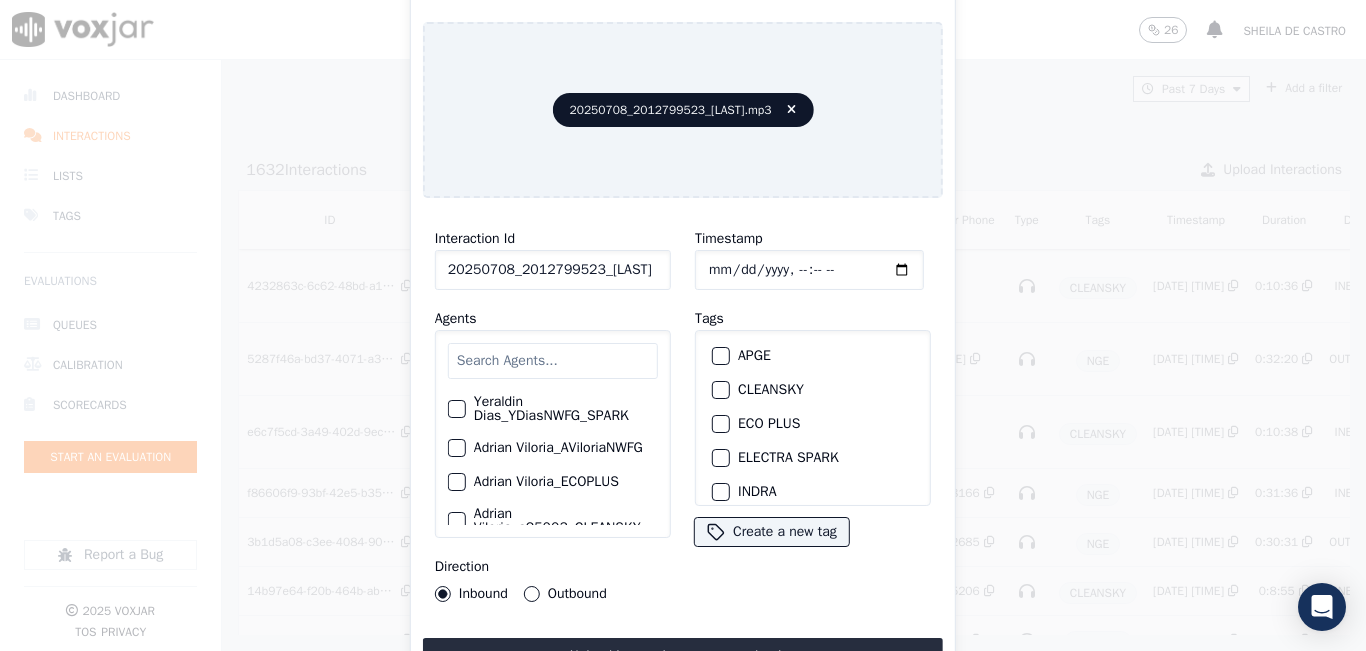 scroll, scrollTop: 0, scrollLeft: 22, axis: horizontal 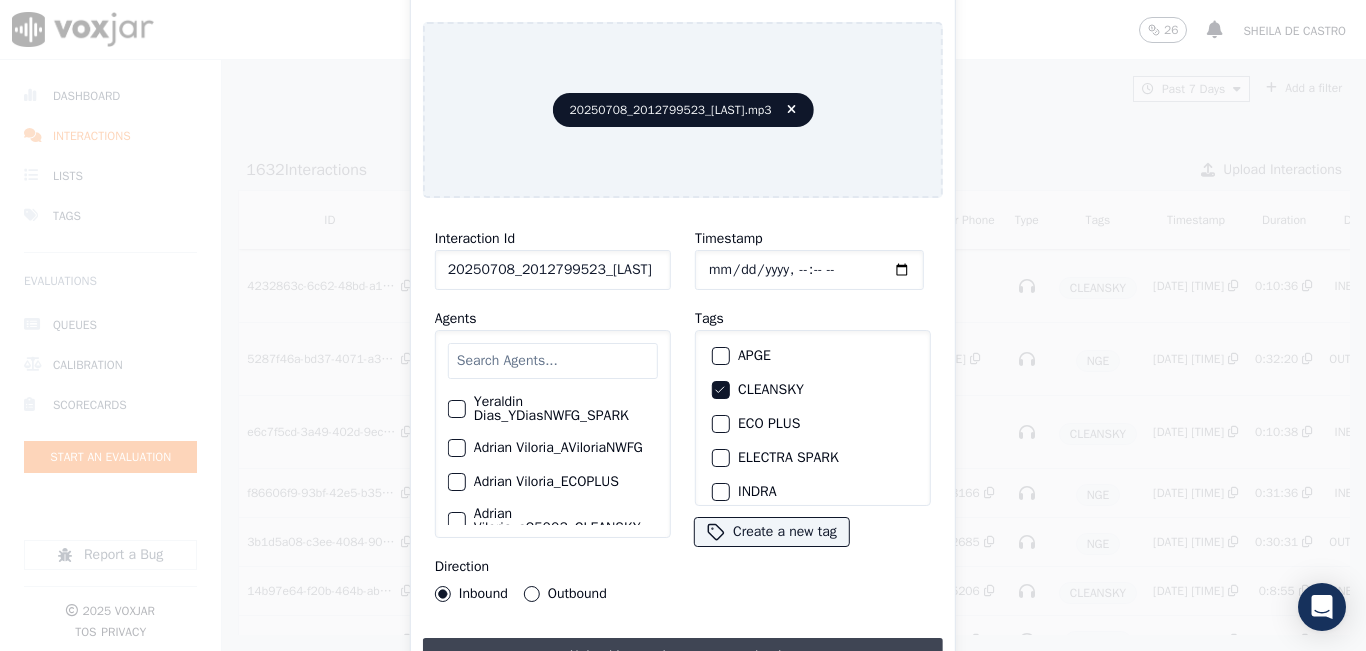 click on "Upload interaction to start evaluation" at bounding box center [683, 656] 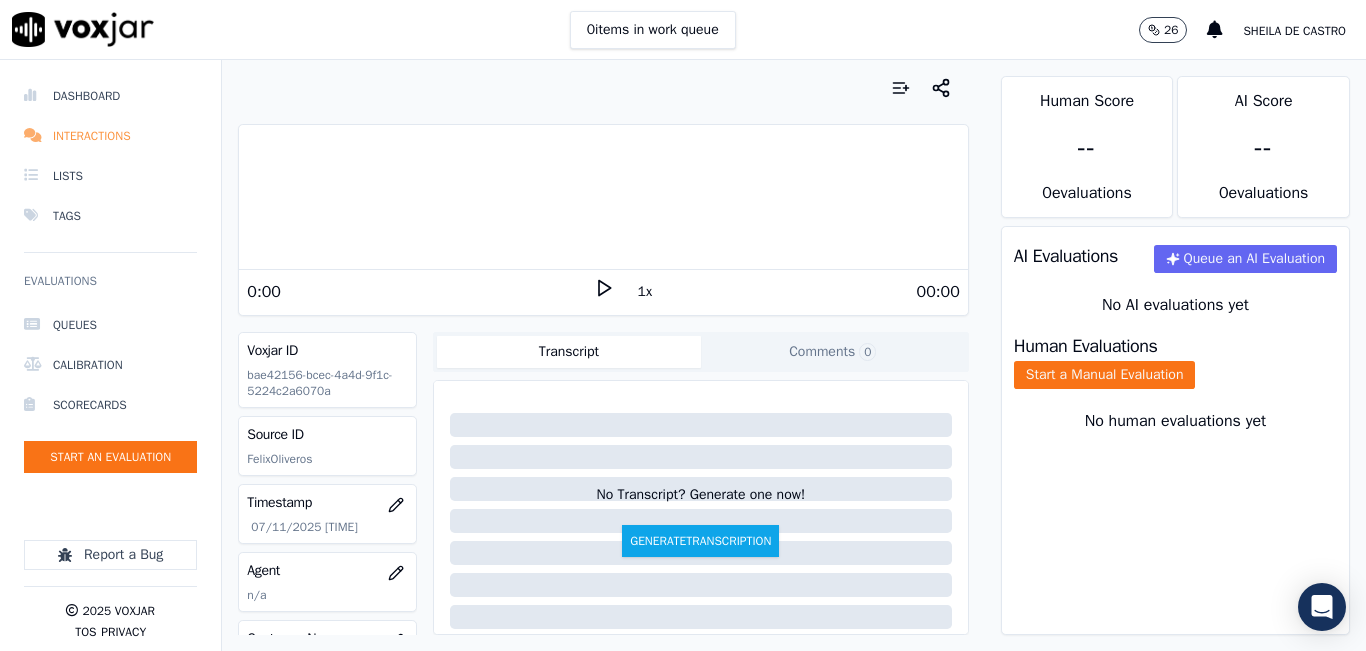 click on "Interactions" at bounding box center [110, 136] 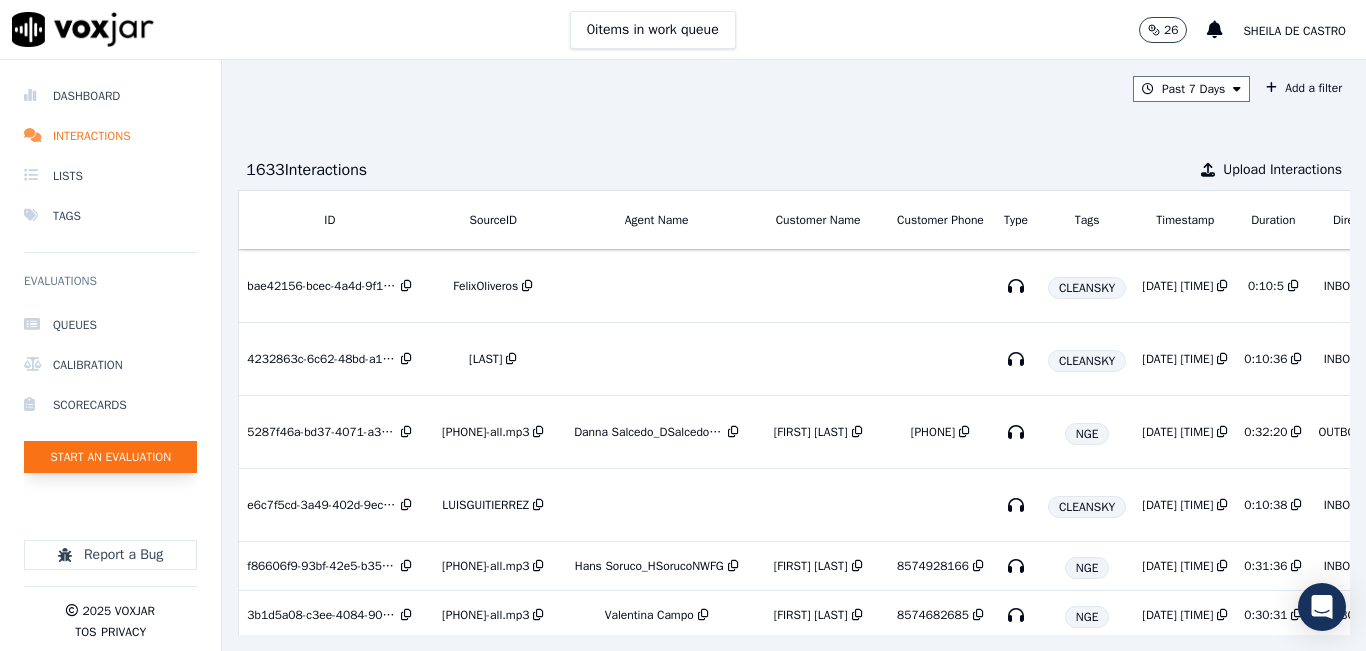 click on "Start an Evaluation" 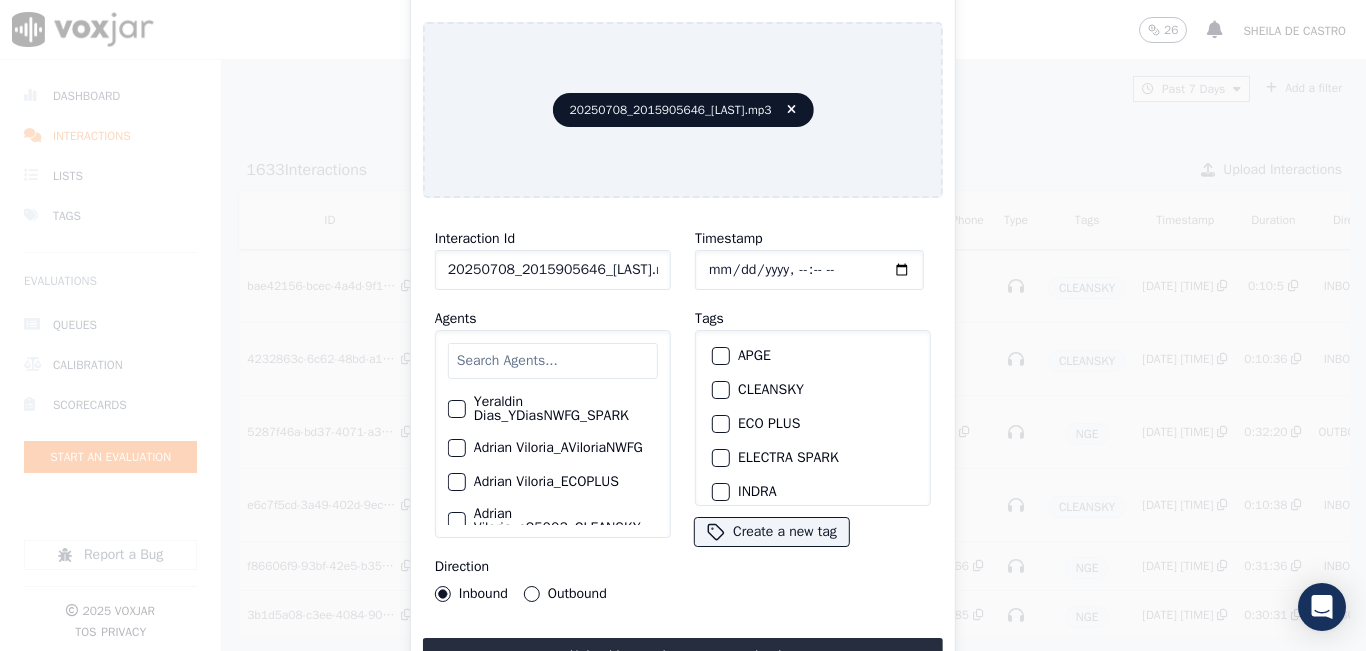 click on "20250708_2015905646_[LAST].mp3" 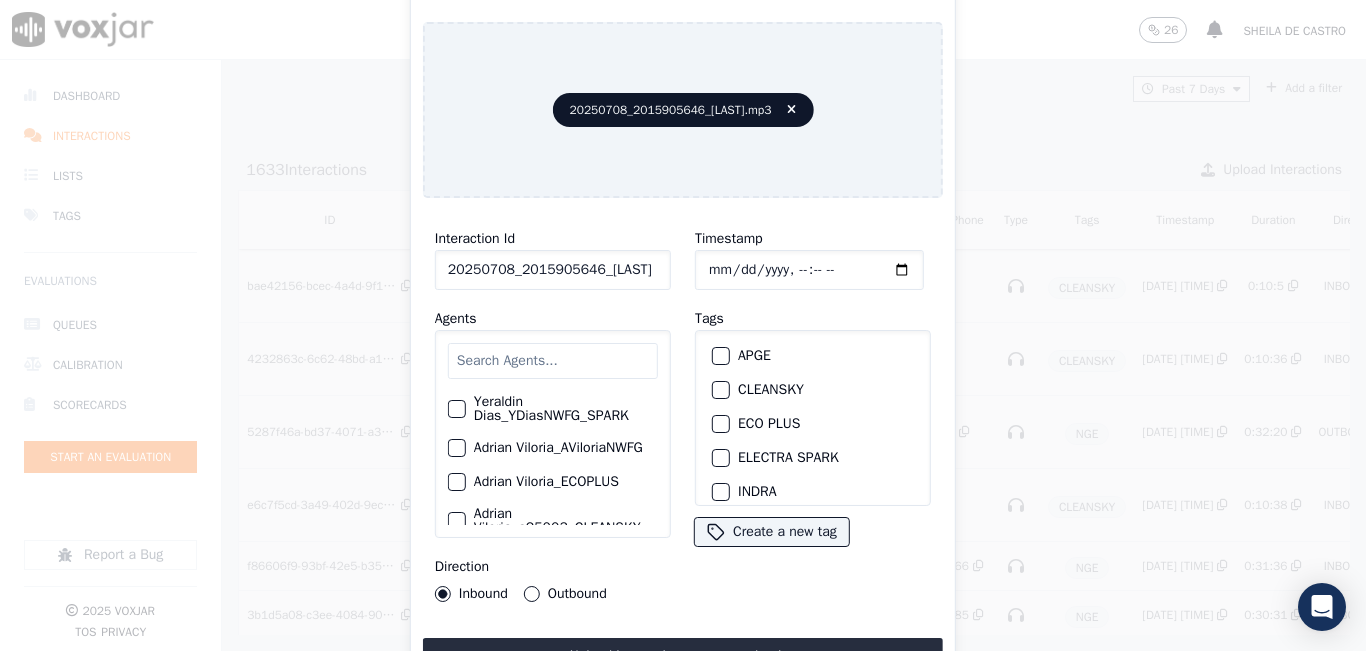 scroll, scrollTop: 0, scrollLeft: 45, axis: horizontal 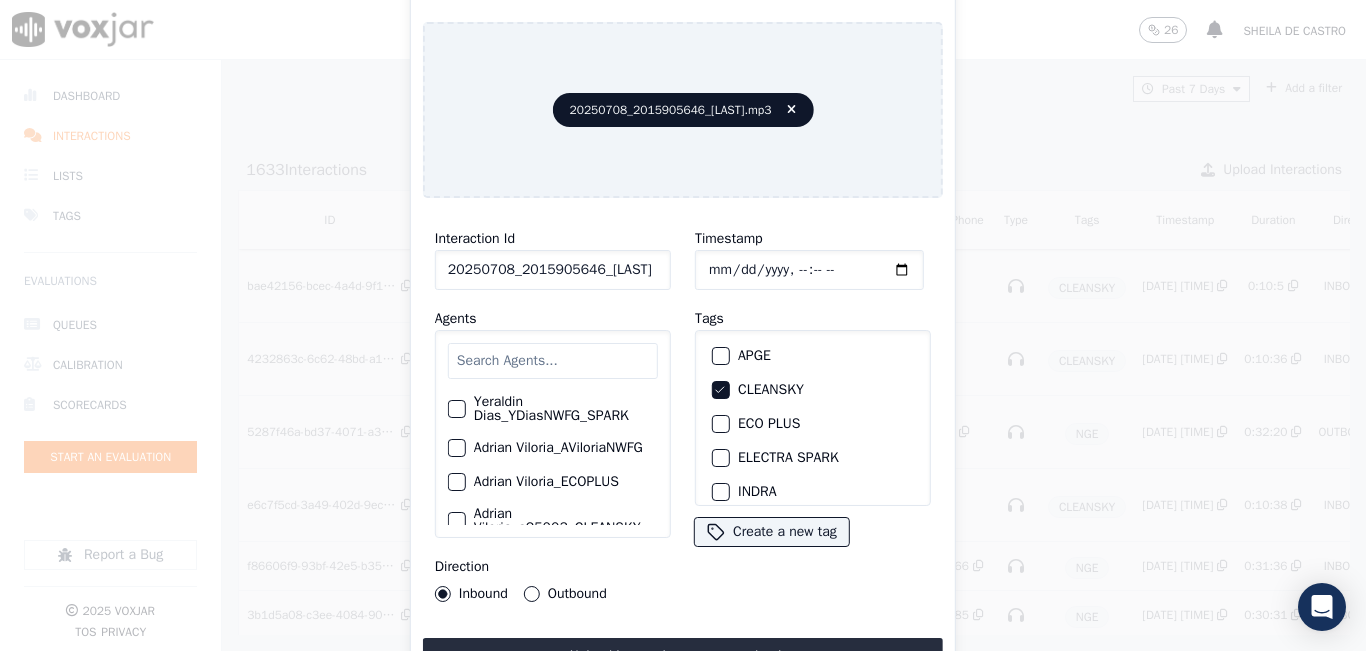 click on "Upload interaction to start evaluation" at bounding box center (683, 656) 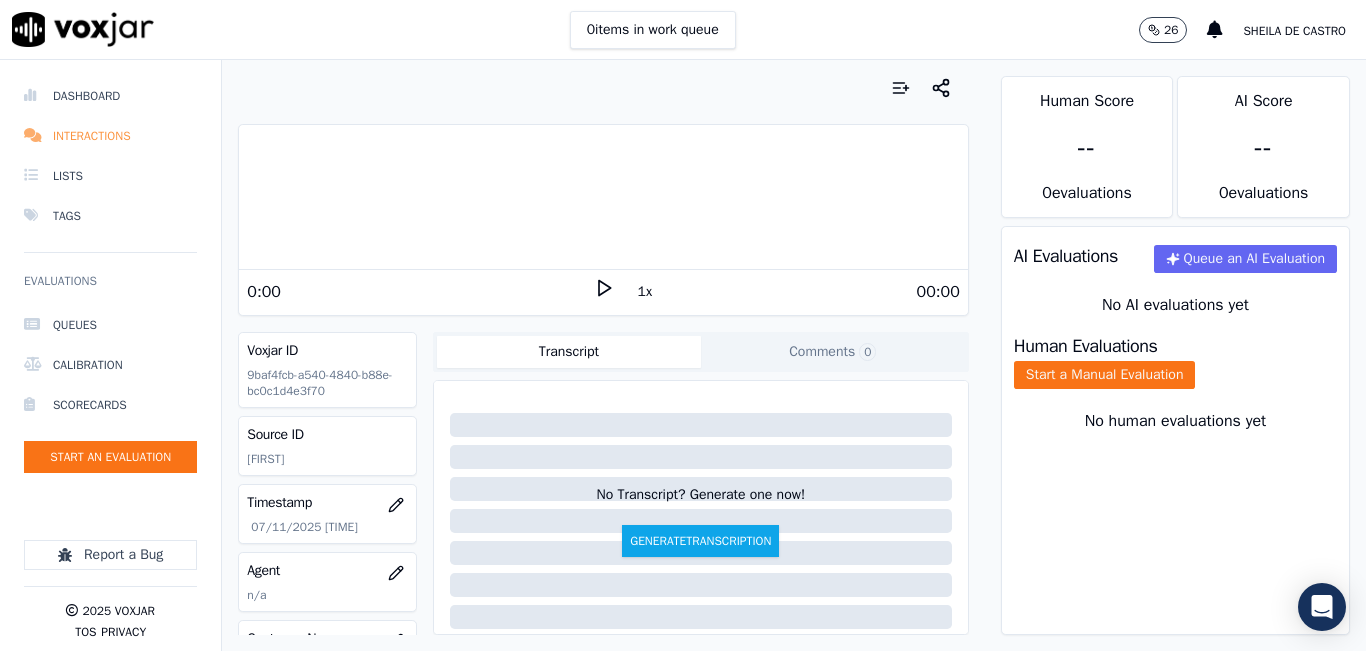 click on "Interactions" at bounding box center [110, 136] 